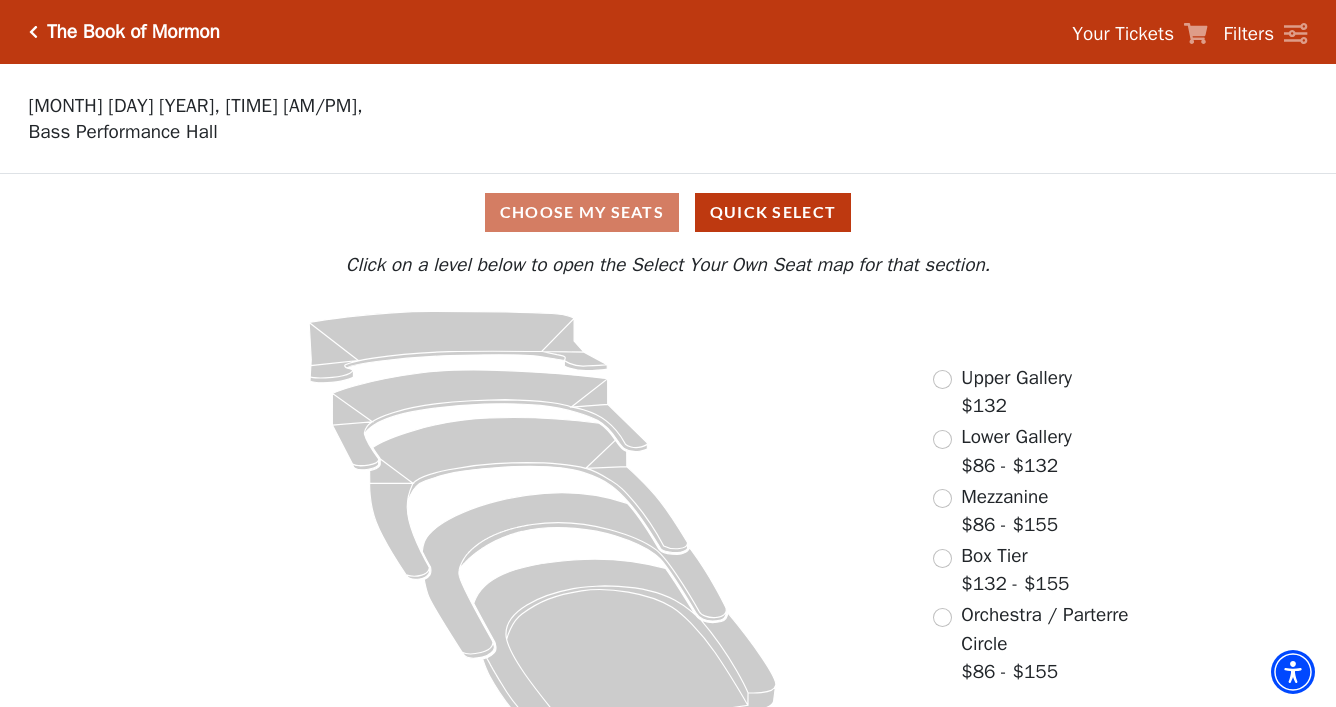 scroll, scrollTop: 0, scrollLeft: 0, axis: both 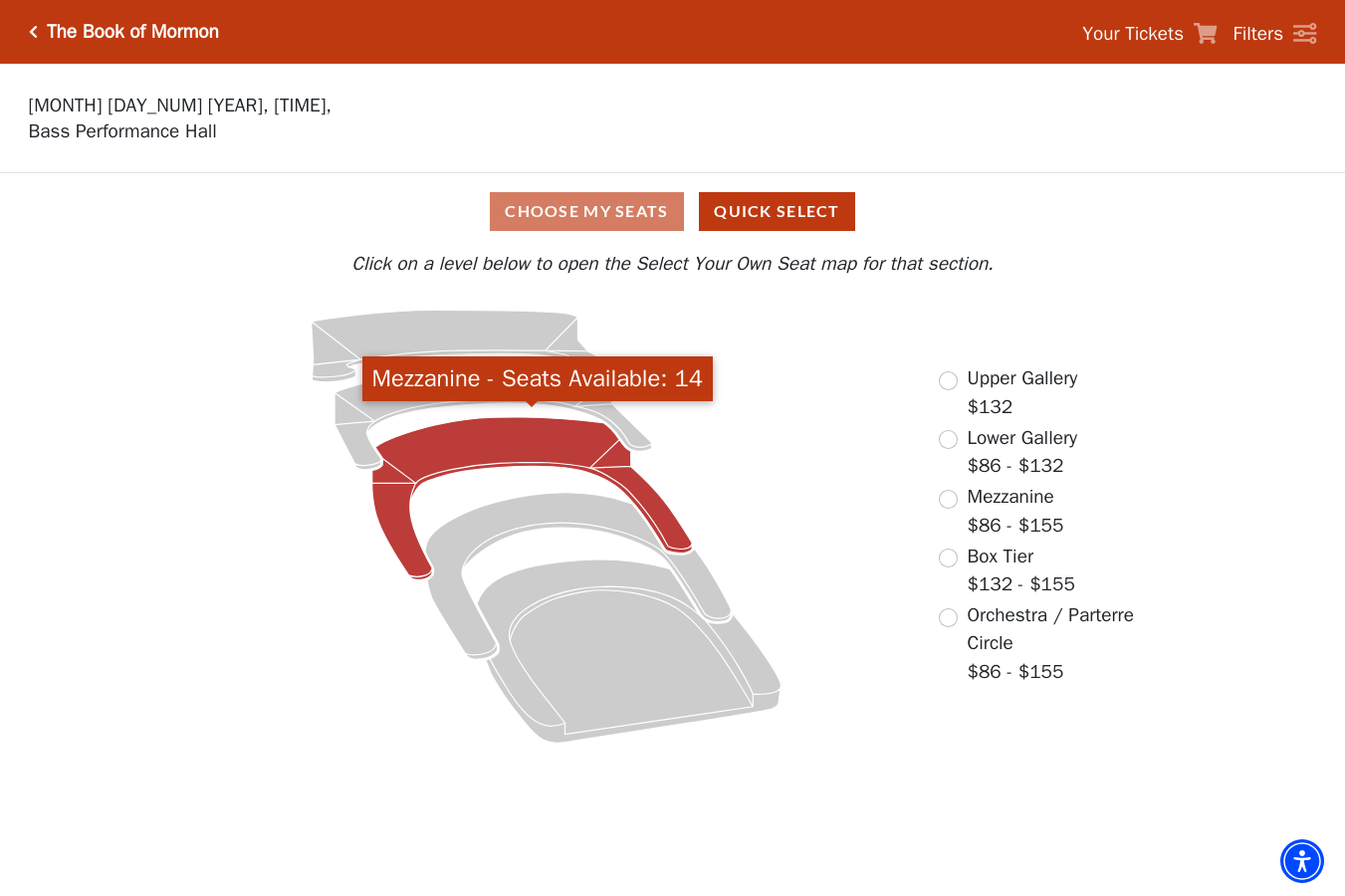 click 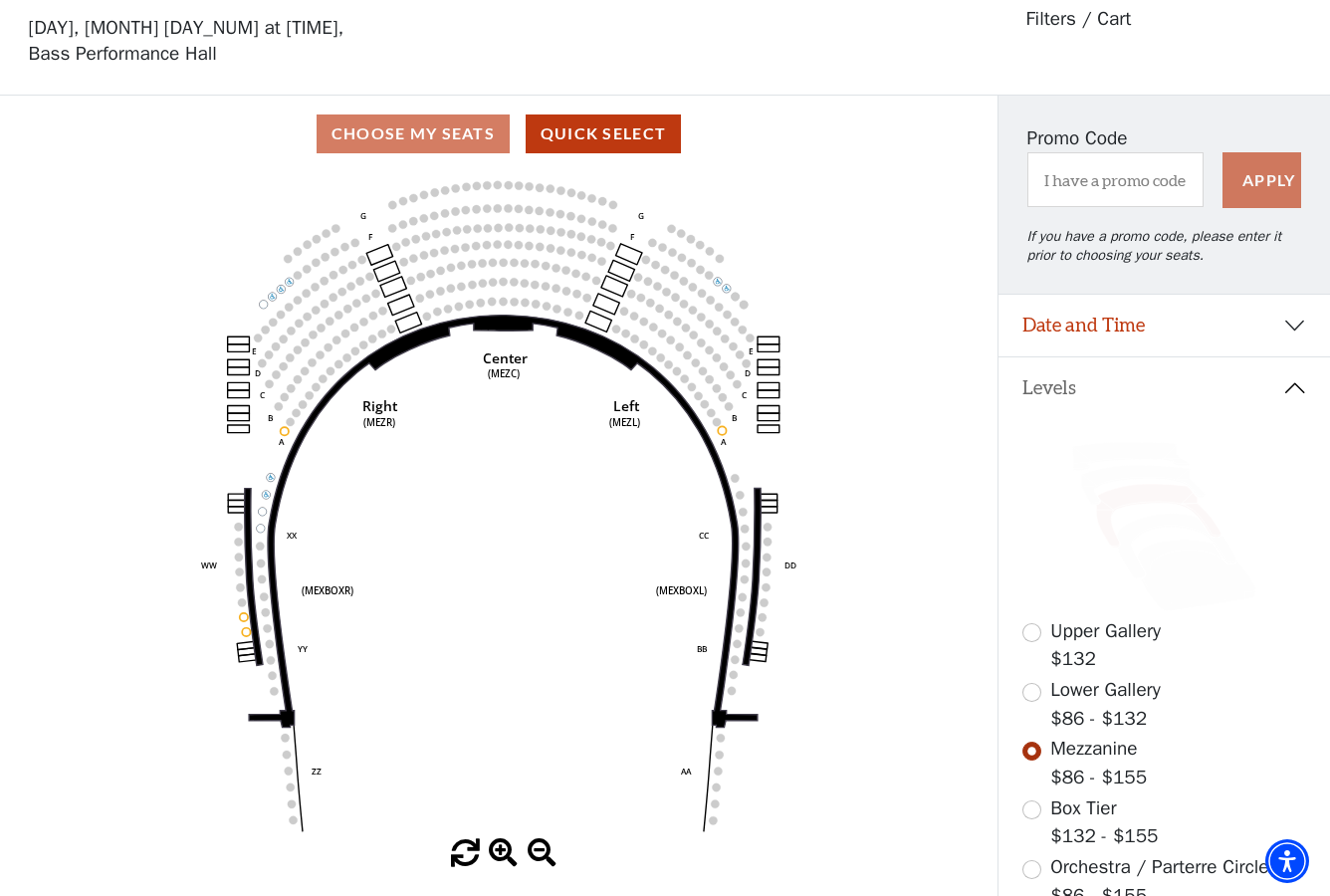 scroll, scrollTop: 93, scrollLeft: 0, axis: vertical 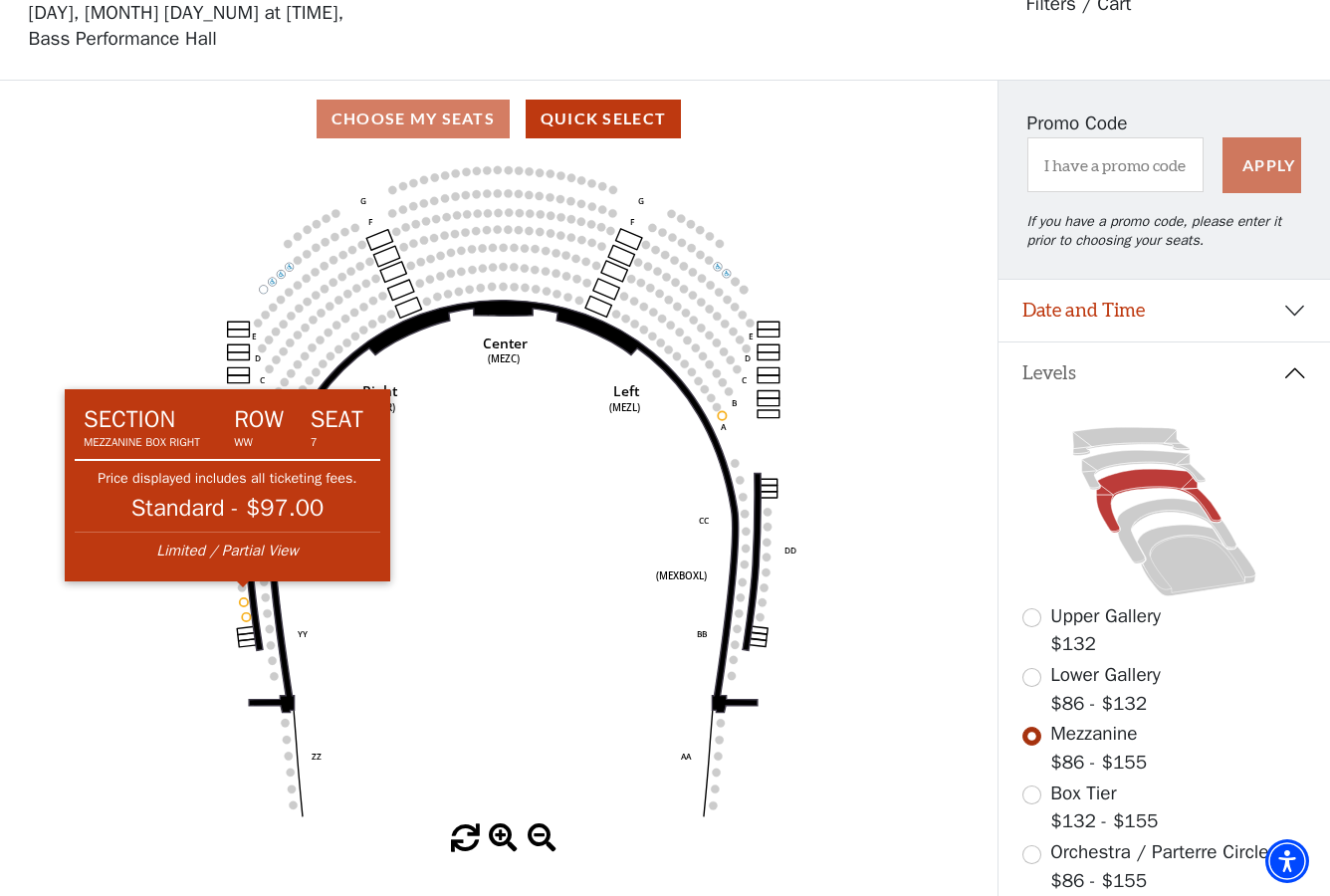 click 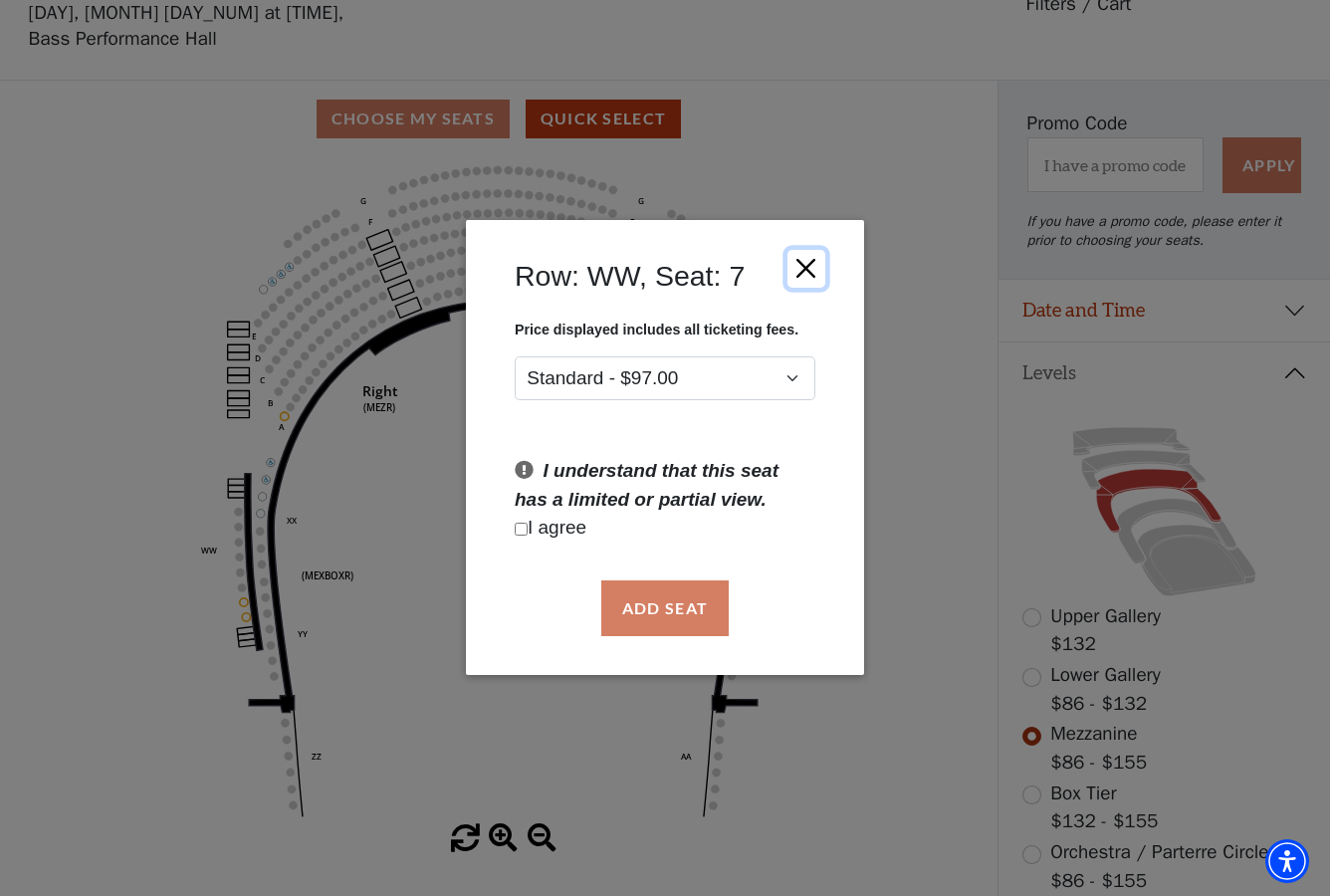 click at bounding box center [806, 269] 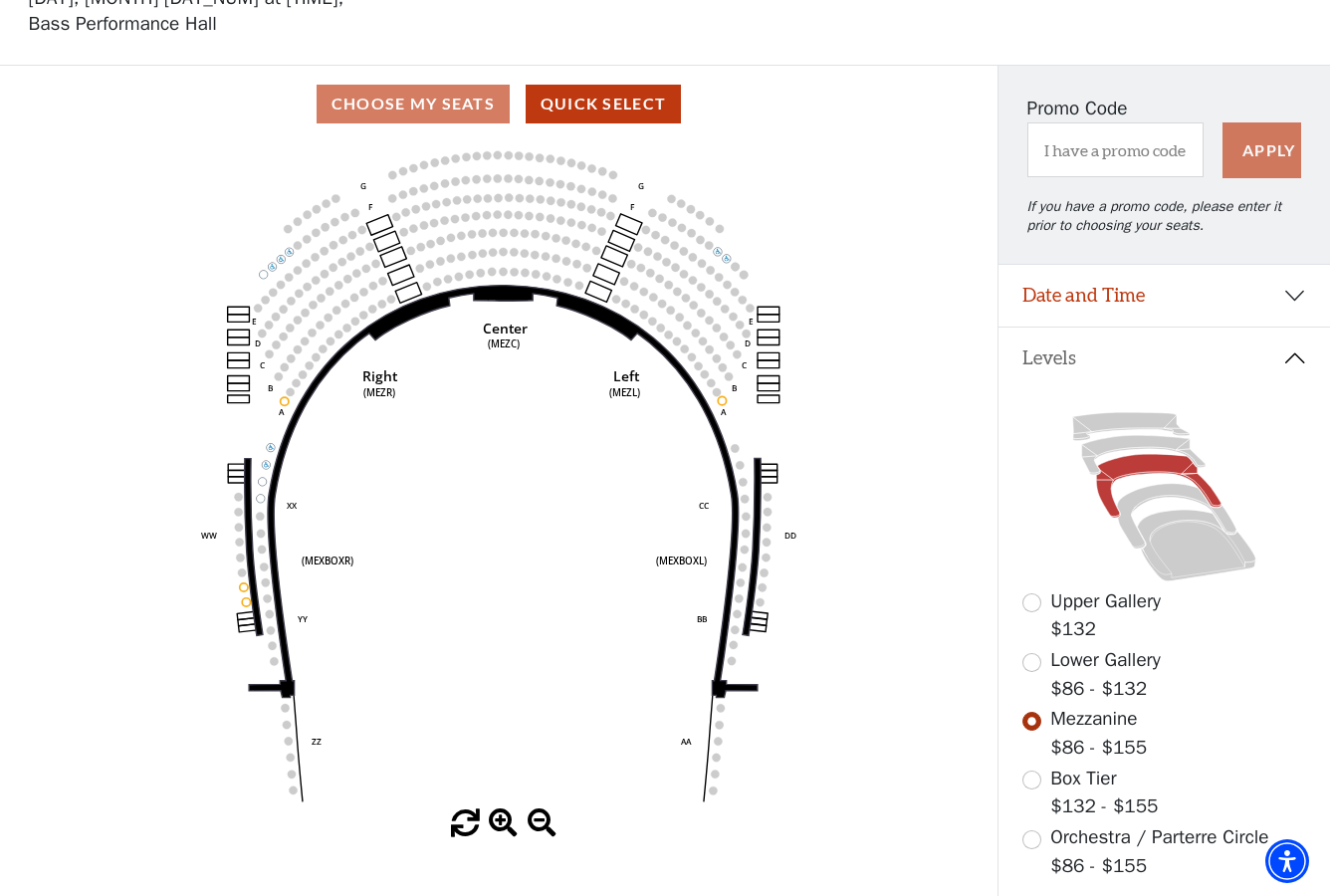 scroll, scrollTop: 123, scrollLeft: 0, axis: vertical 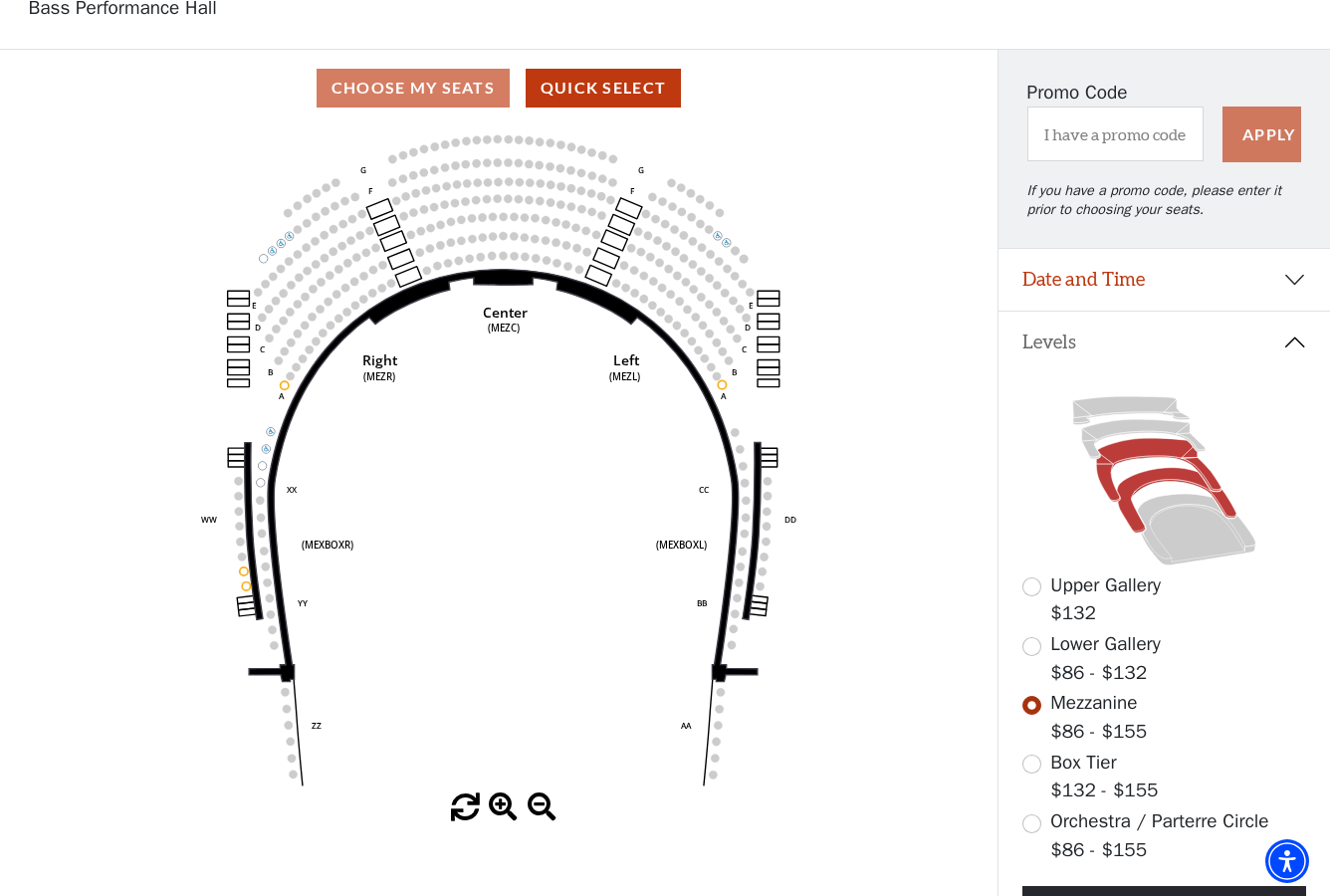 click 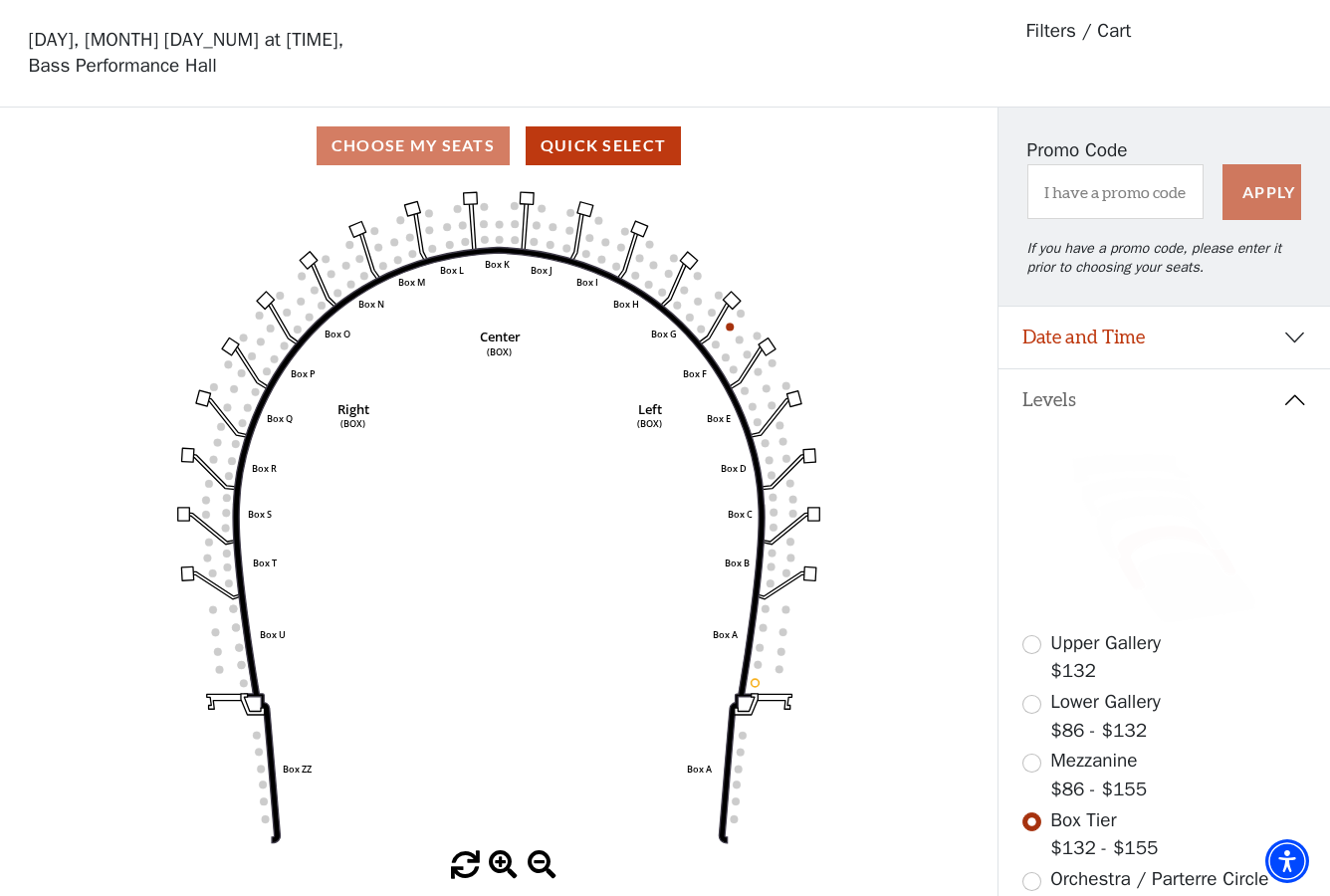 scroll, scrollTop: 93, scrollLeft: 0, axis: vertical 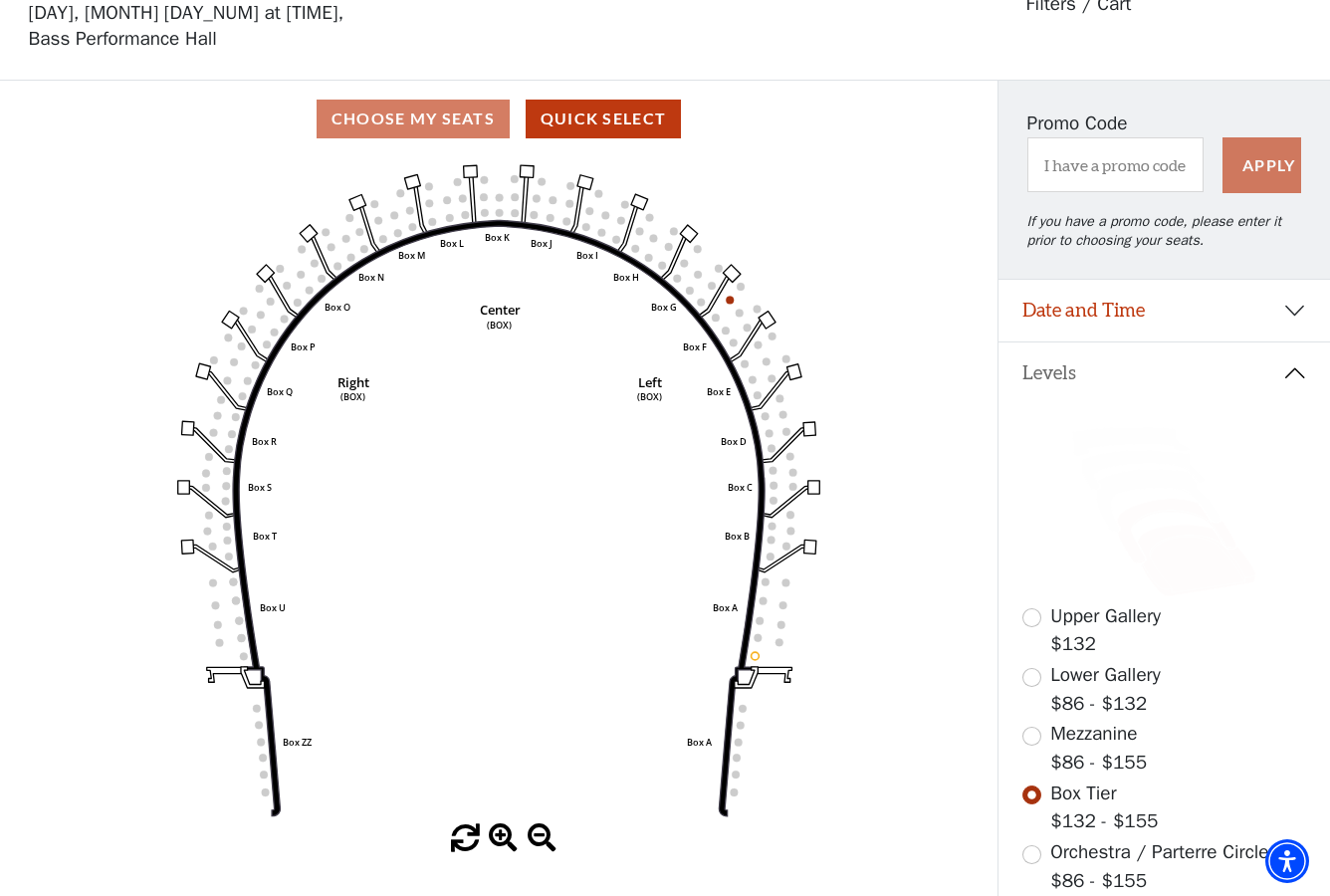 click 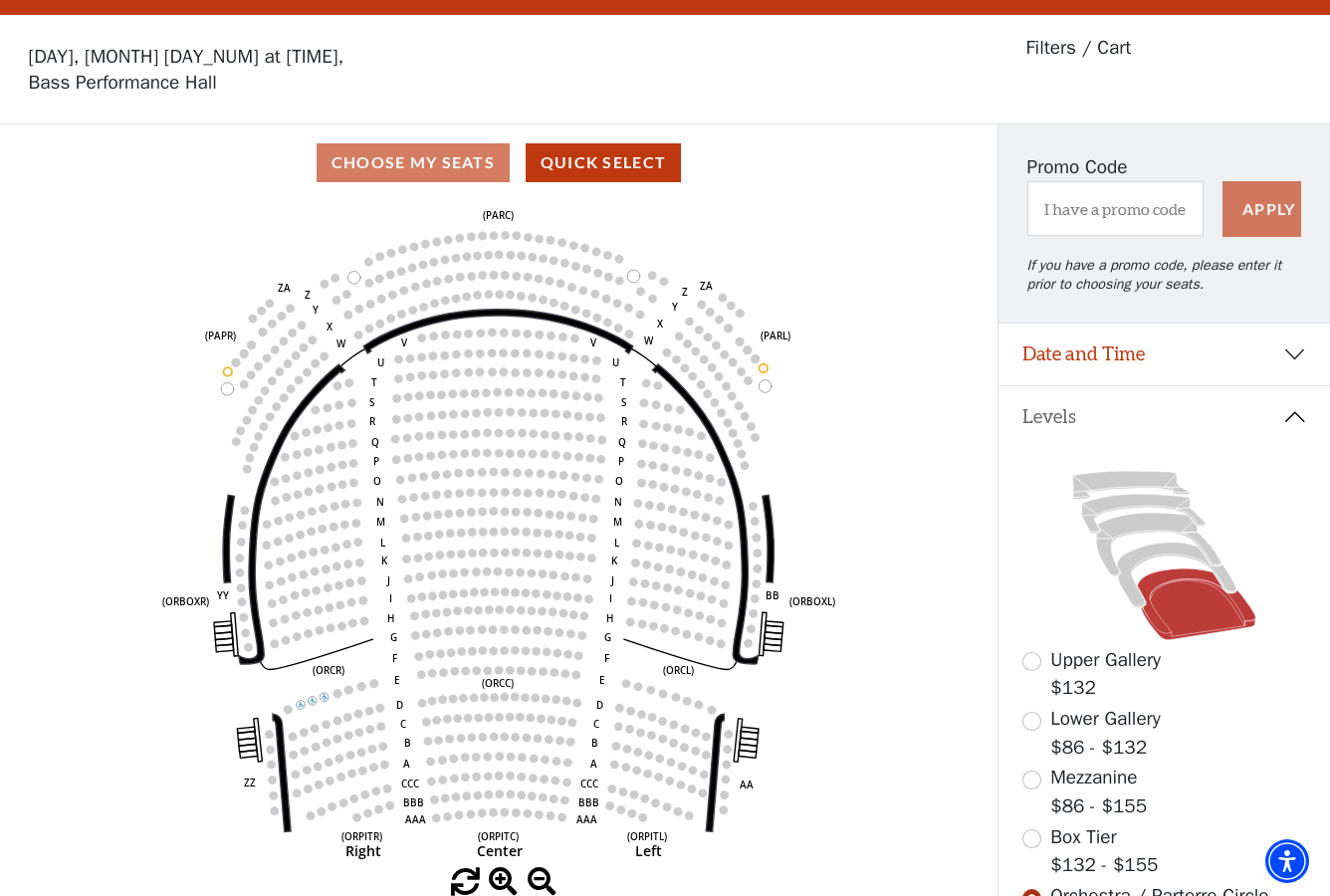 scroll, scrollTop: 93, scrollLeft: 0, axis: vertical 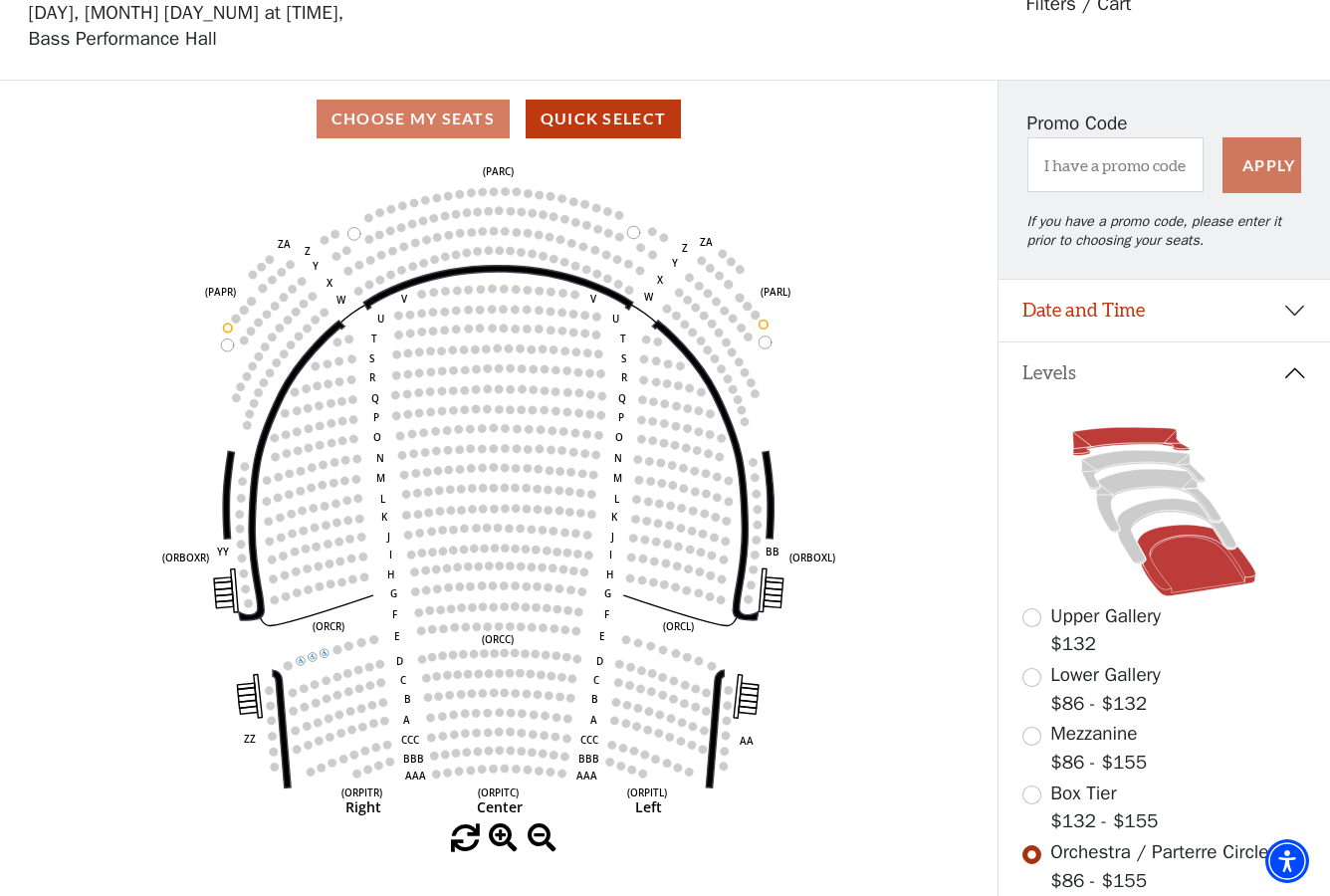 click 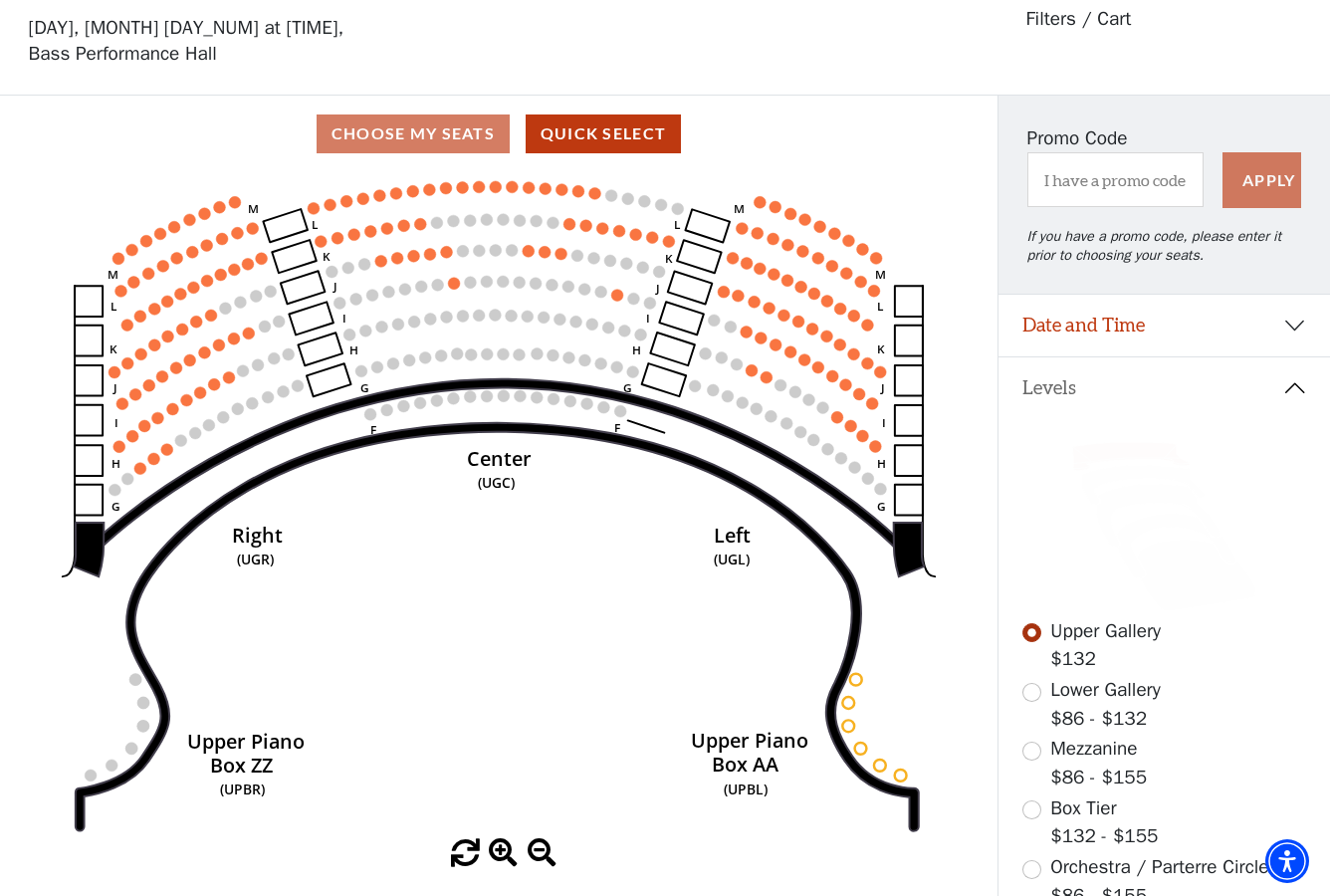 scroll, scrollTop: 93, scrollLeft: 0, axis: vertical 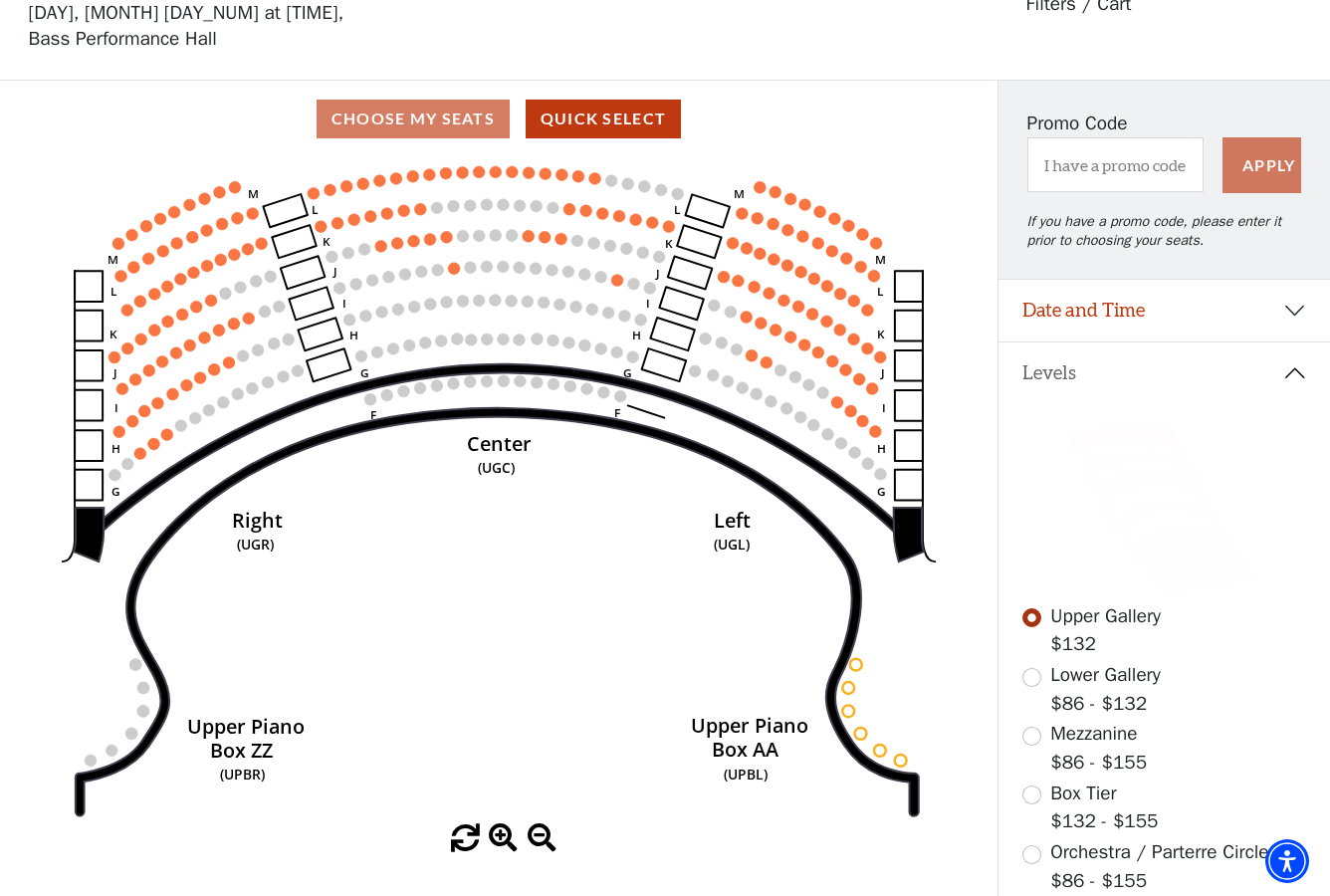 click 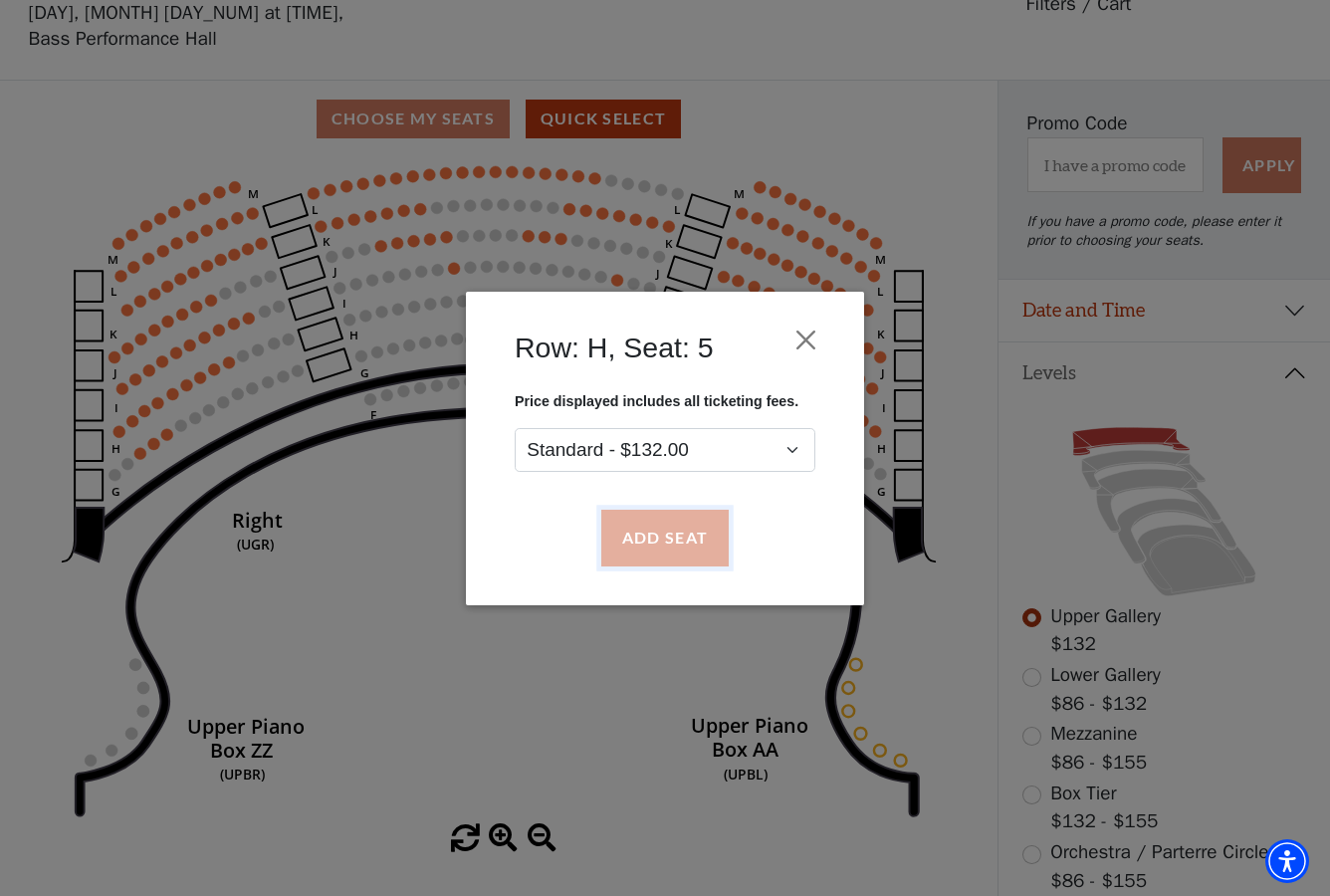 click on "Add Seat" at bounding box center (665, 538) 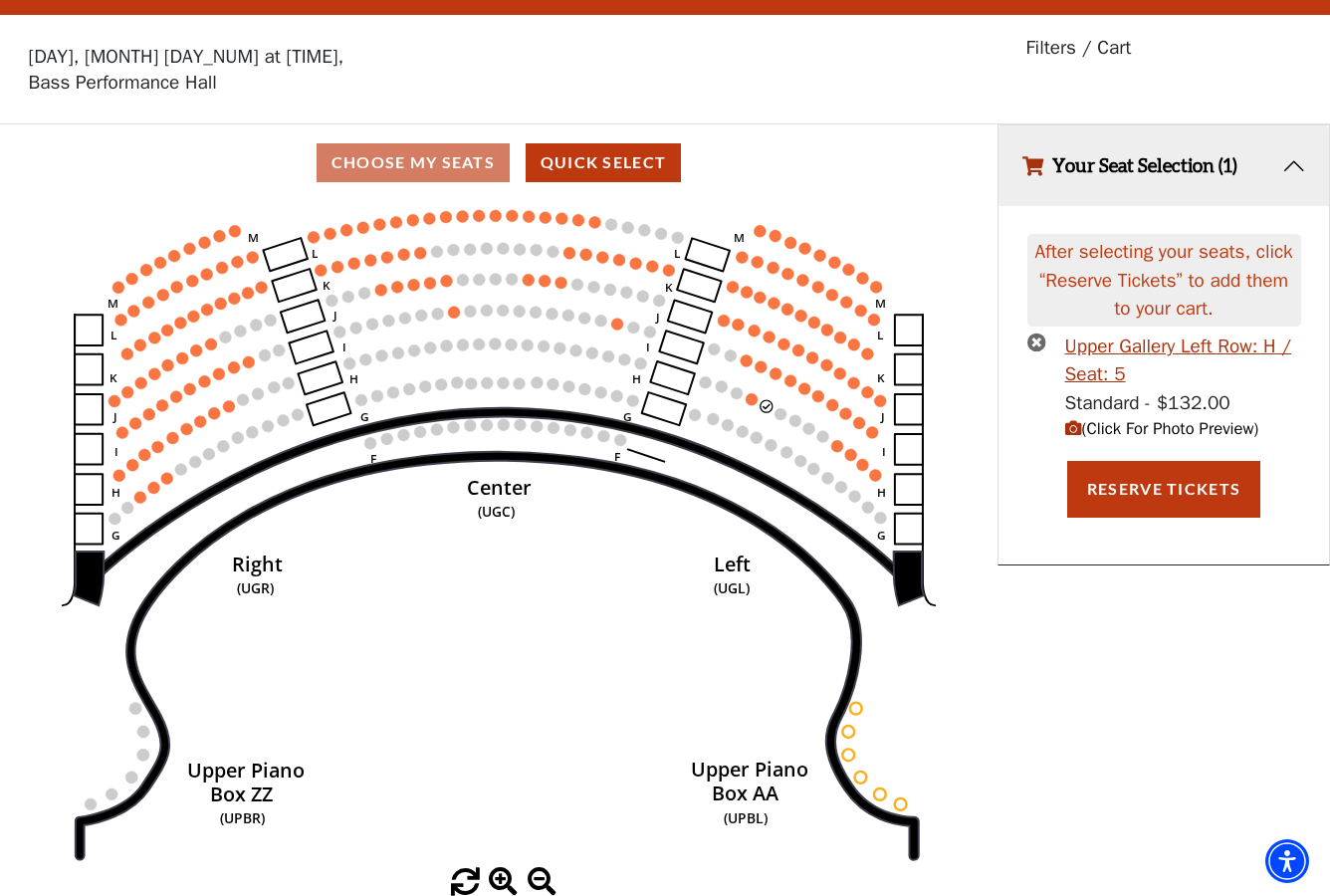 scroll, scrollTop: 0, scrollLeft: 0, axis: both 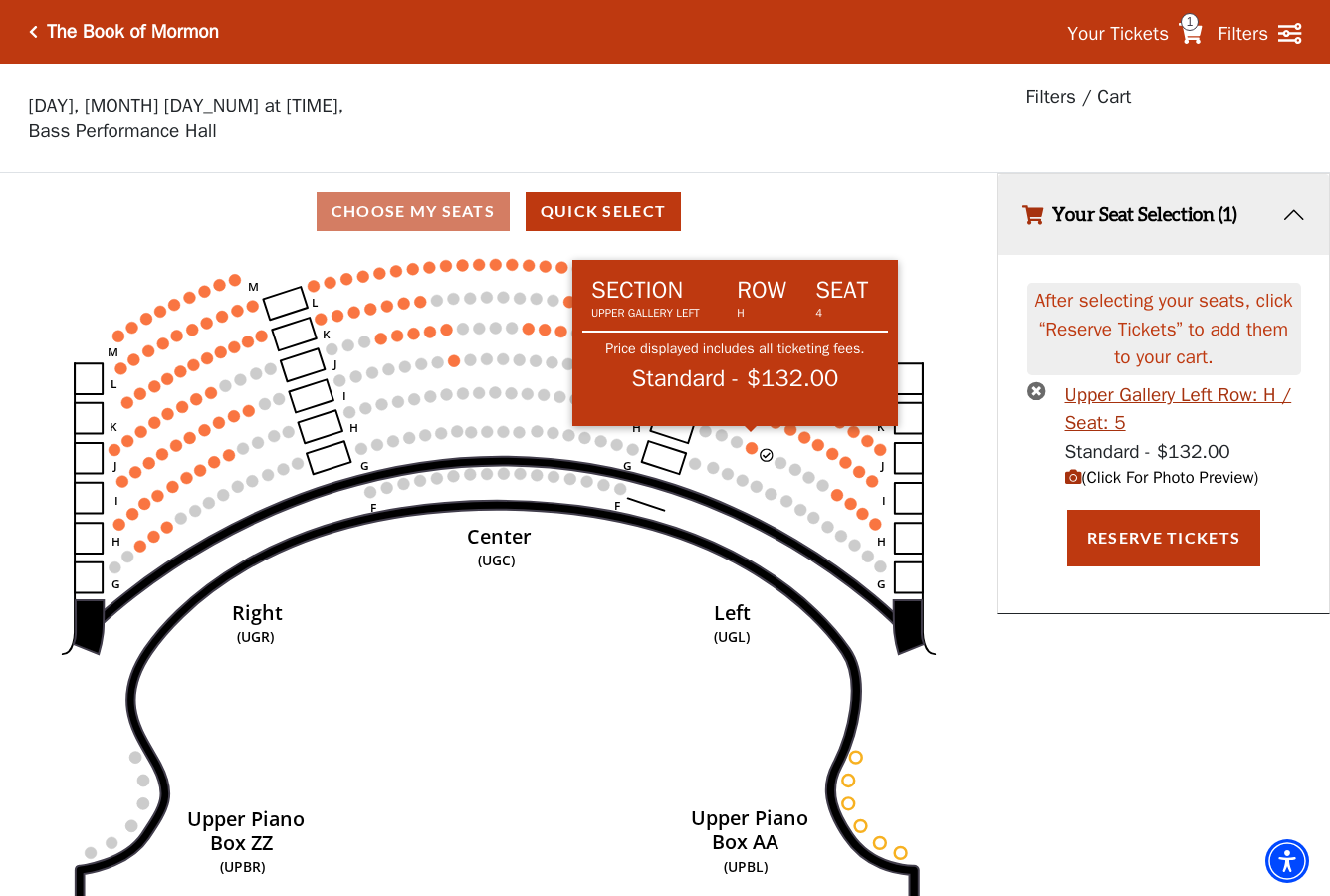 click 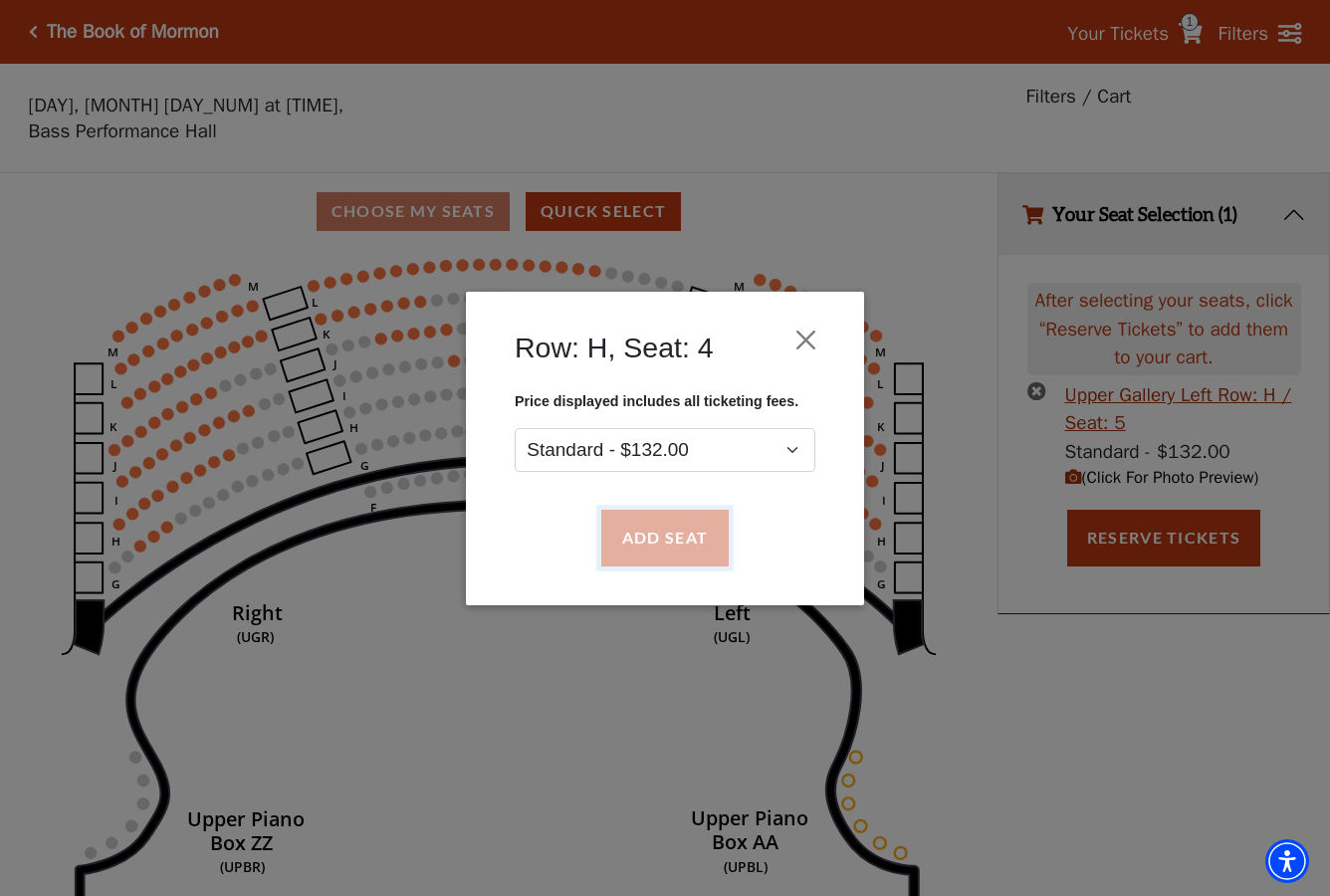click on "Add Seat" at bounding box center (665, 538) 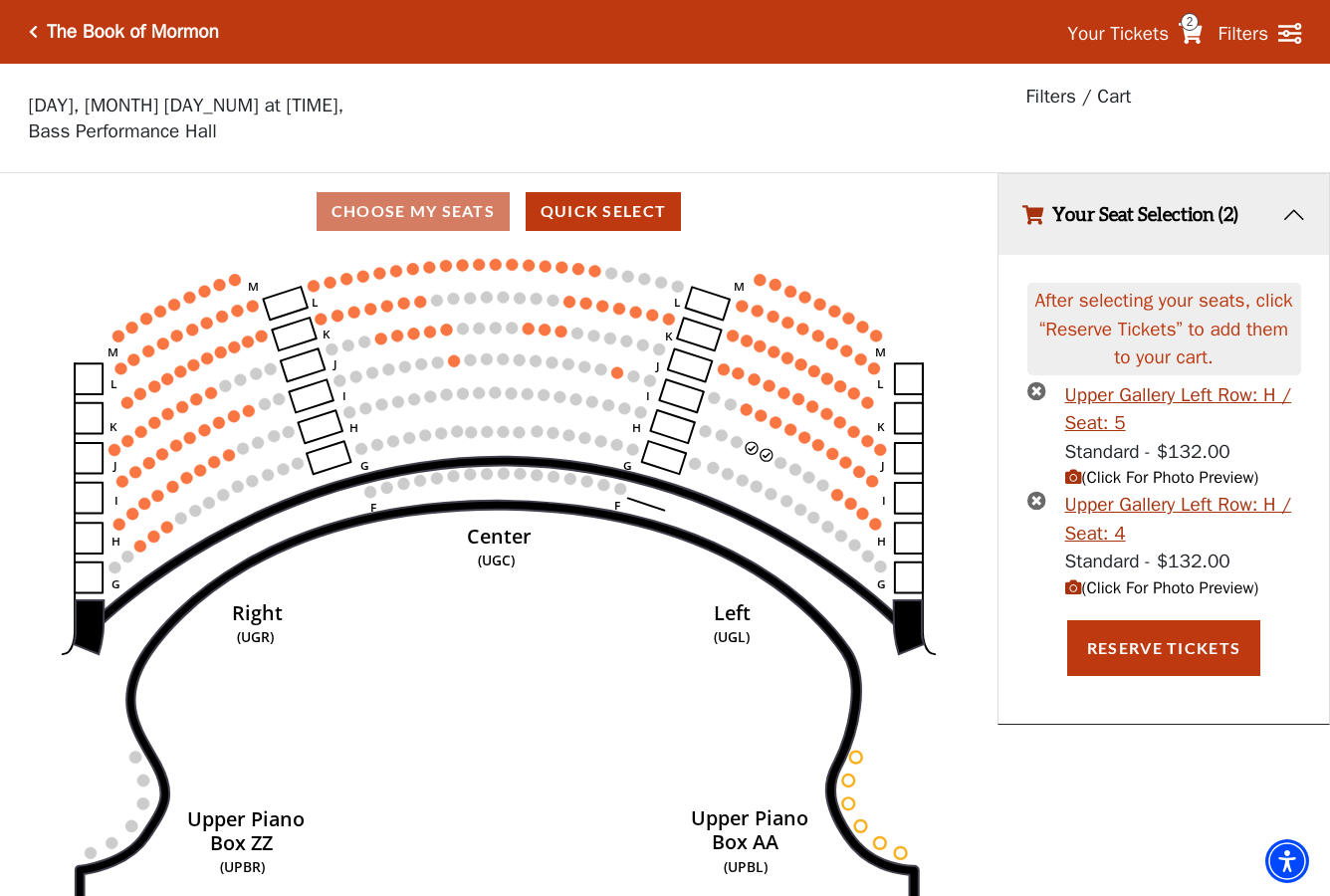 click on "(Click For Photo Preview)" at bounding box center [1162, 587] 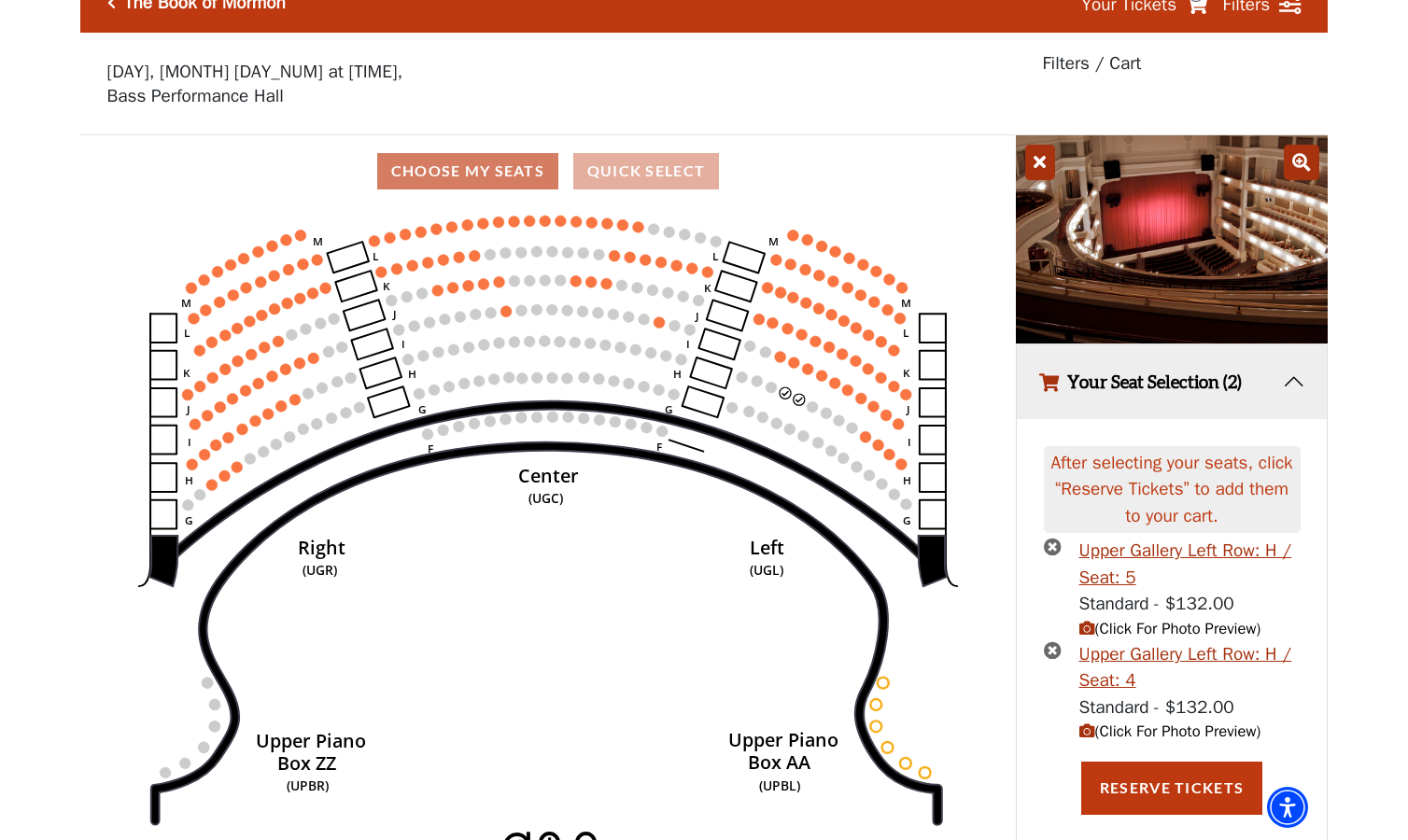 scroll, scrollTop: 9, scrollLeft: 0, axis: vertical 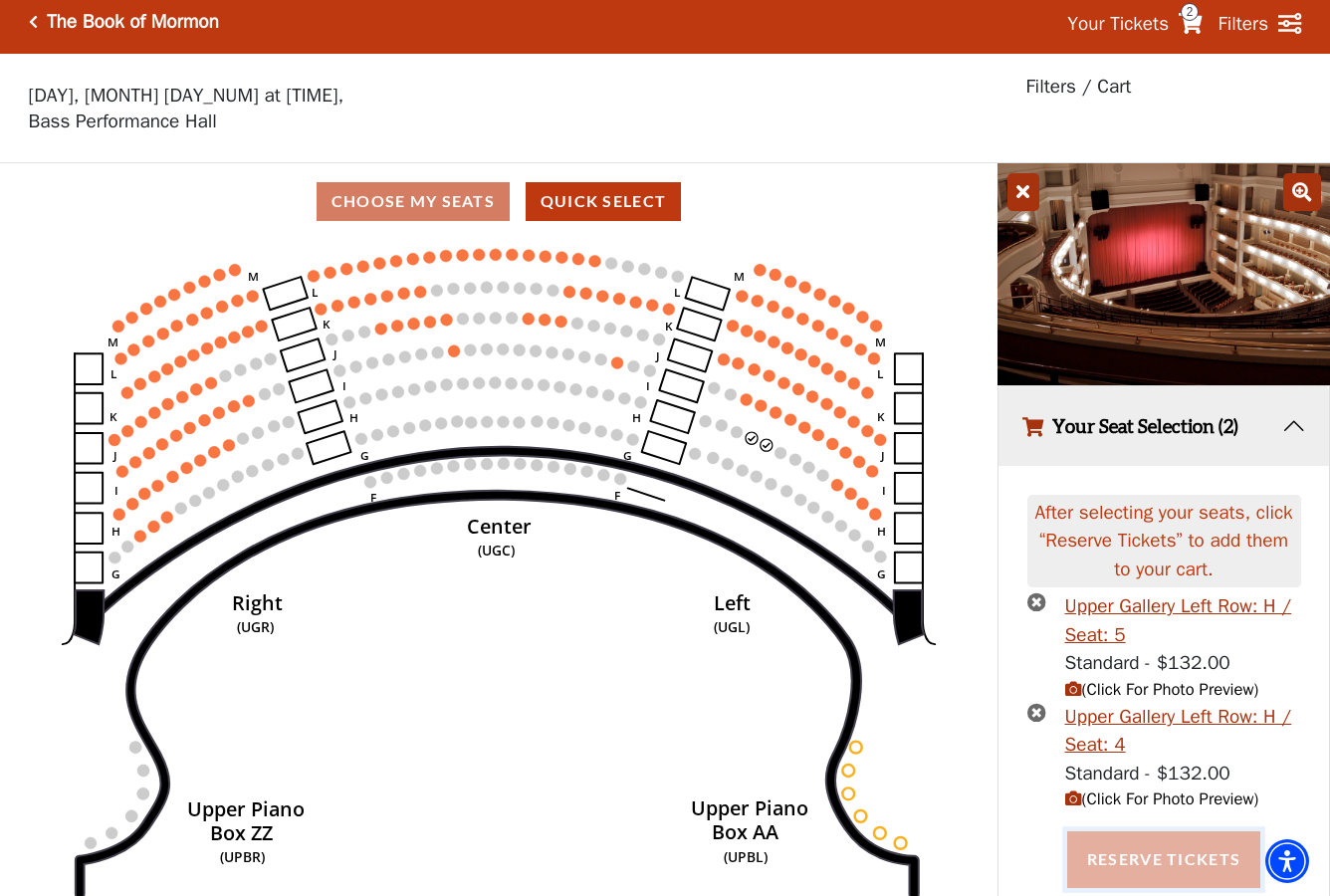 click on "Reserve Tickets" at bounding box center (1164, 859) 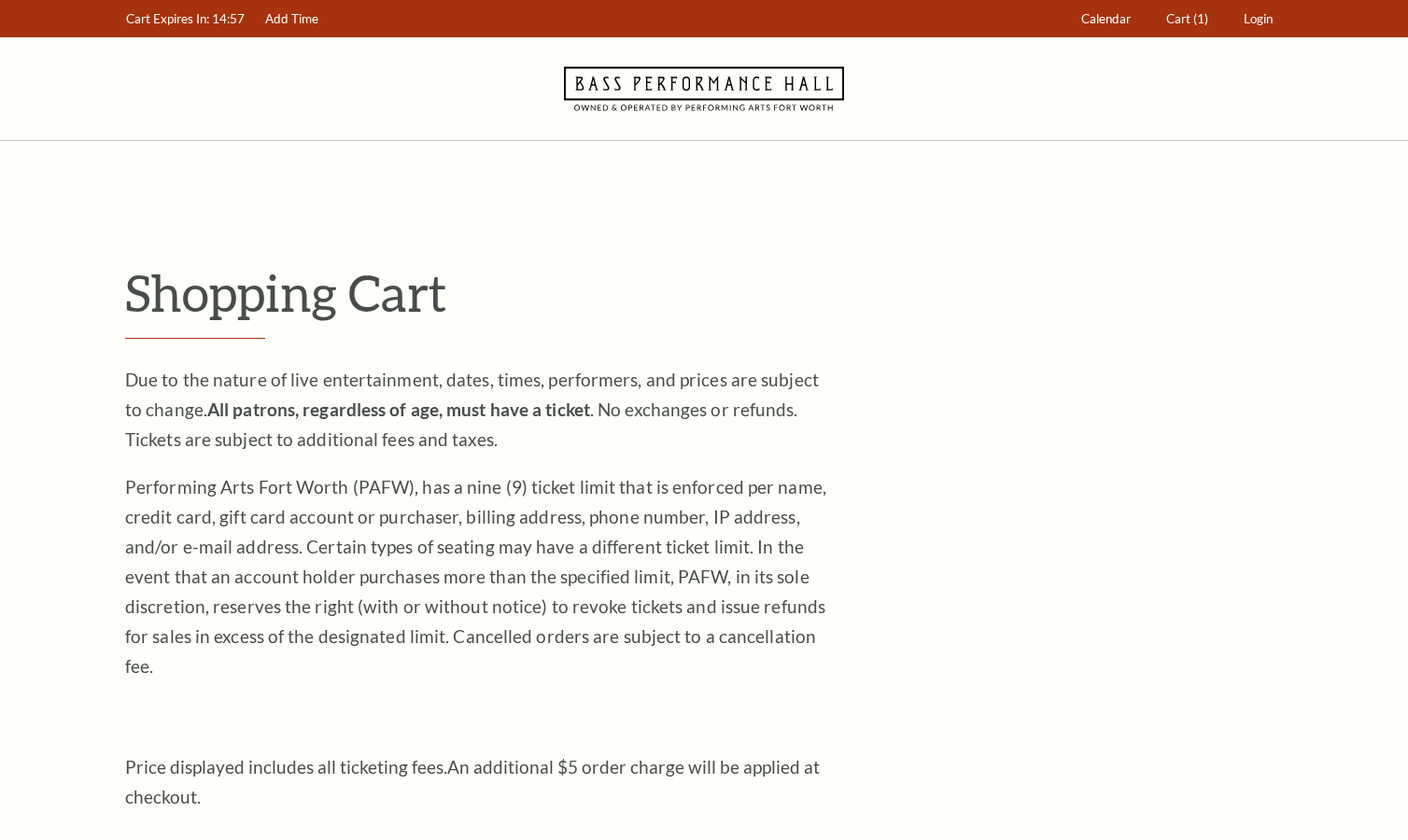 scroll, scrollTop: 0, scrollLeft: 0, axis: both 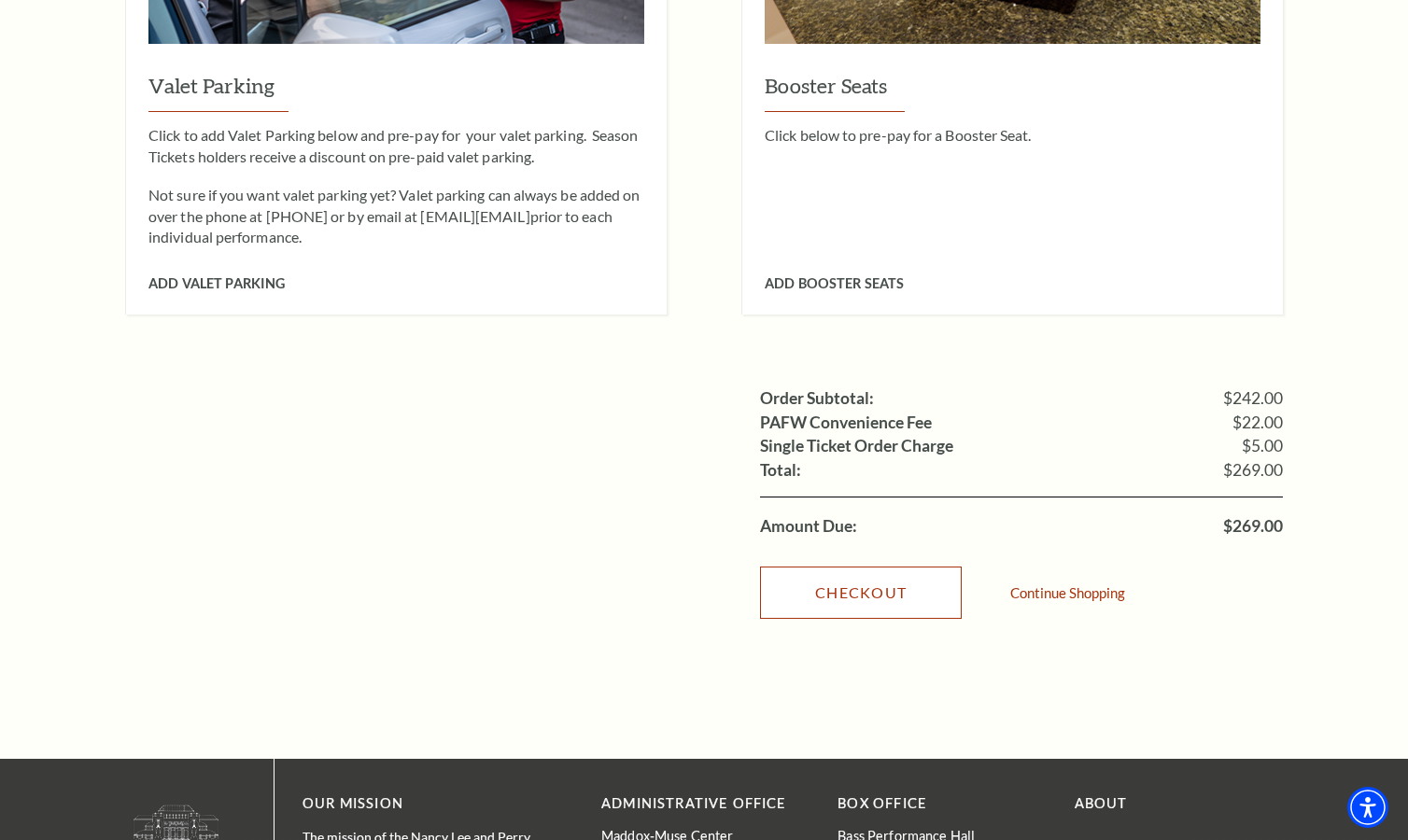 click on "Checkout" at bounding box center [861, 593] 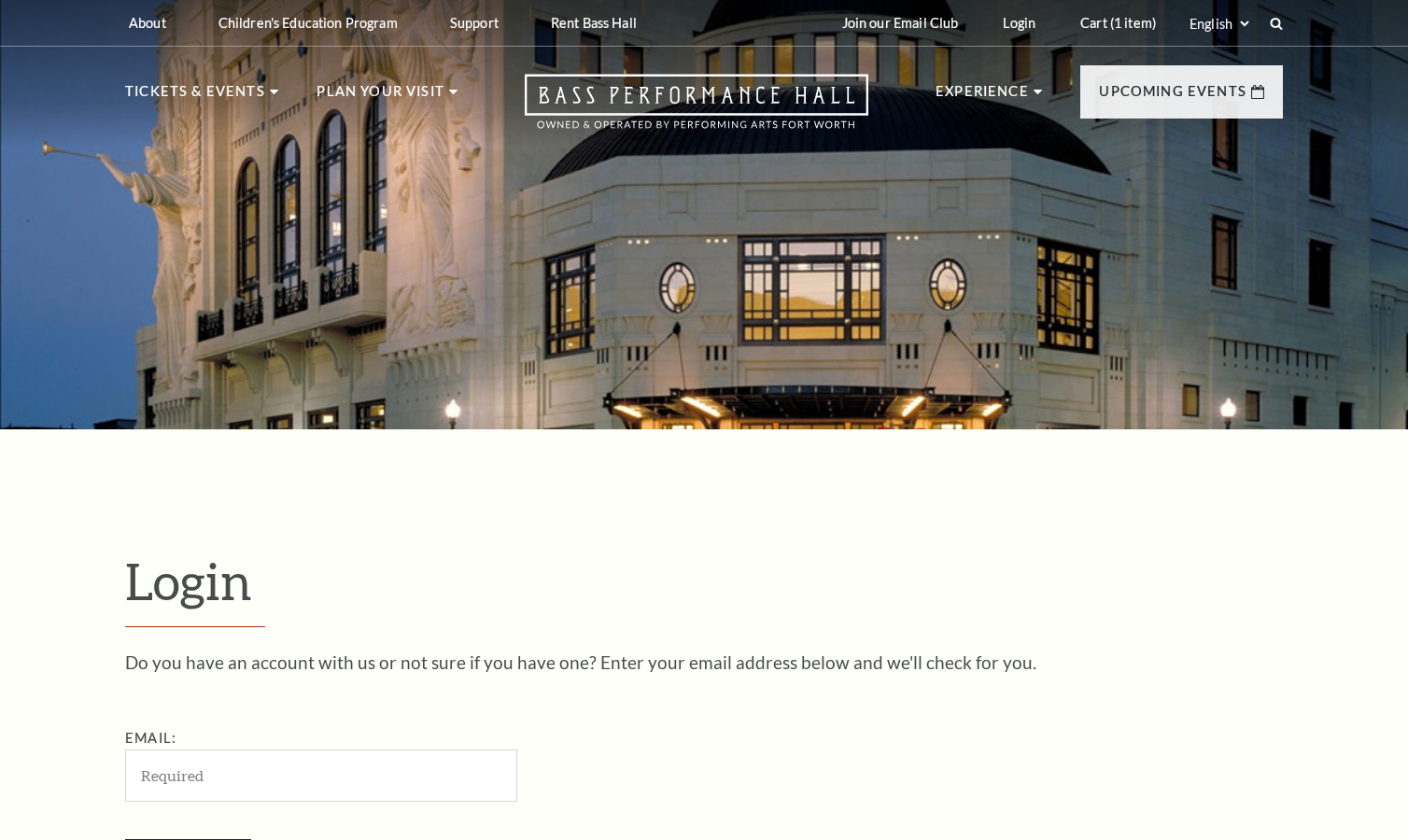 scroll, scrollTop: 551, scrollLeft: 0, axis: vertical 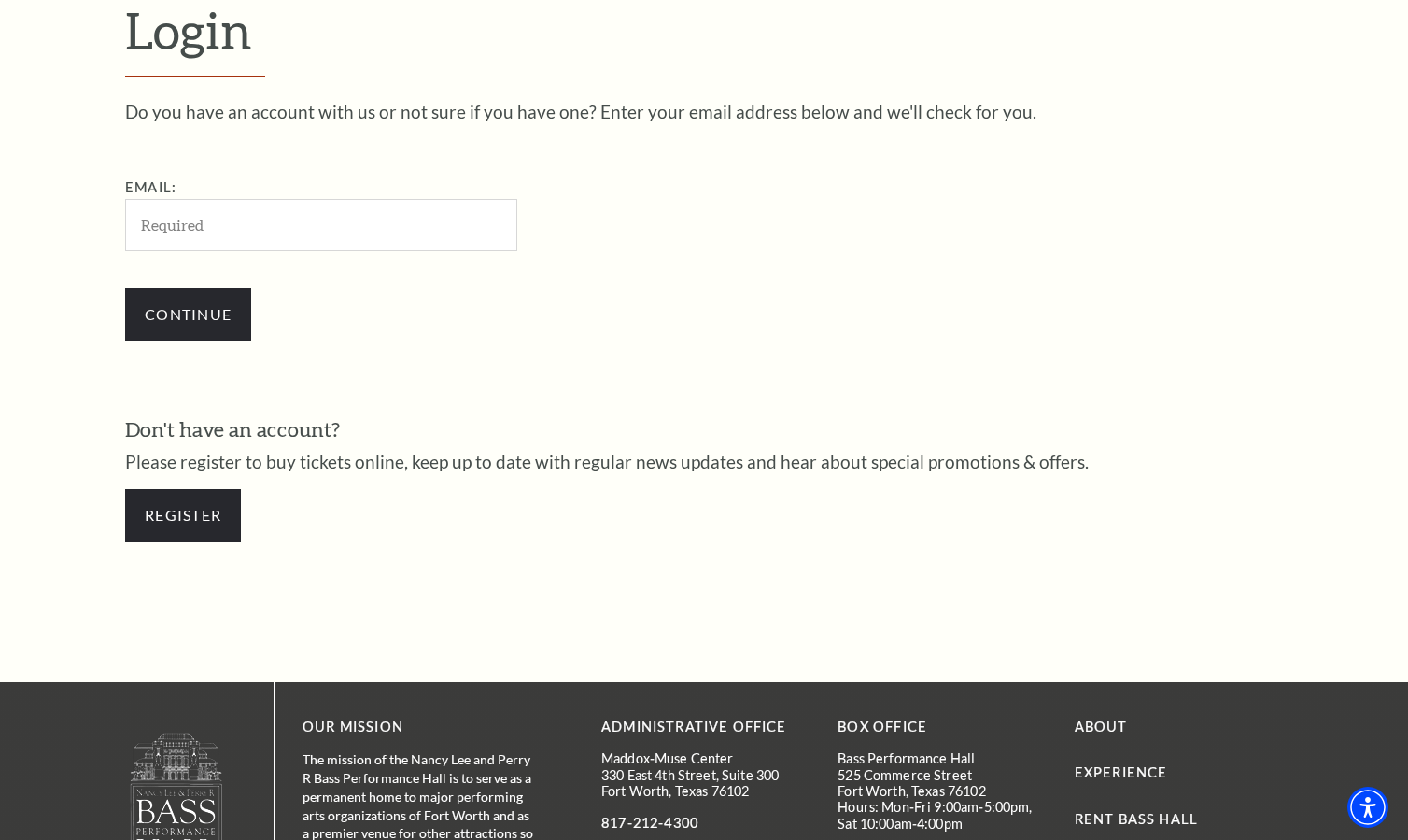 click on "Email:" at bounding box center [321, 224] 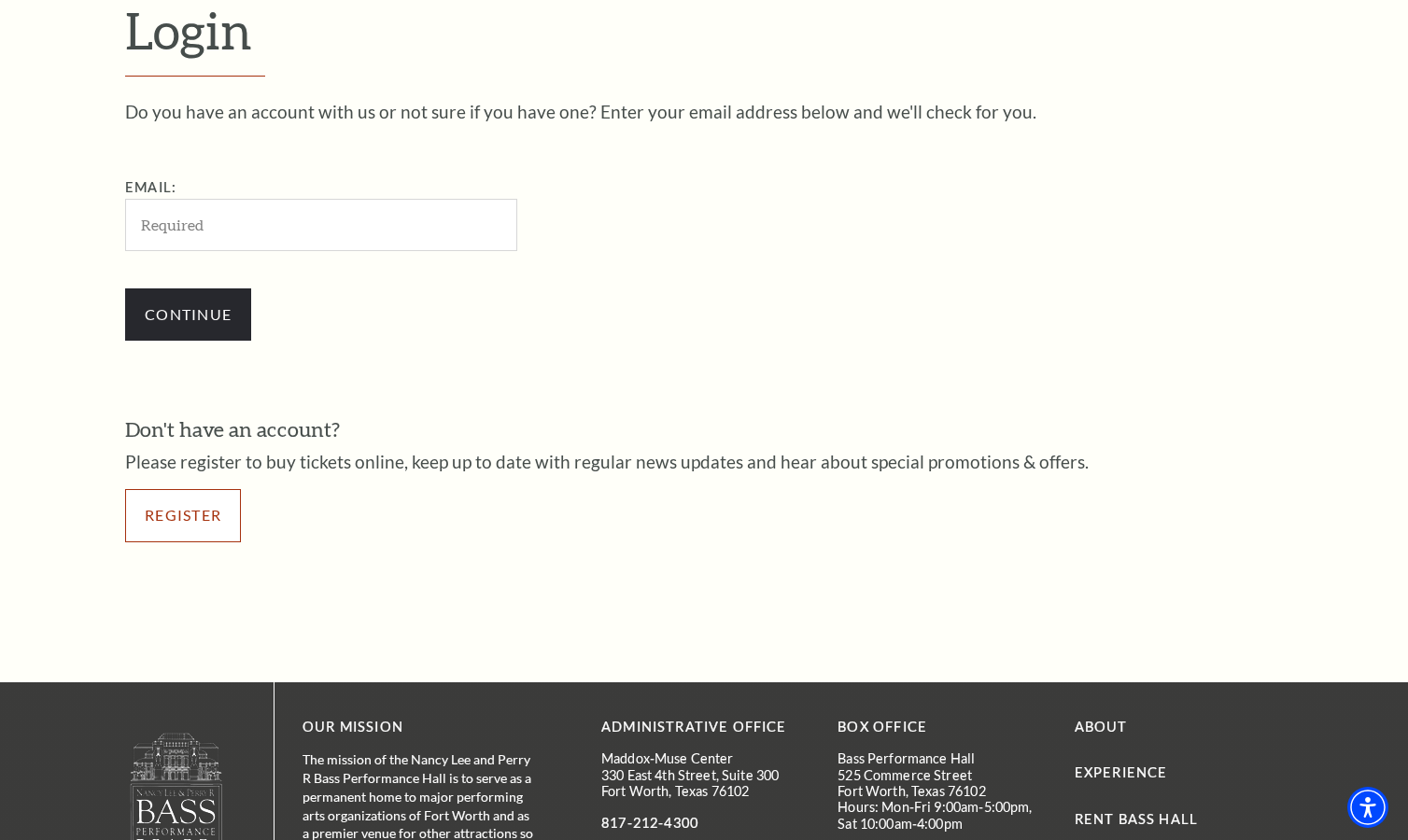 click on "Register" at bounding box center [183, 515] 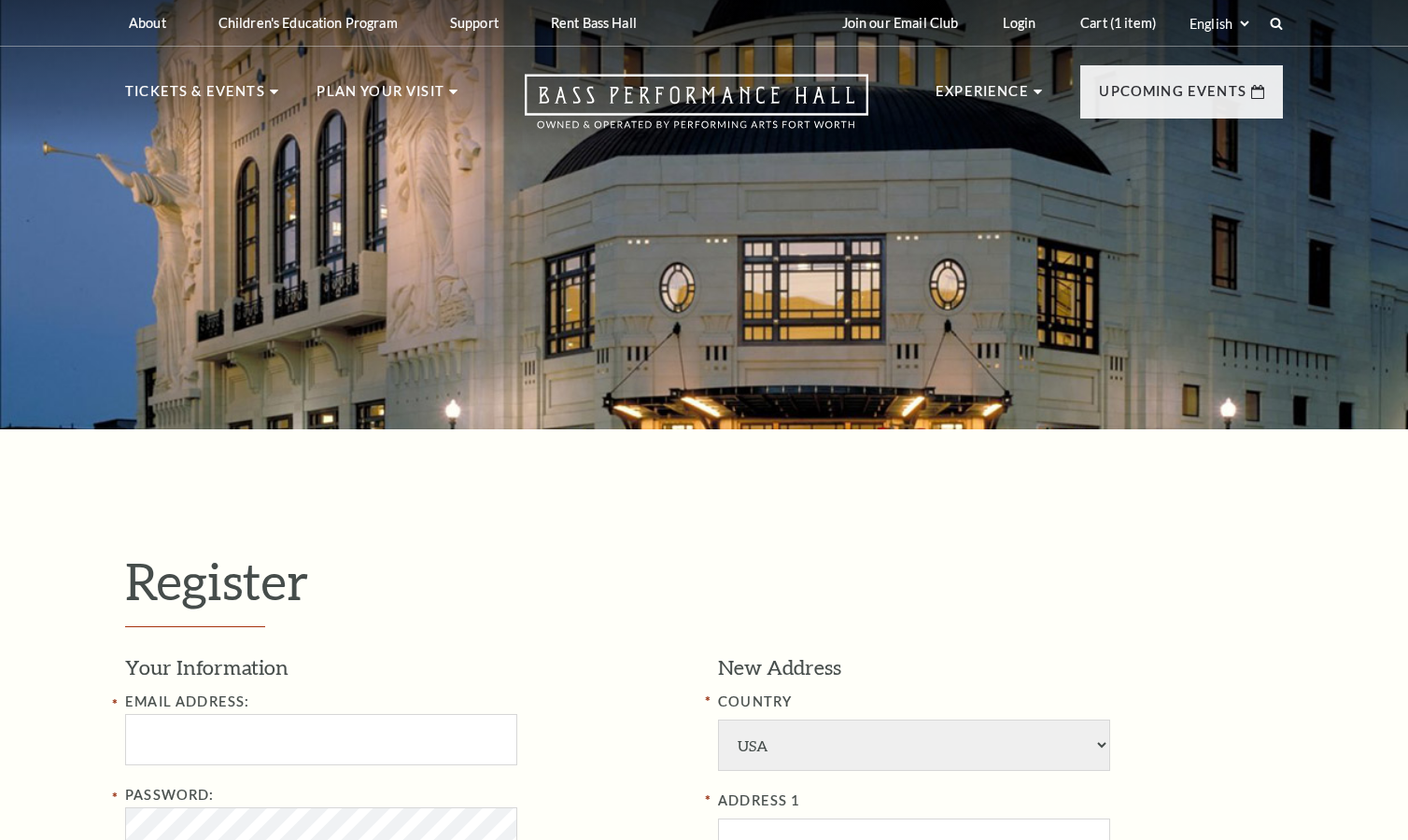 select on "1" 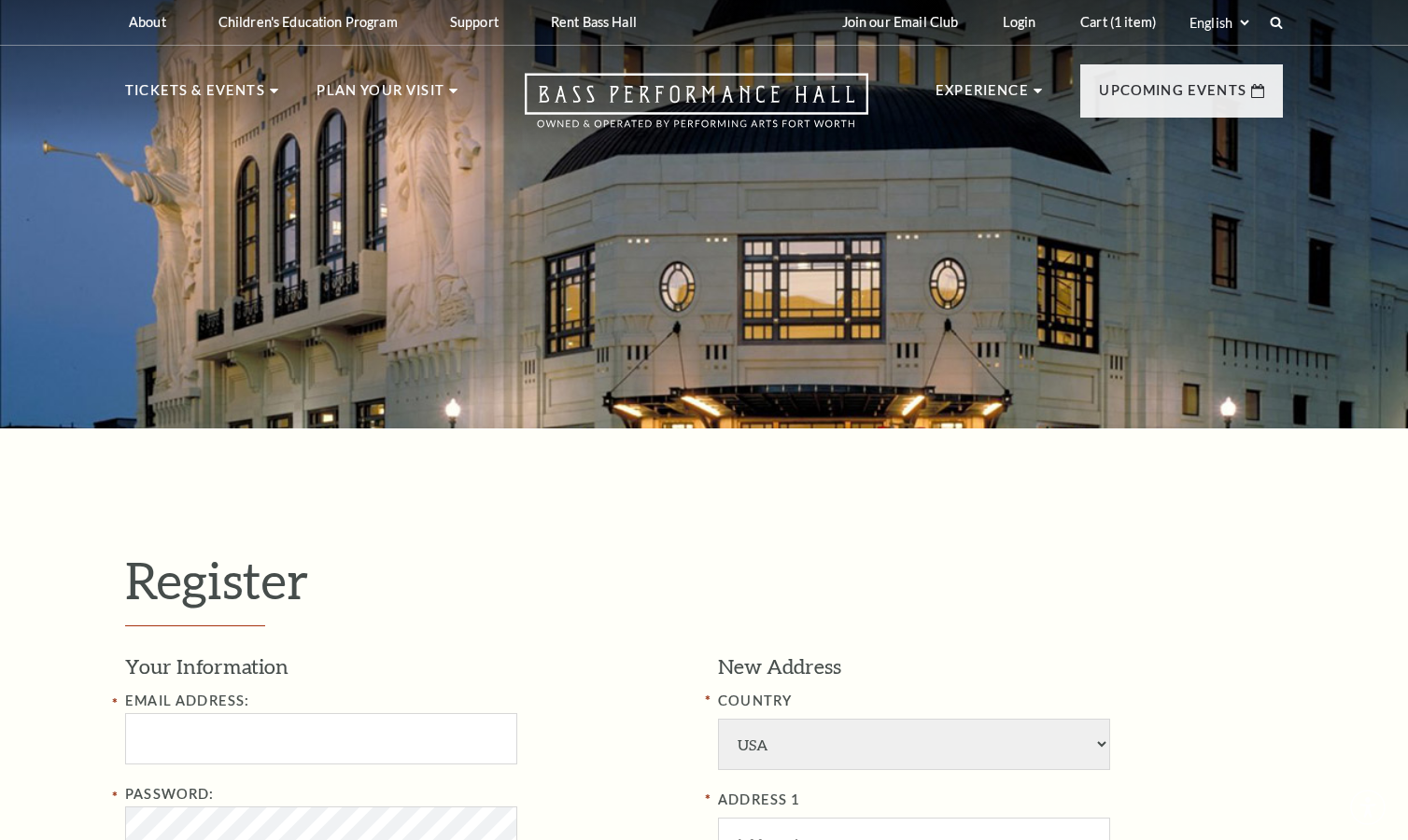 scroll, scrollTop: 0, scrollLeft: 0, axis: both 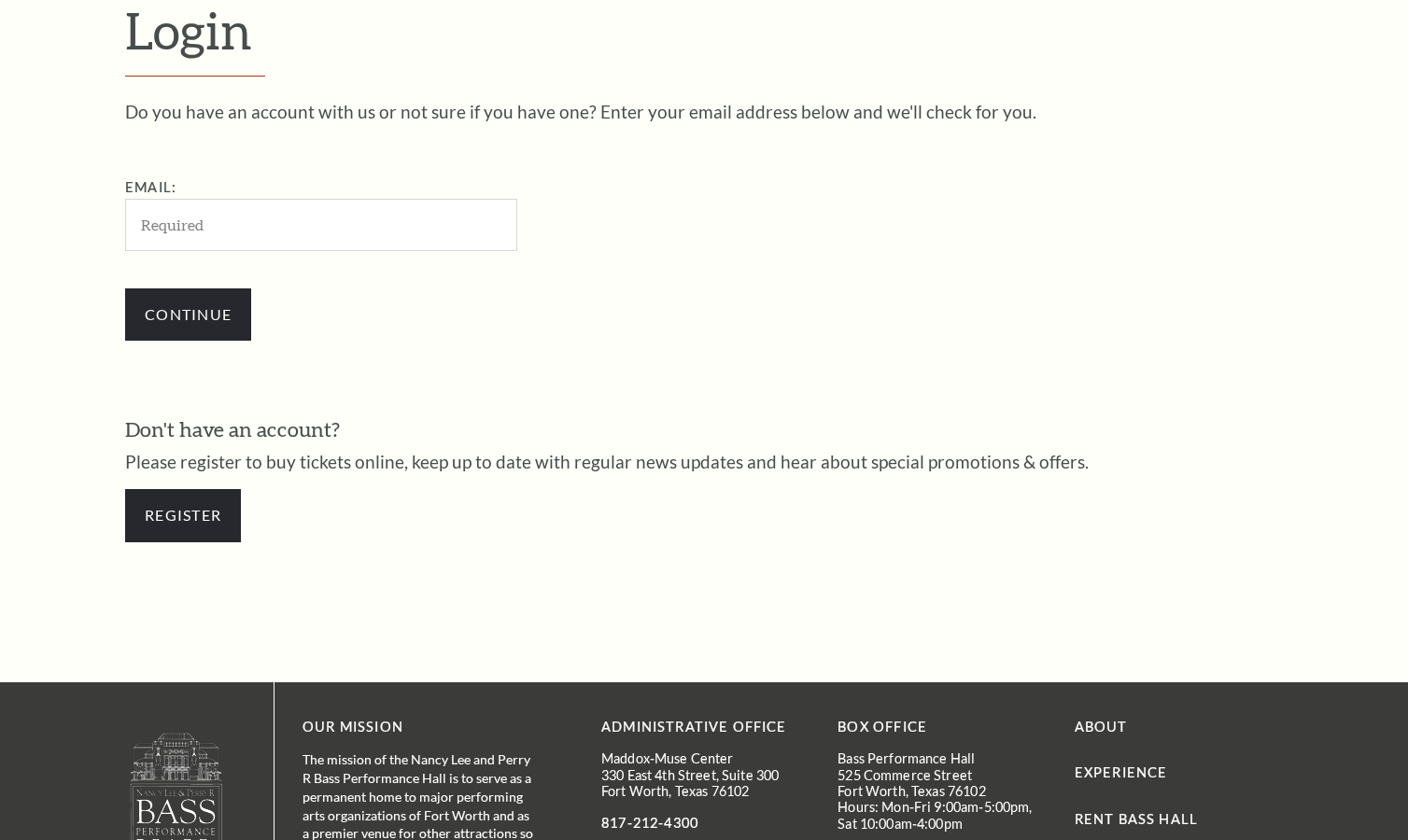 click on "Email:" at bounding box center [321, 224] 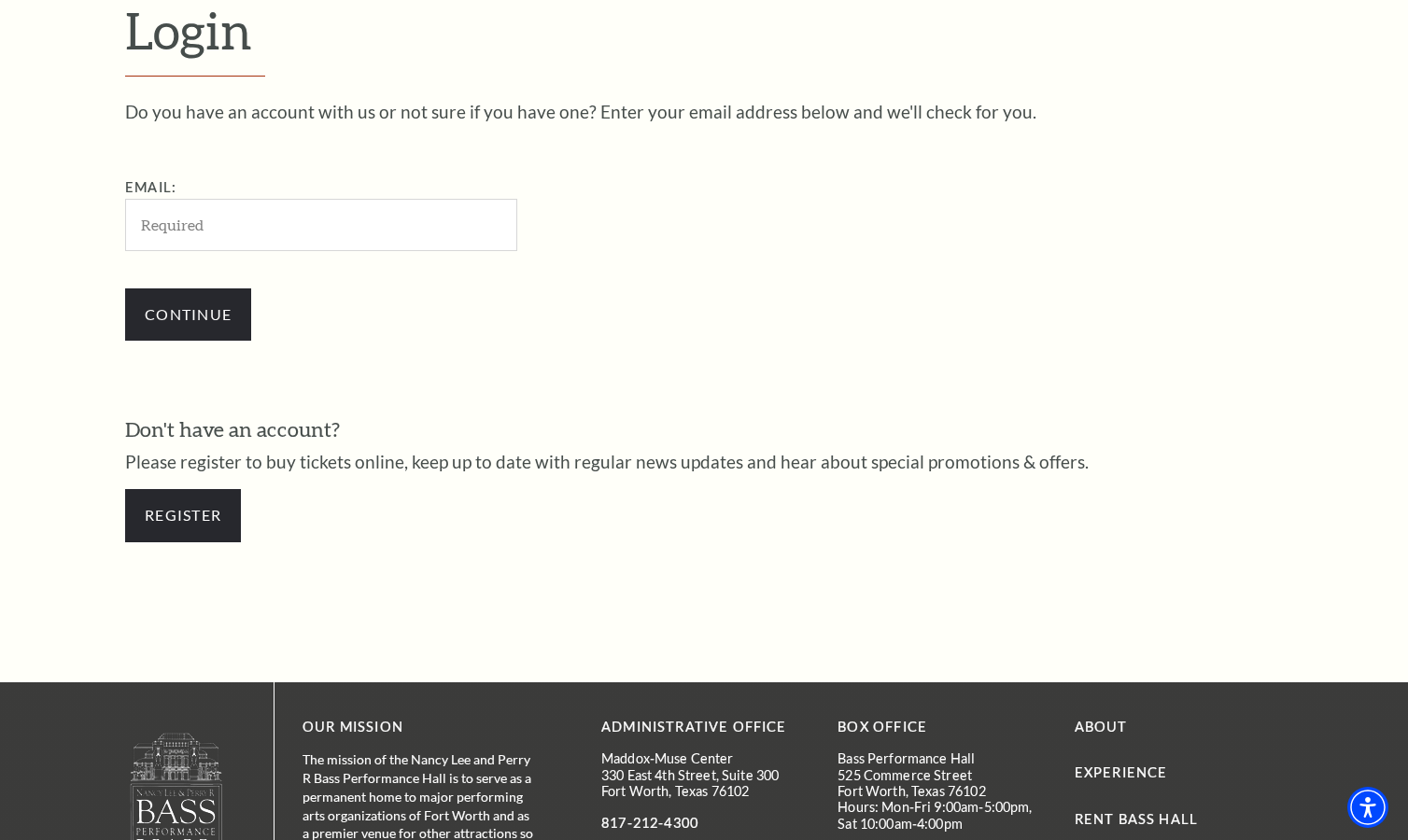 type on "[USERNAME]@example.com" 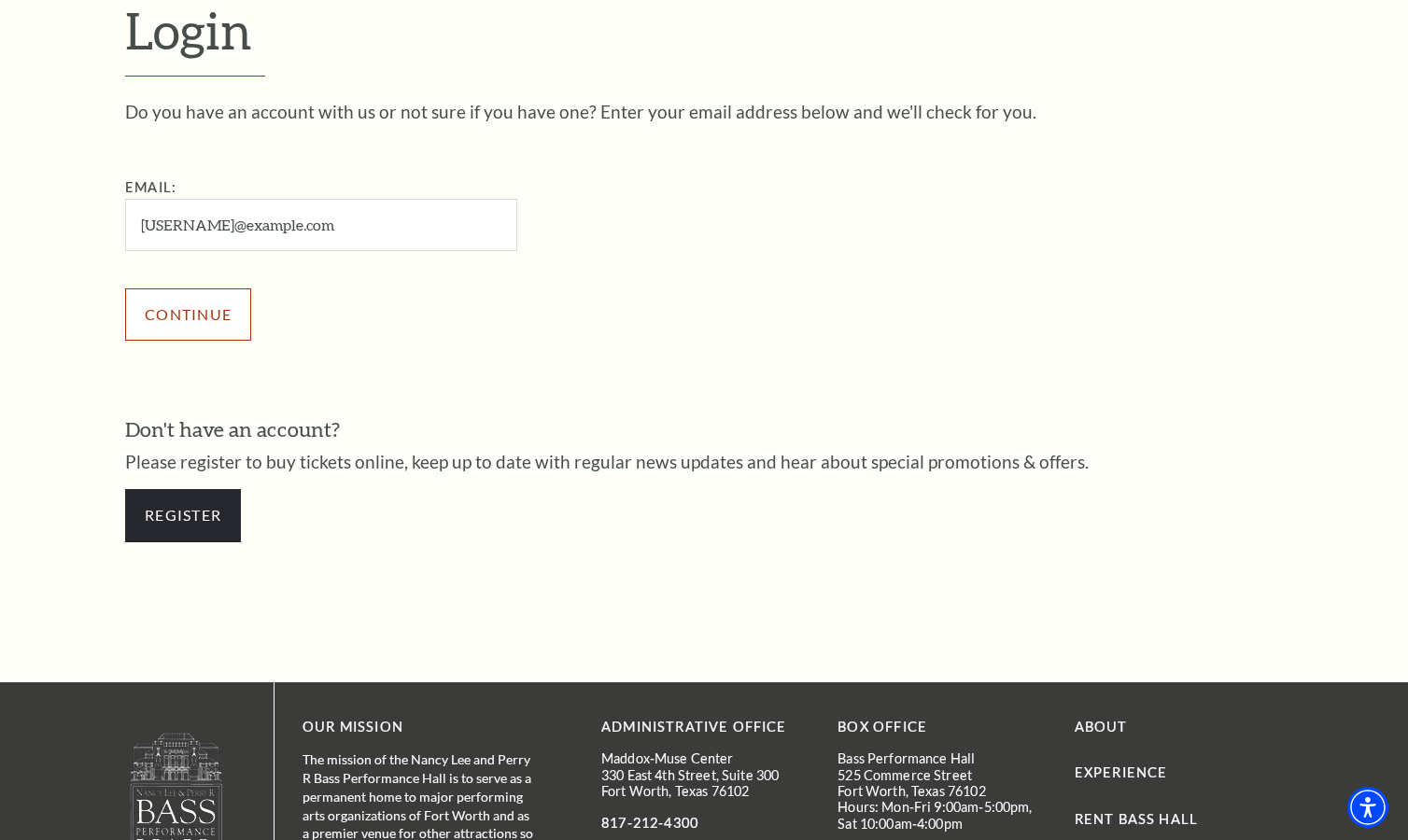 click on "Continue" at bounding box center [188, 315] 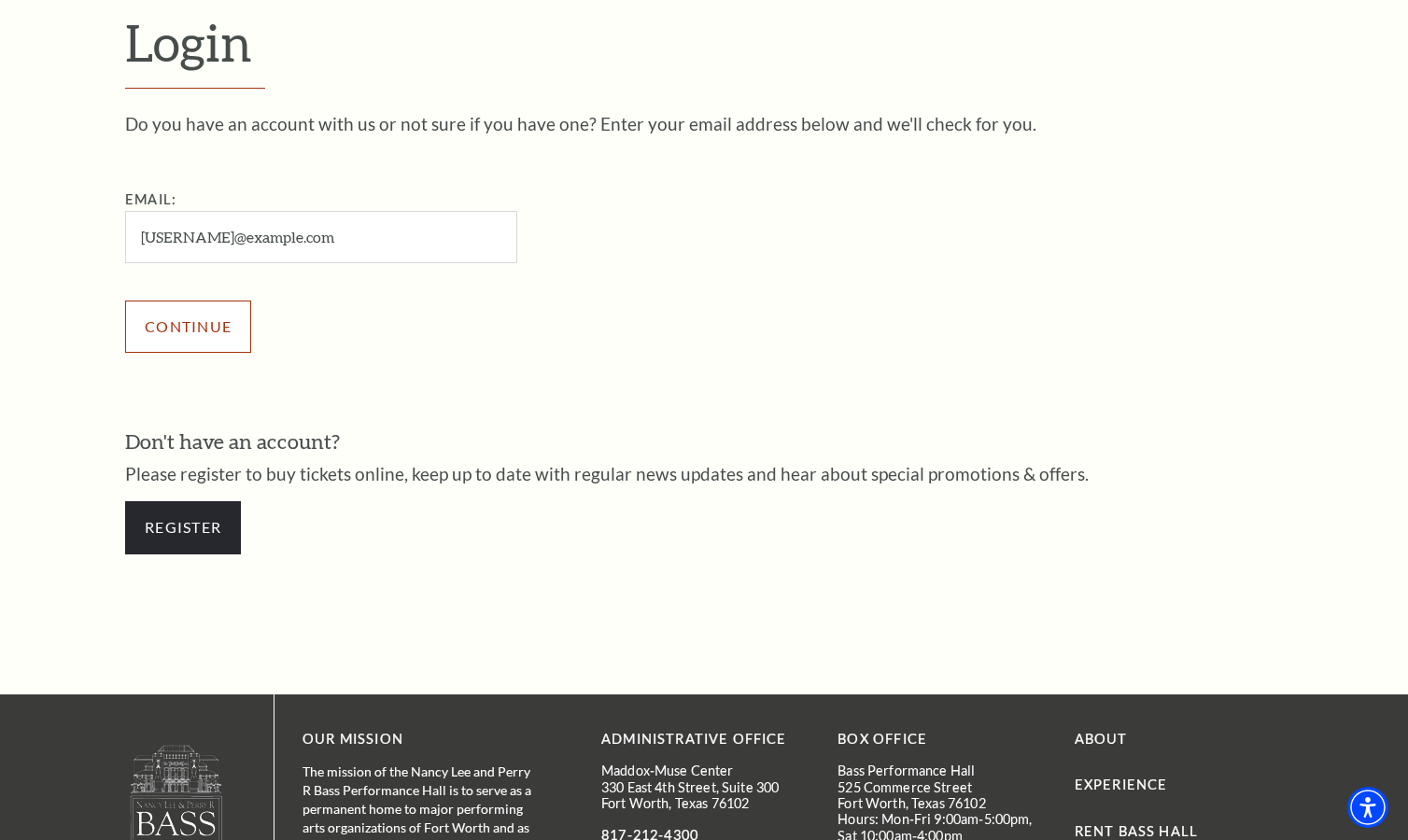 scroll, scrollTop: 526, scrollLeft: 0, axis: vertical 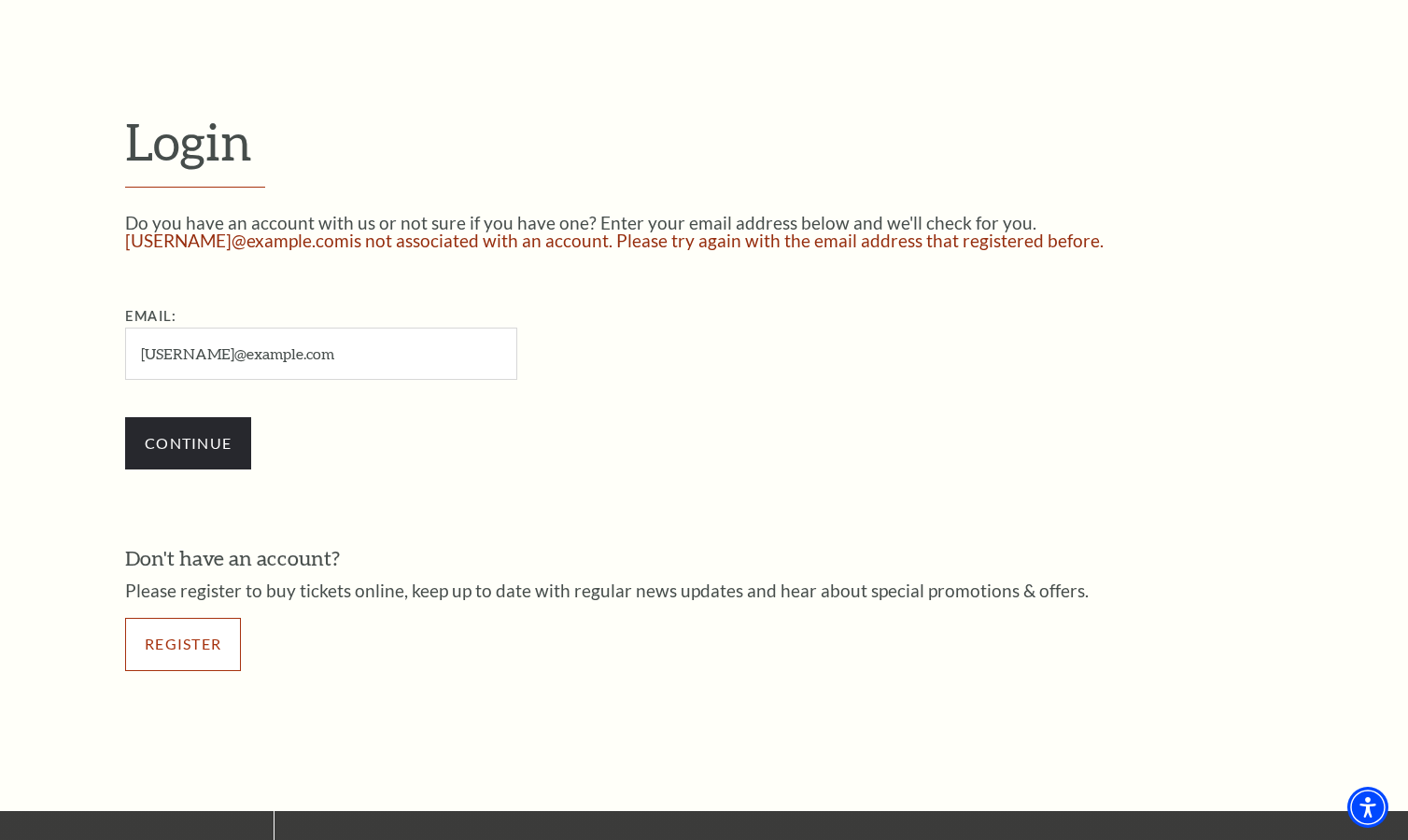 click on "Register" at bounding box center [183, 644] 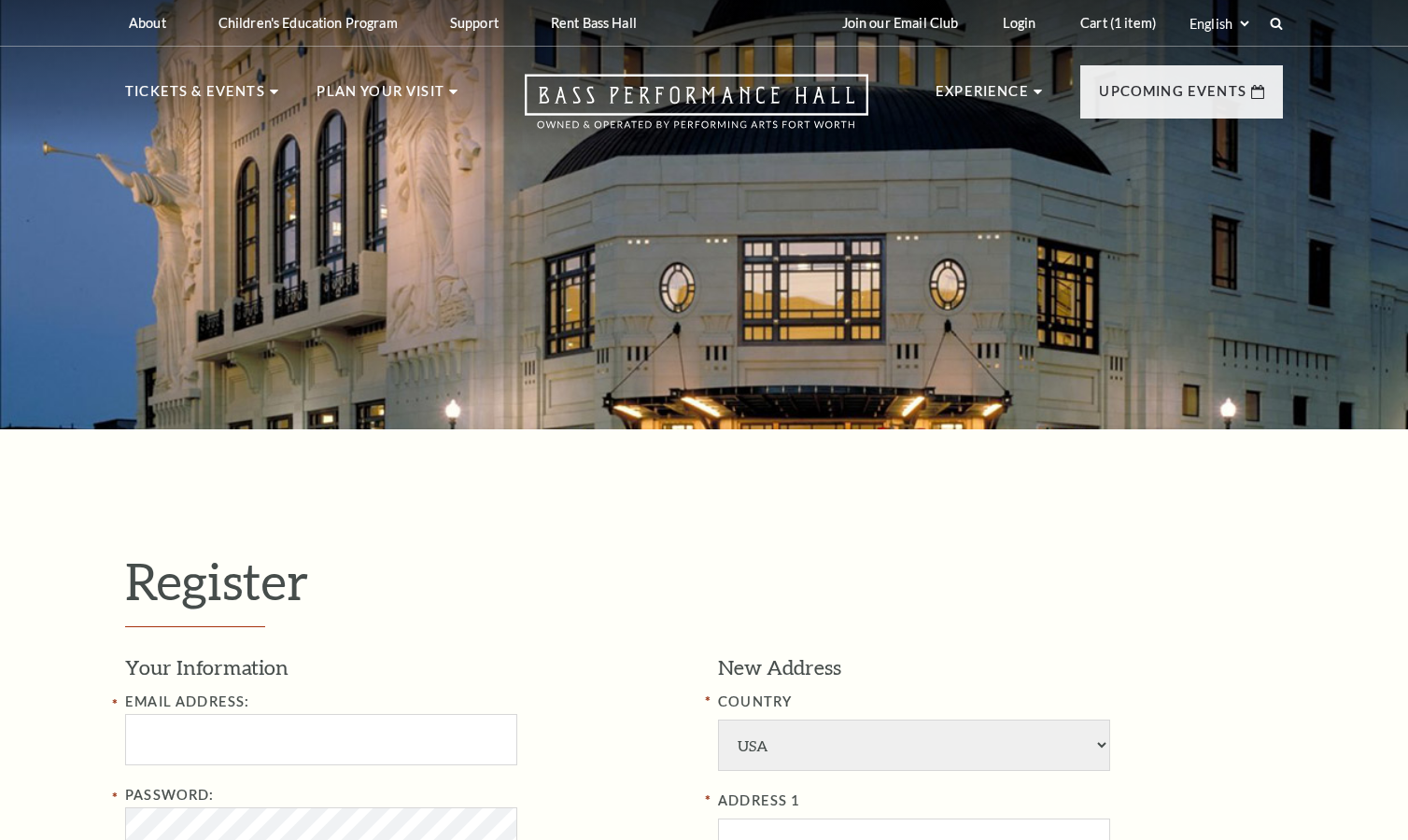 select on "1" 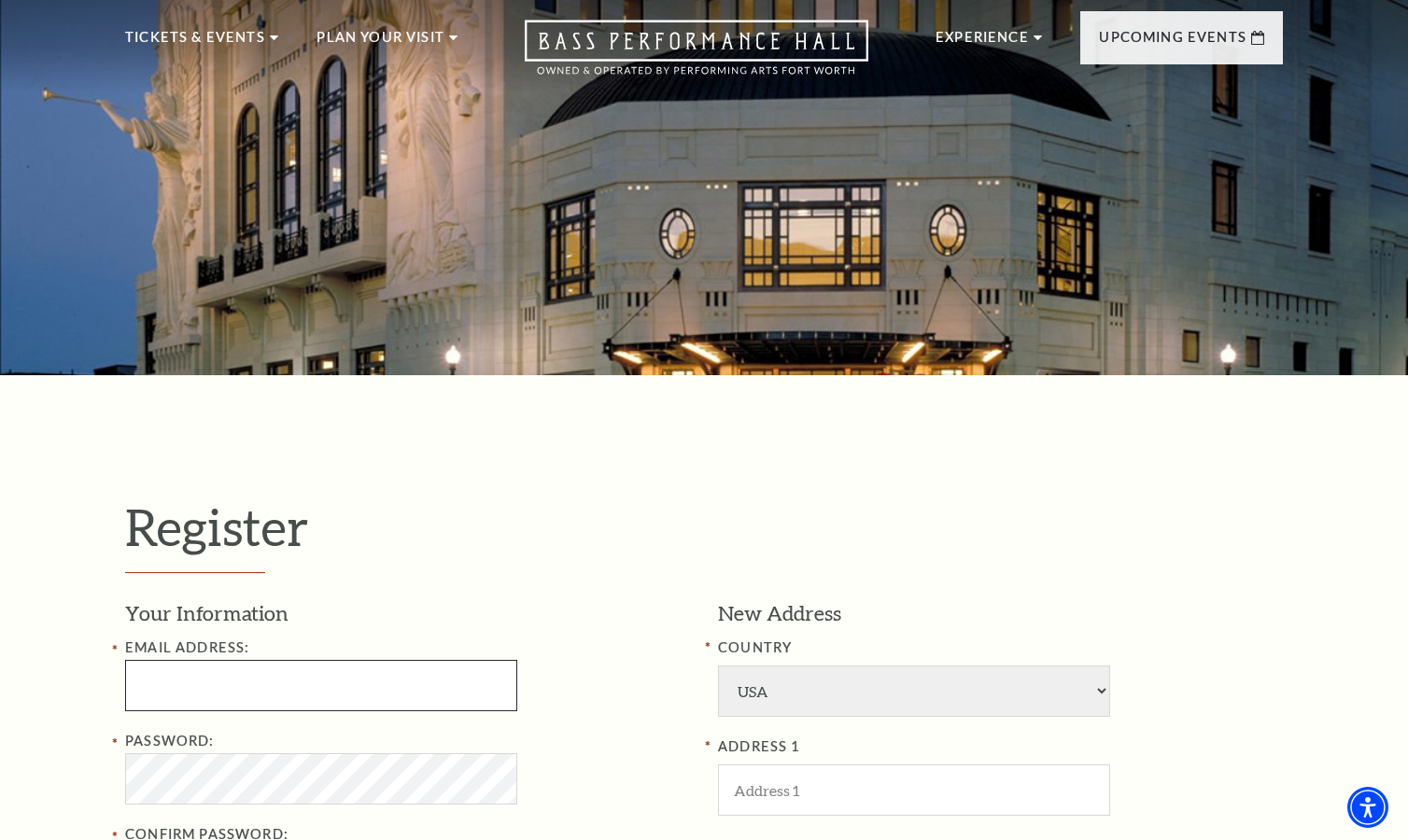 scroll, scrollTop: 164, scrollLeft: 0, axis: vertical 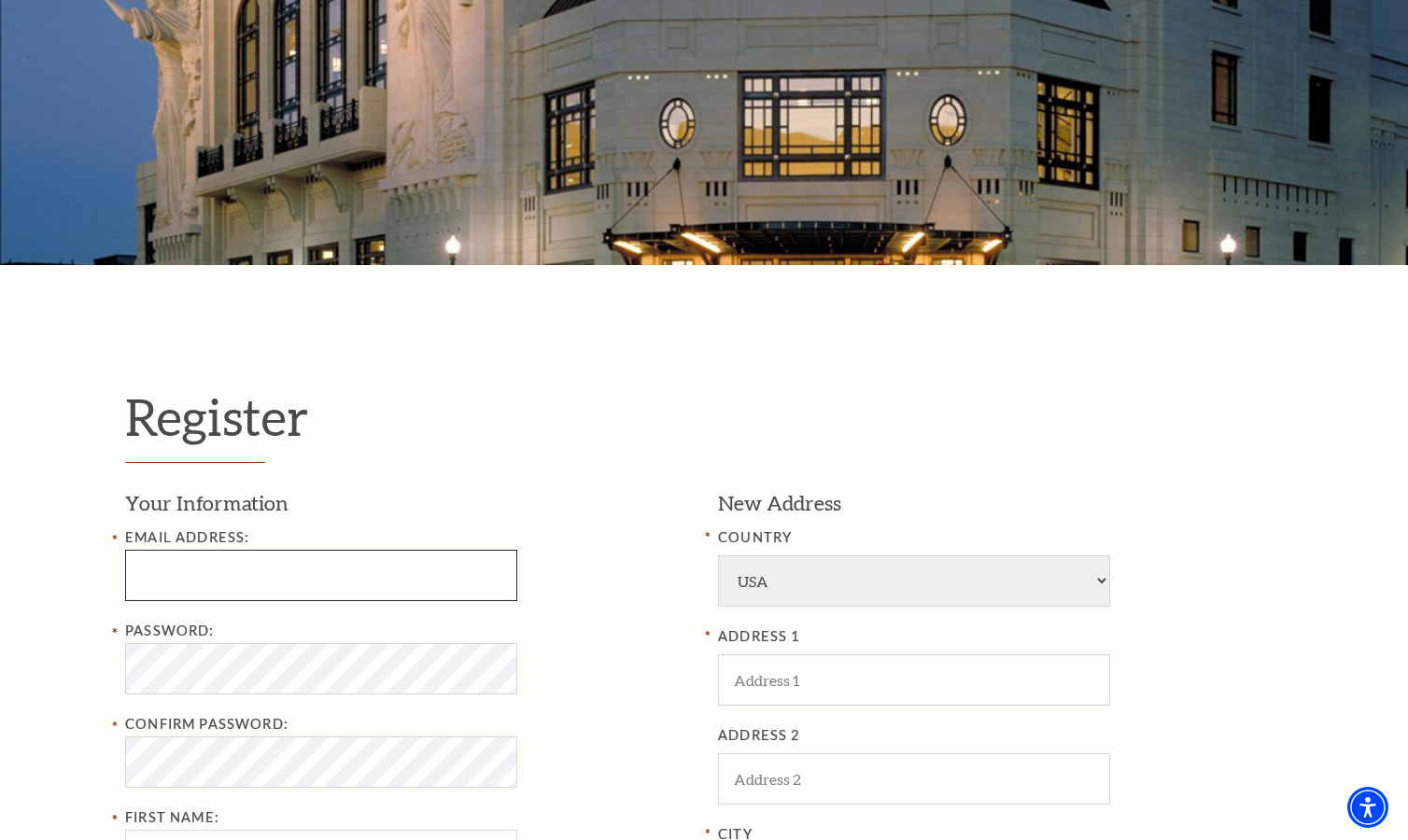 click at bounding box center [321, 575] 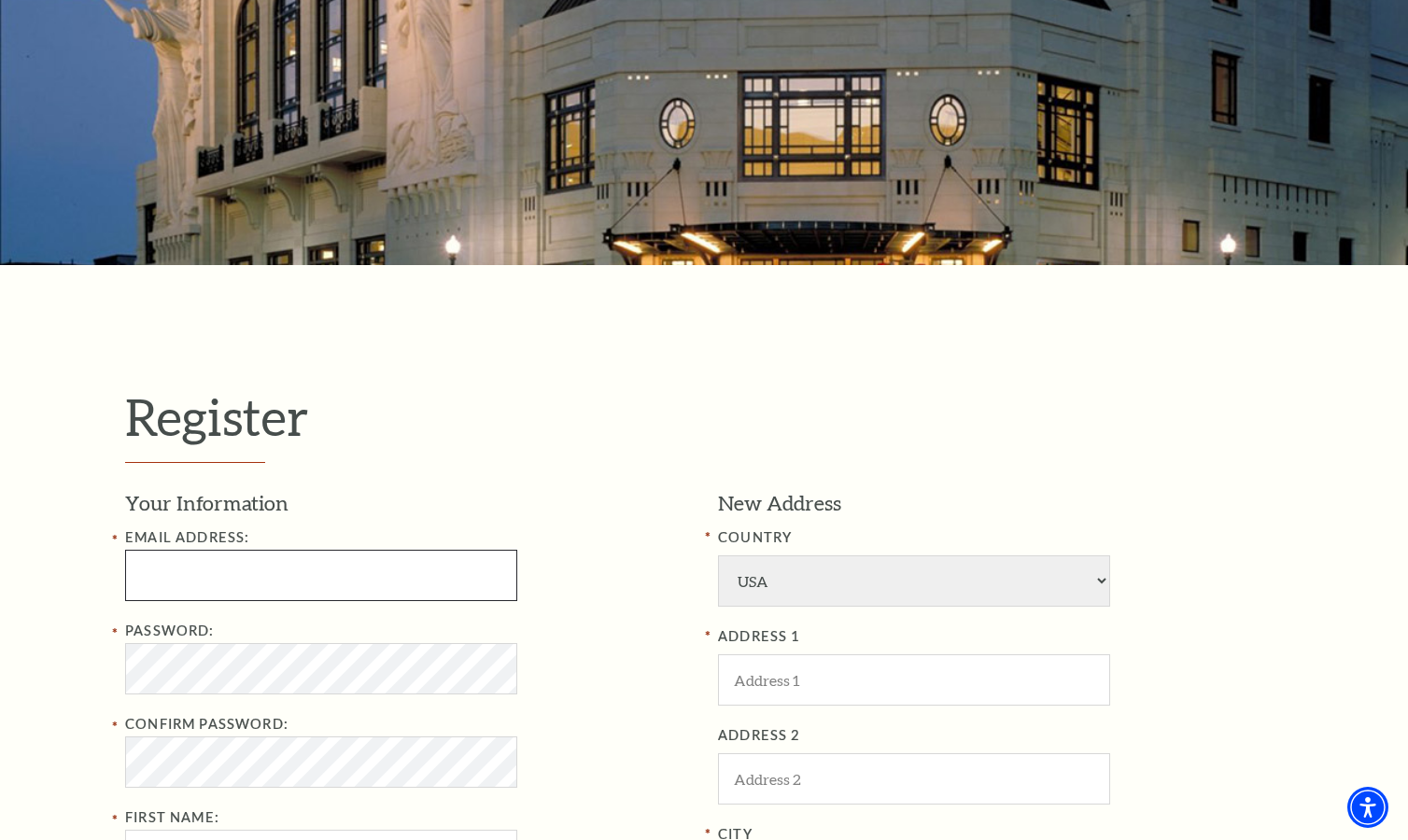 type on "rhunterwi@gmail.com" 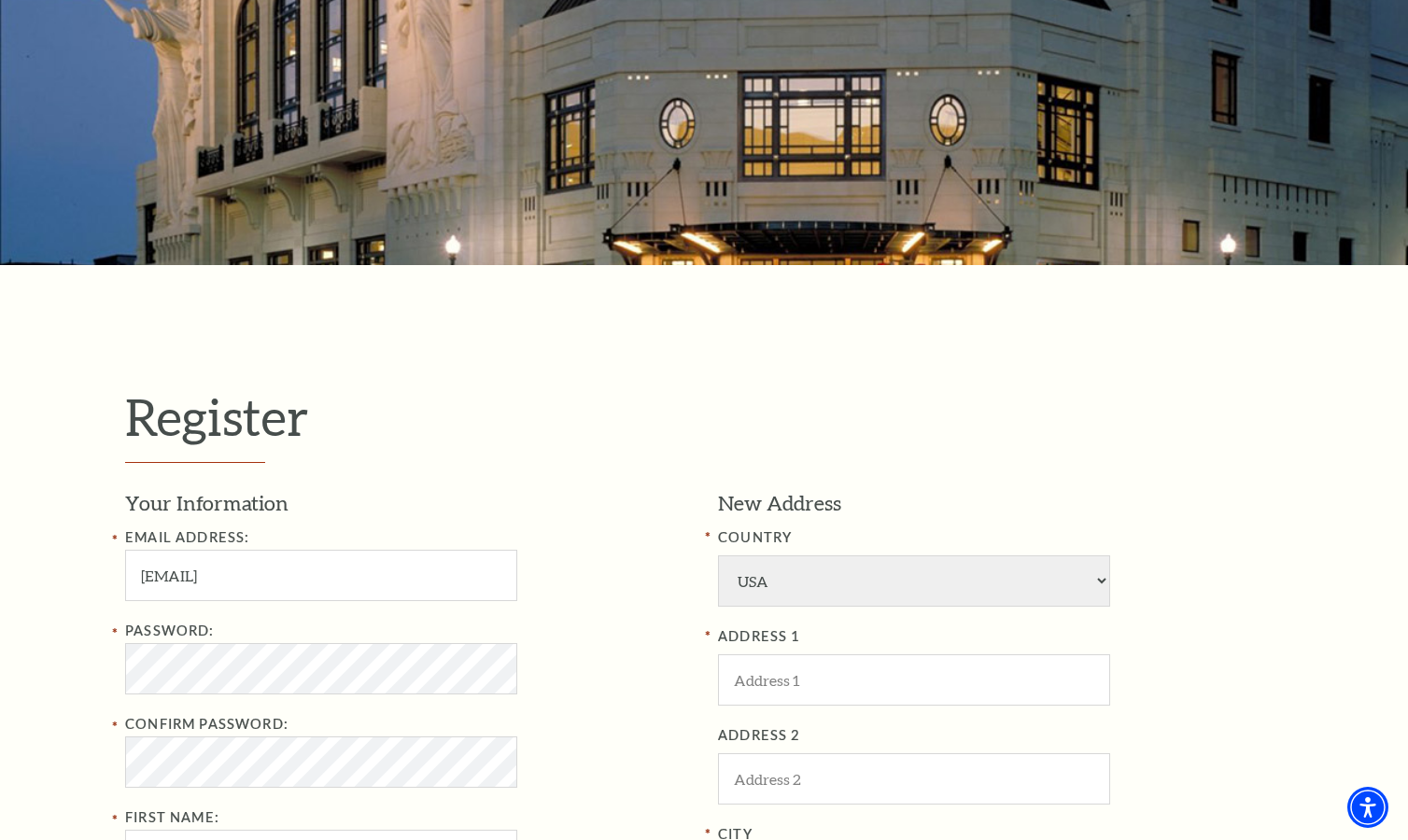 type on "Hunter" 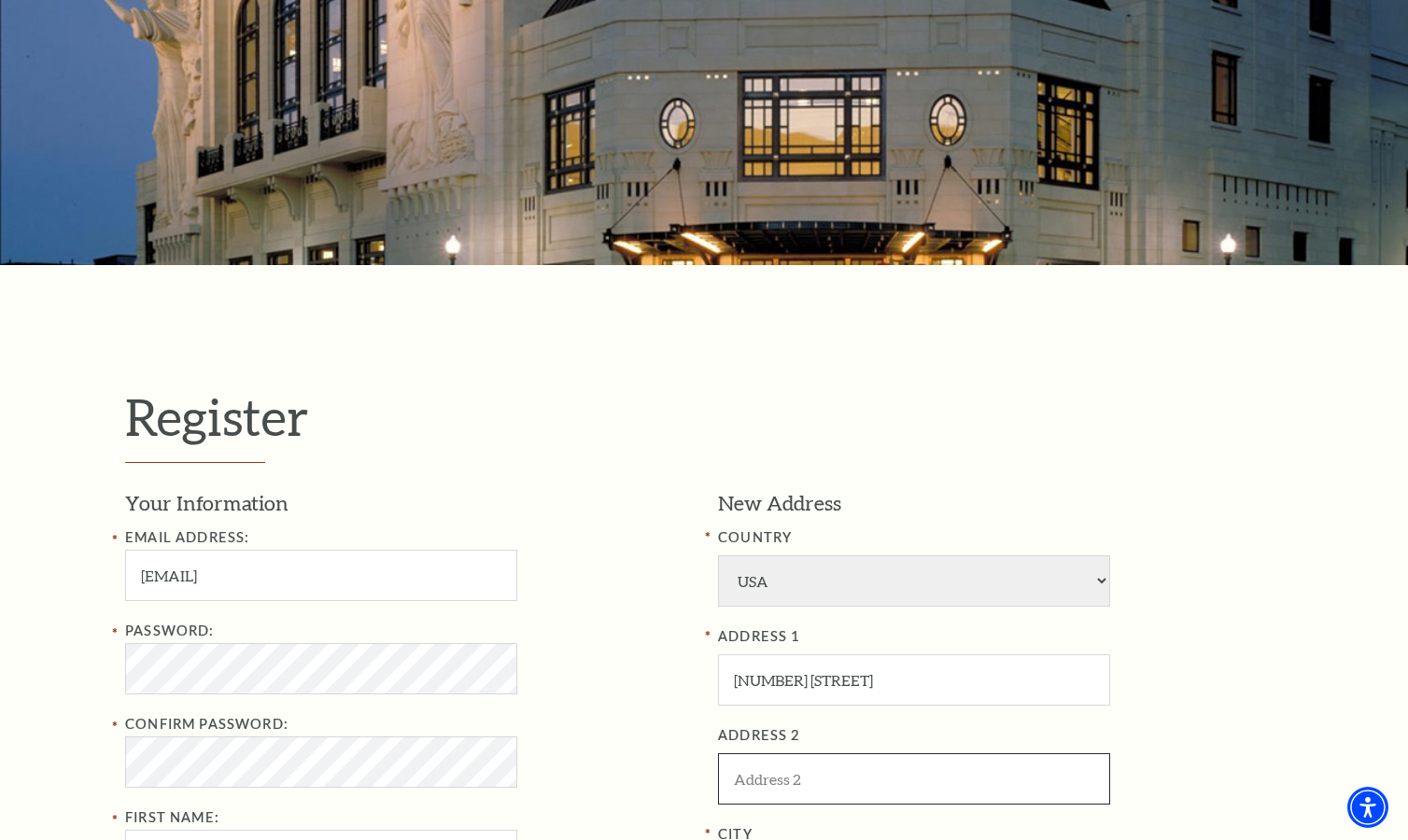 type on "Apt 9262" 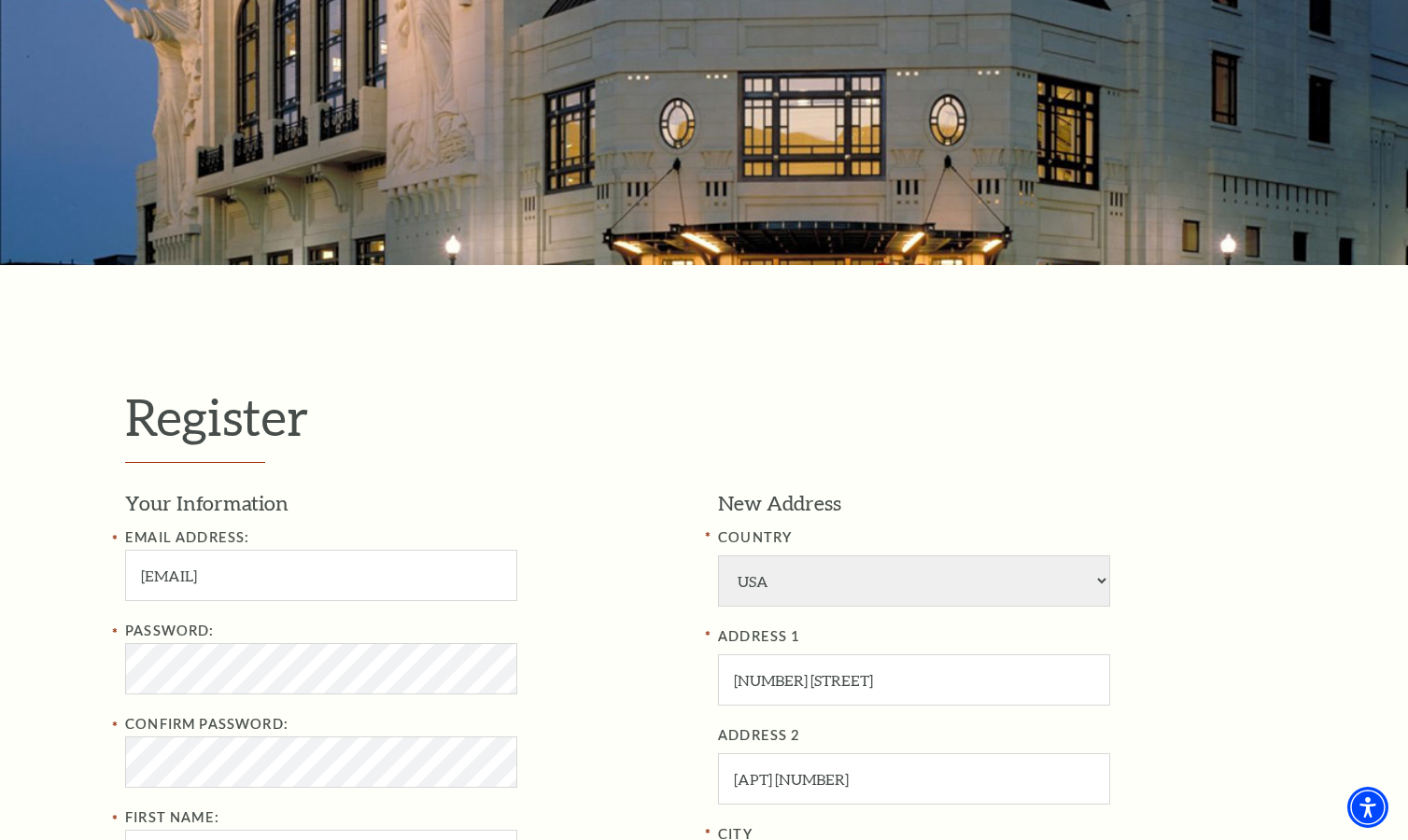 type on "DALLAS" 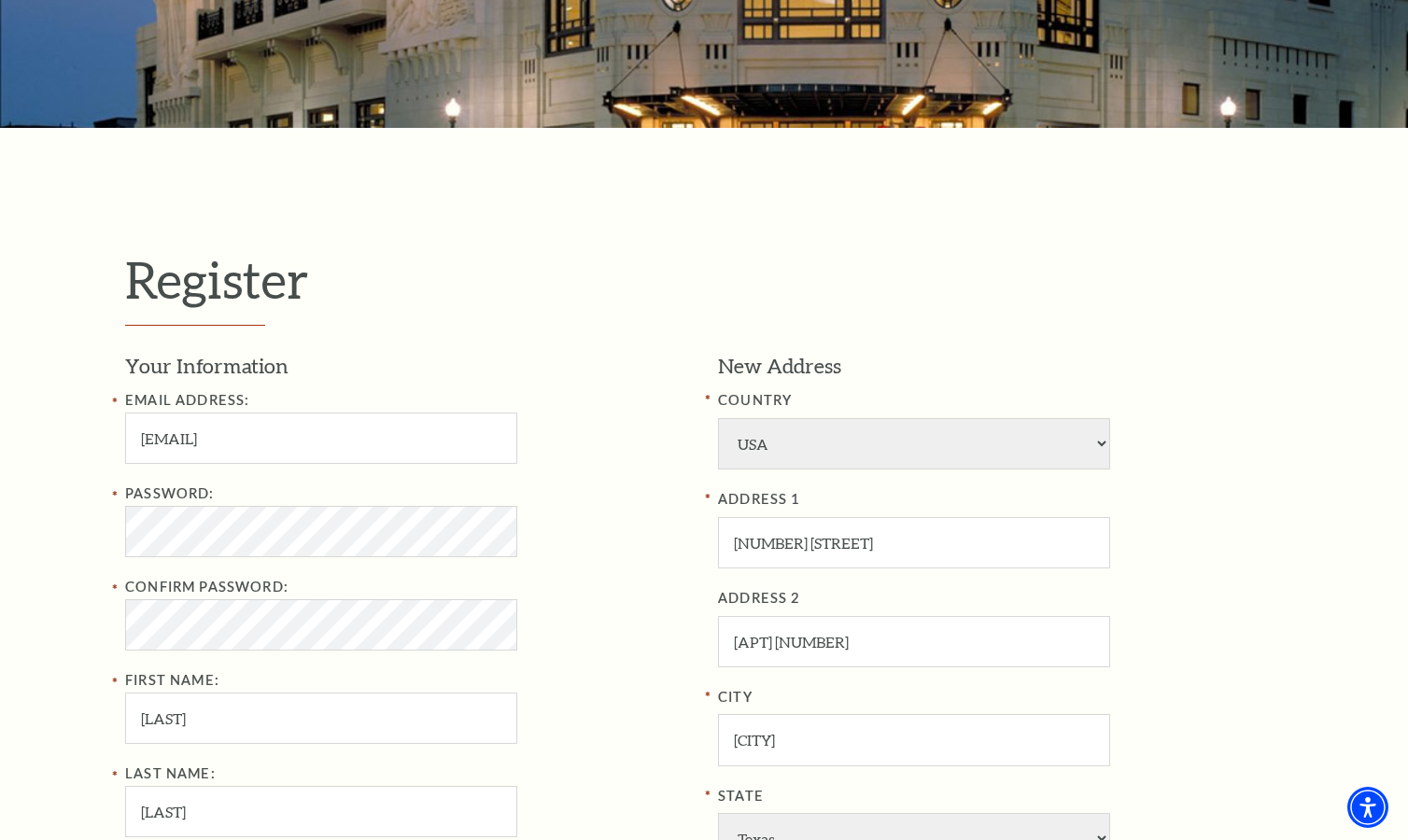 scroll, scrollTop: 312, scrollLeft: 0, axis: vertical 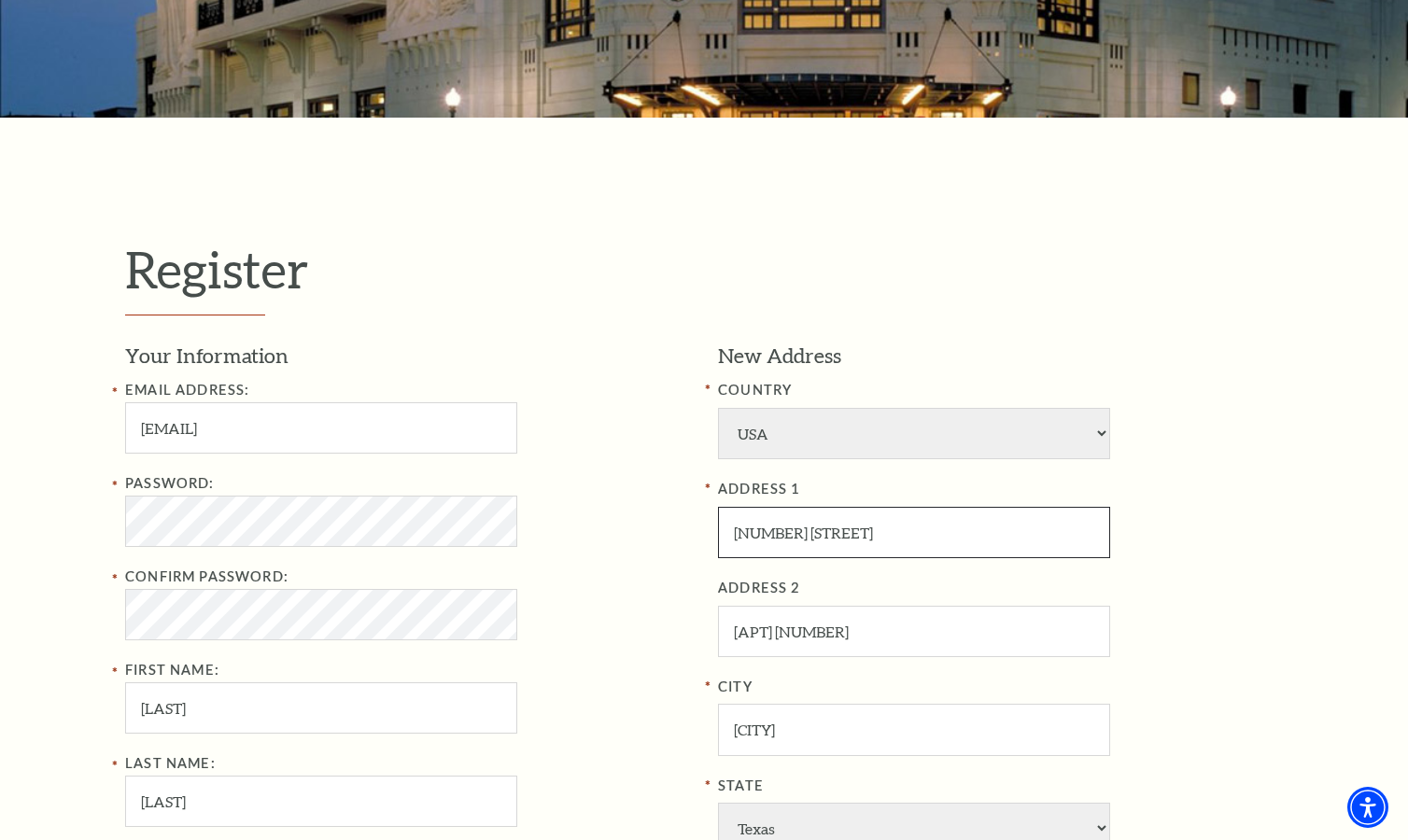 click on "9000 Poppy Dr" at bounding box center (914, 532) 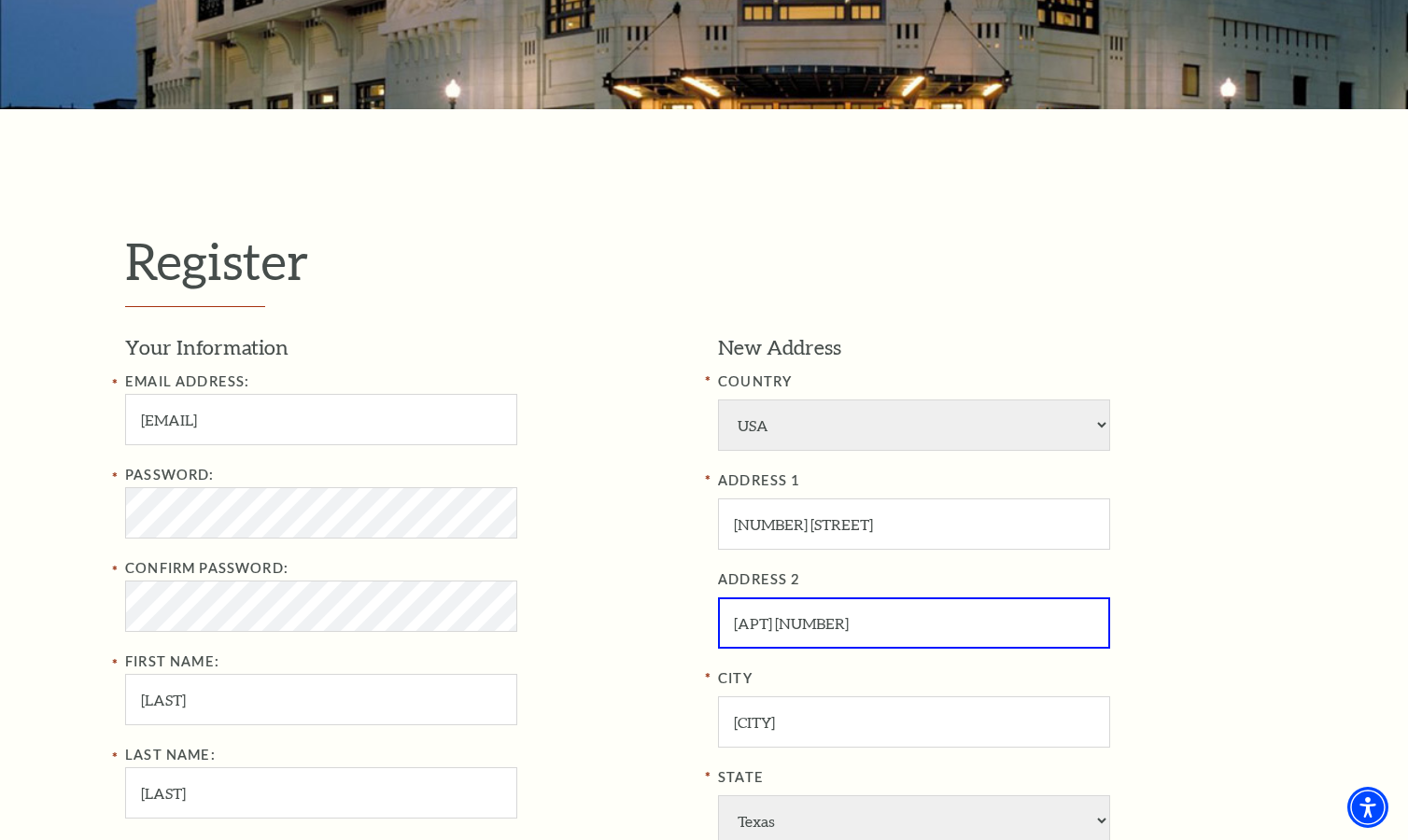 type on "G" 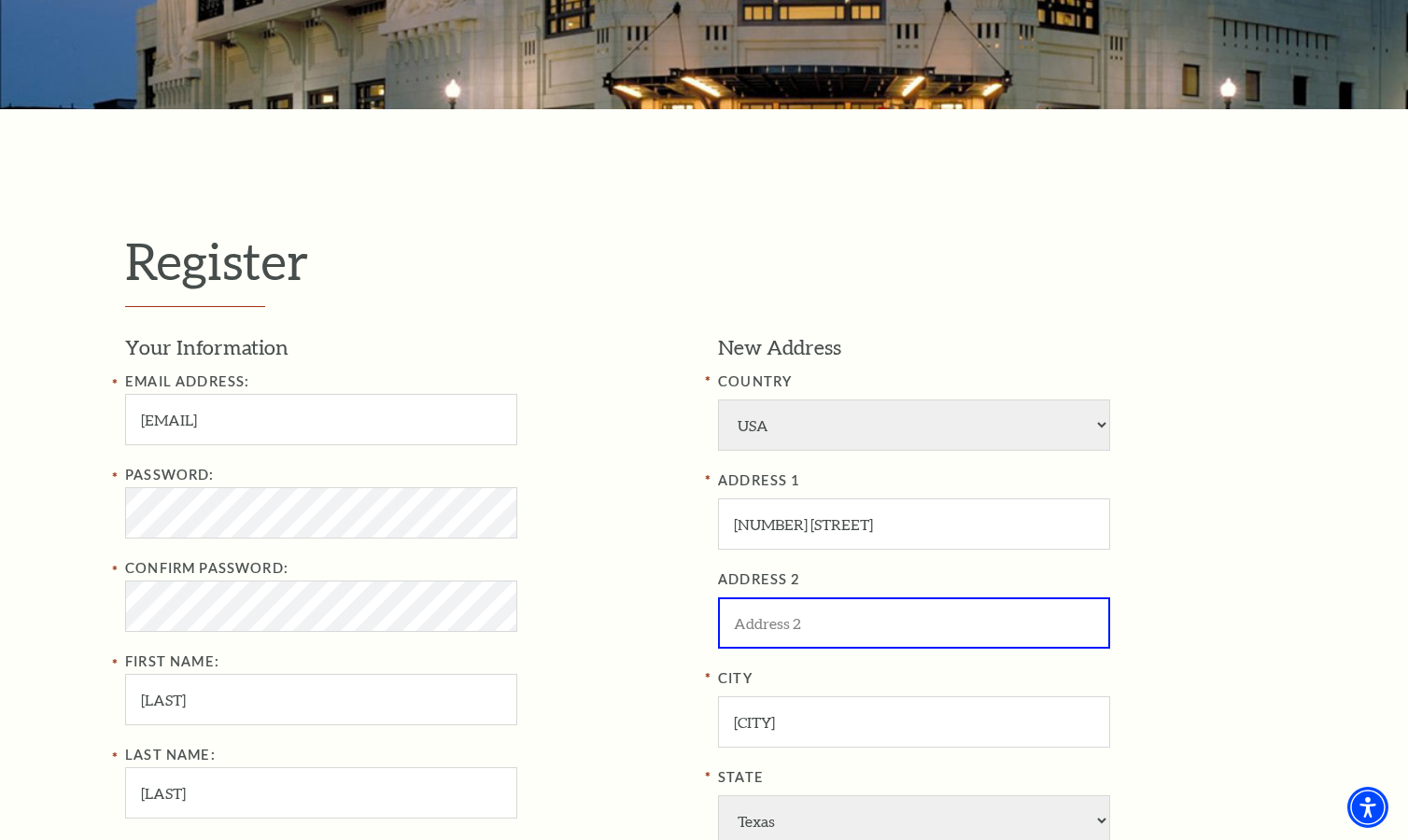 type on "G" 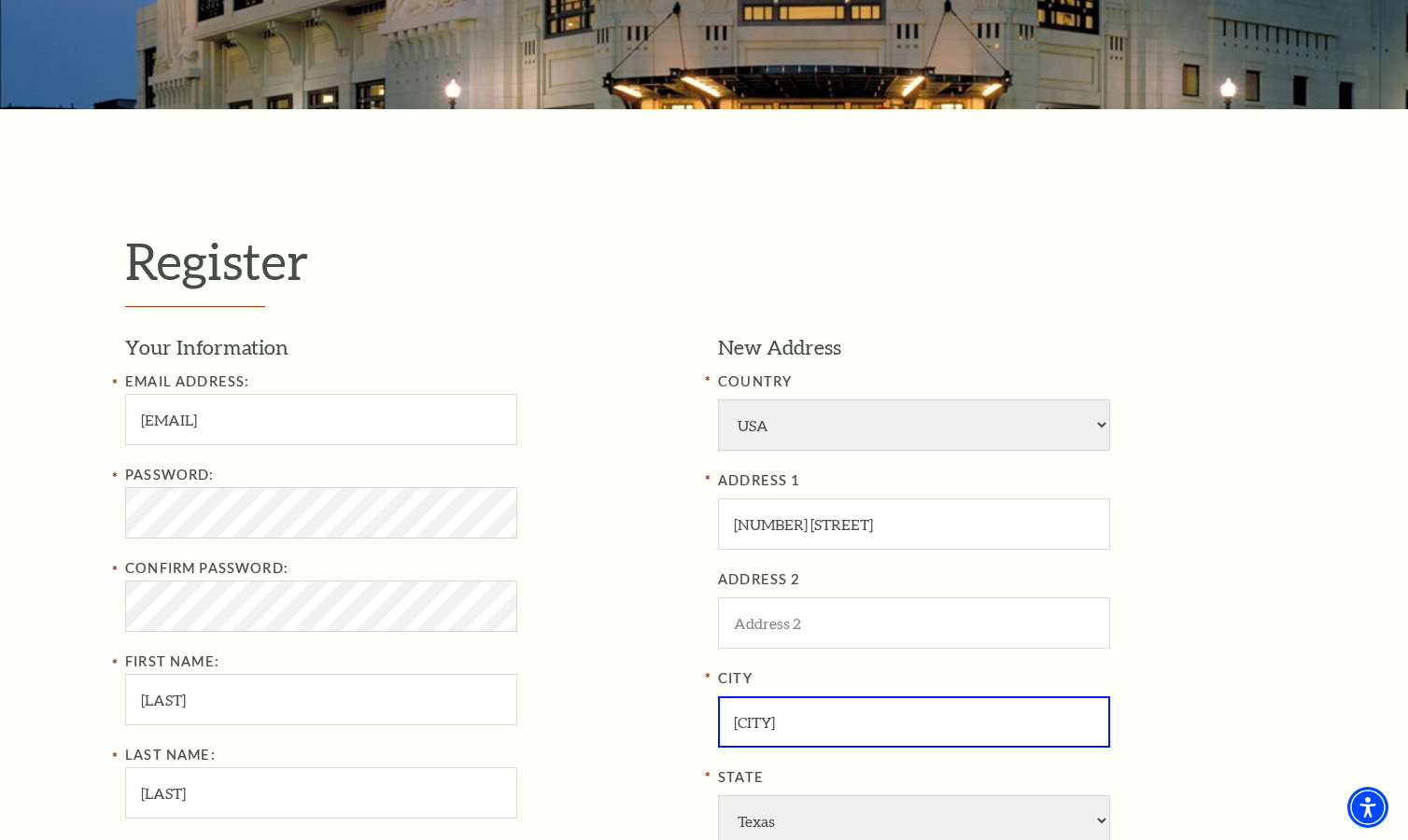 type on "Garland" 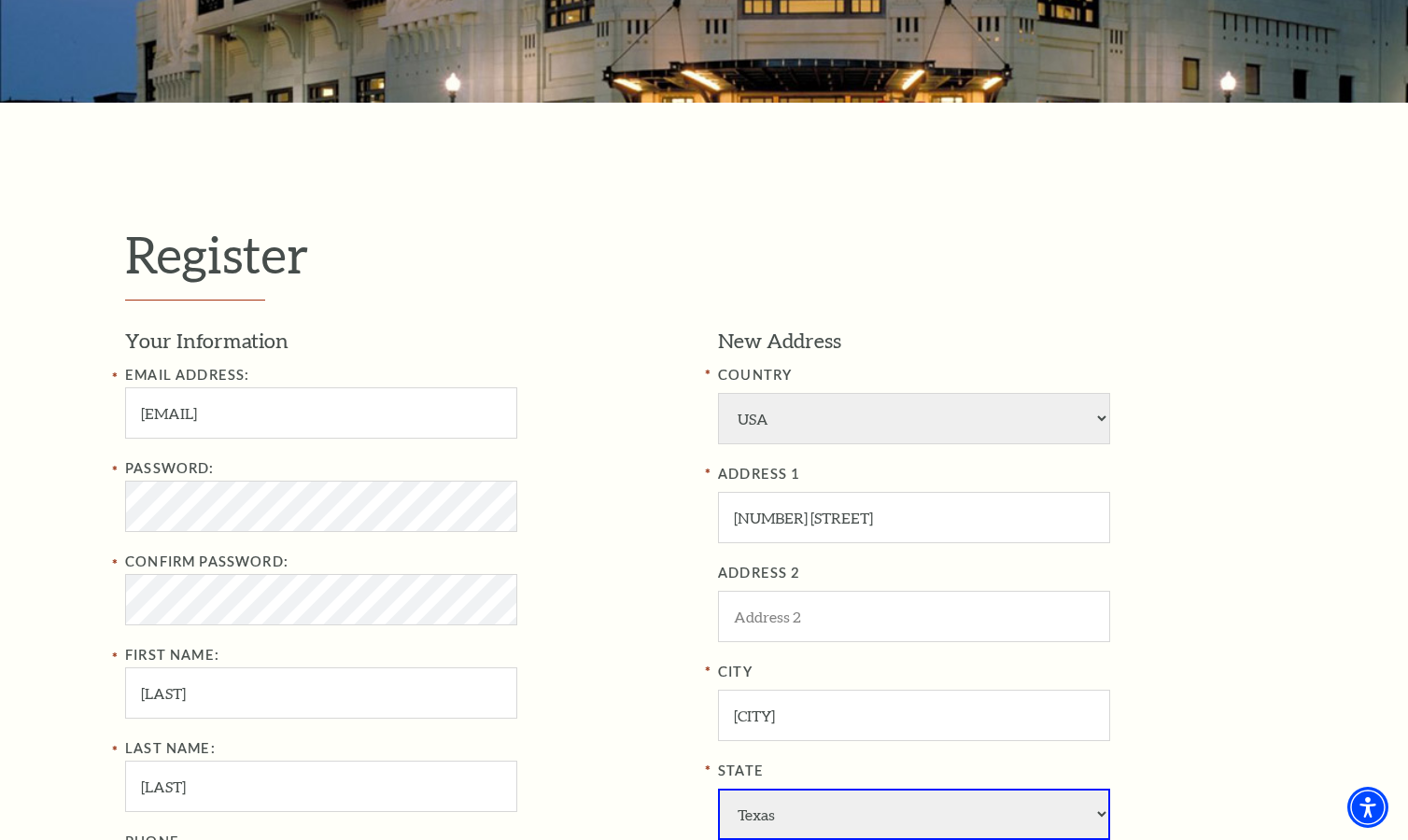 select on "TX" 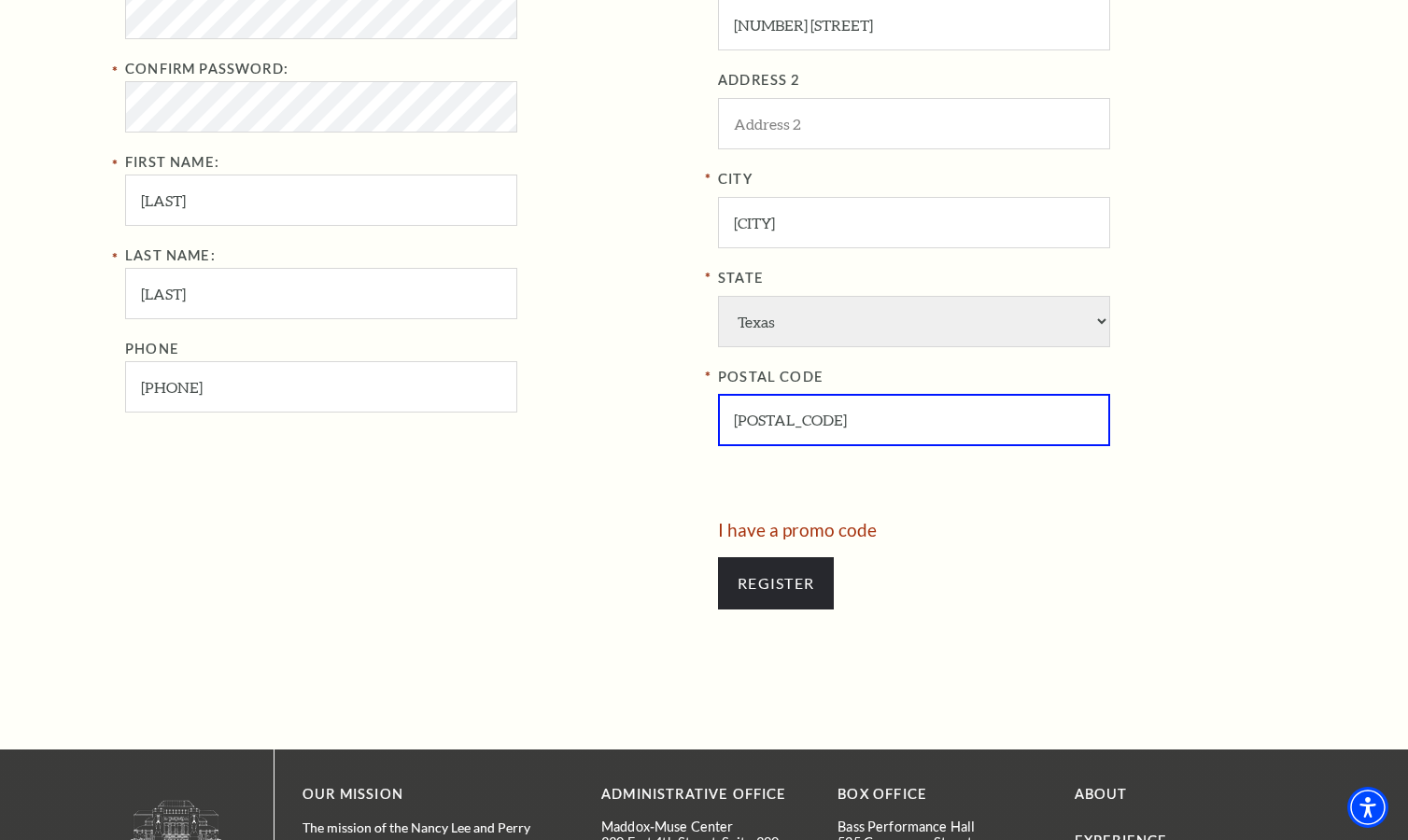 scroll, scrollTop: 431, scrollLeft: 0, axis: vertical 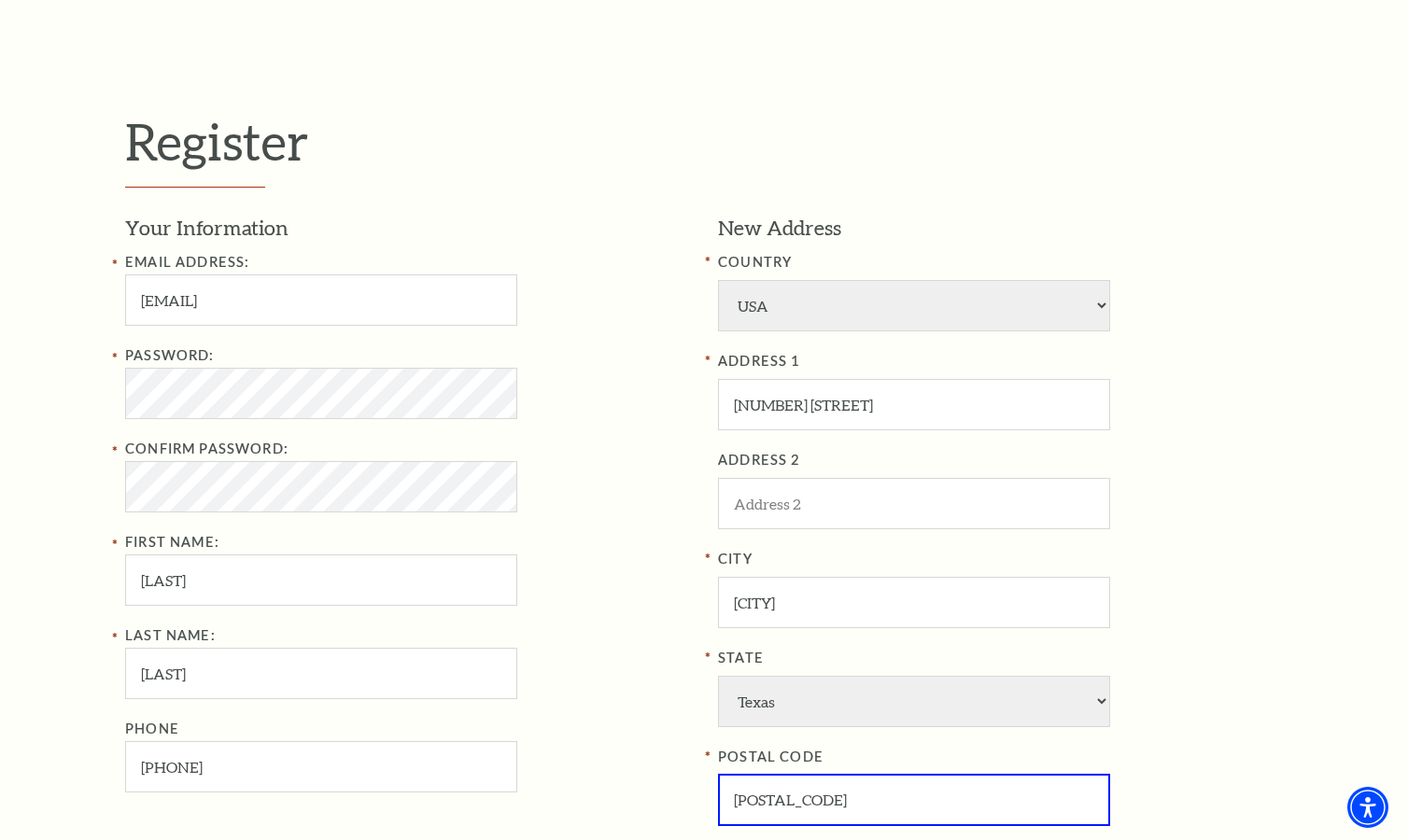 type on "75040" 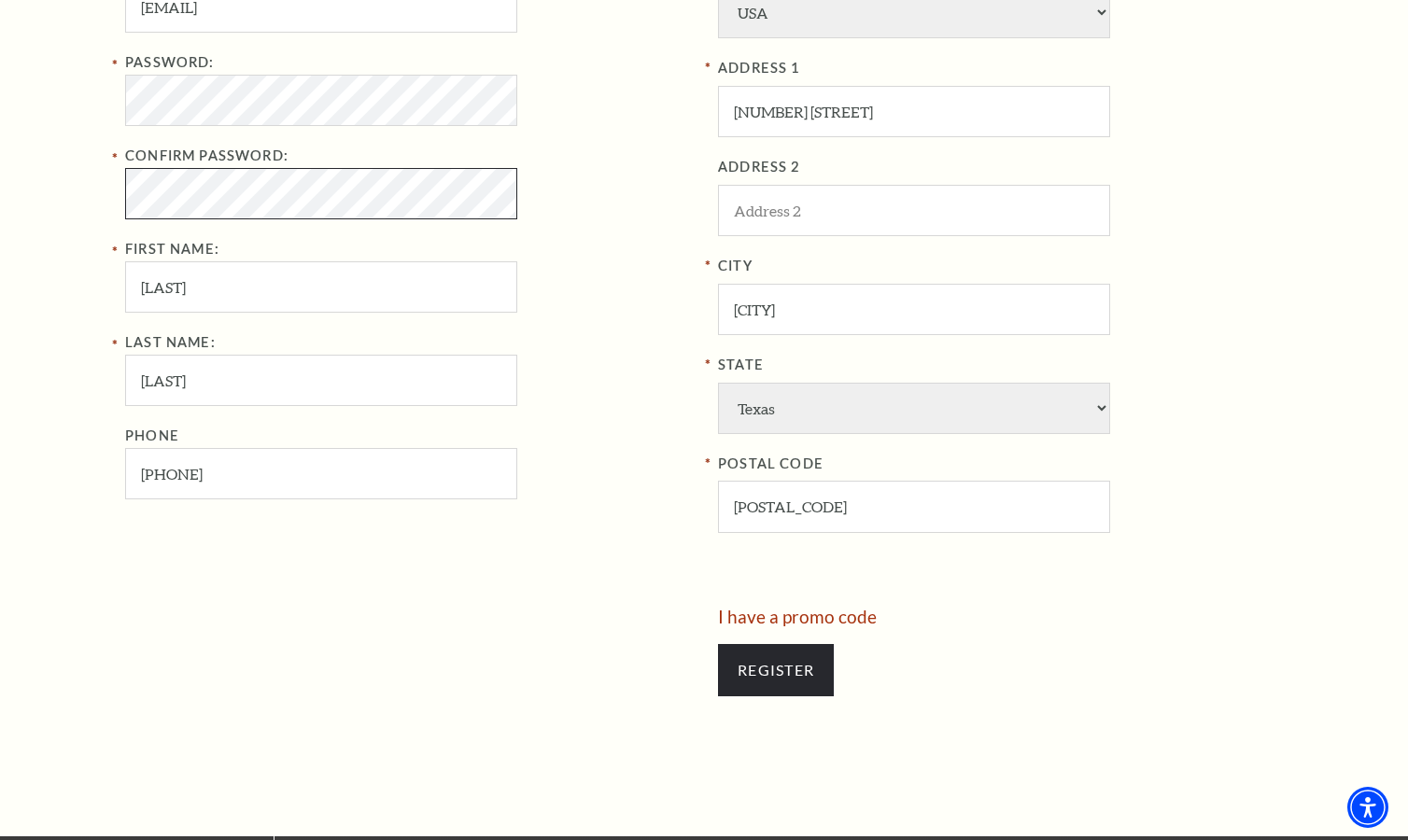 scroll, scrollTop: 800, scrollLeft: 0, axis: vertical 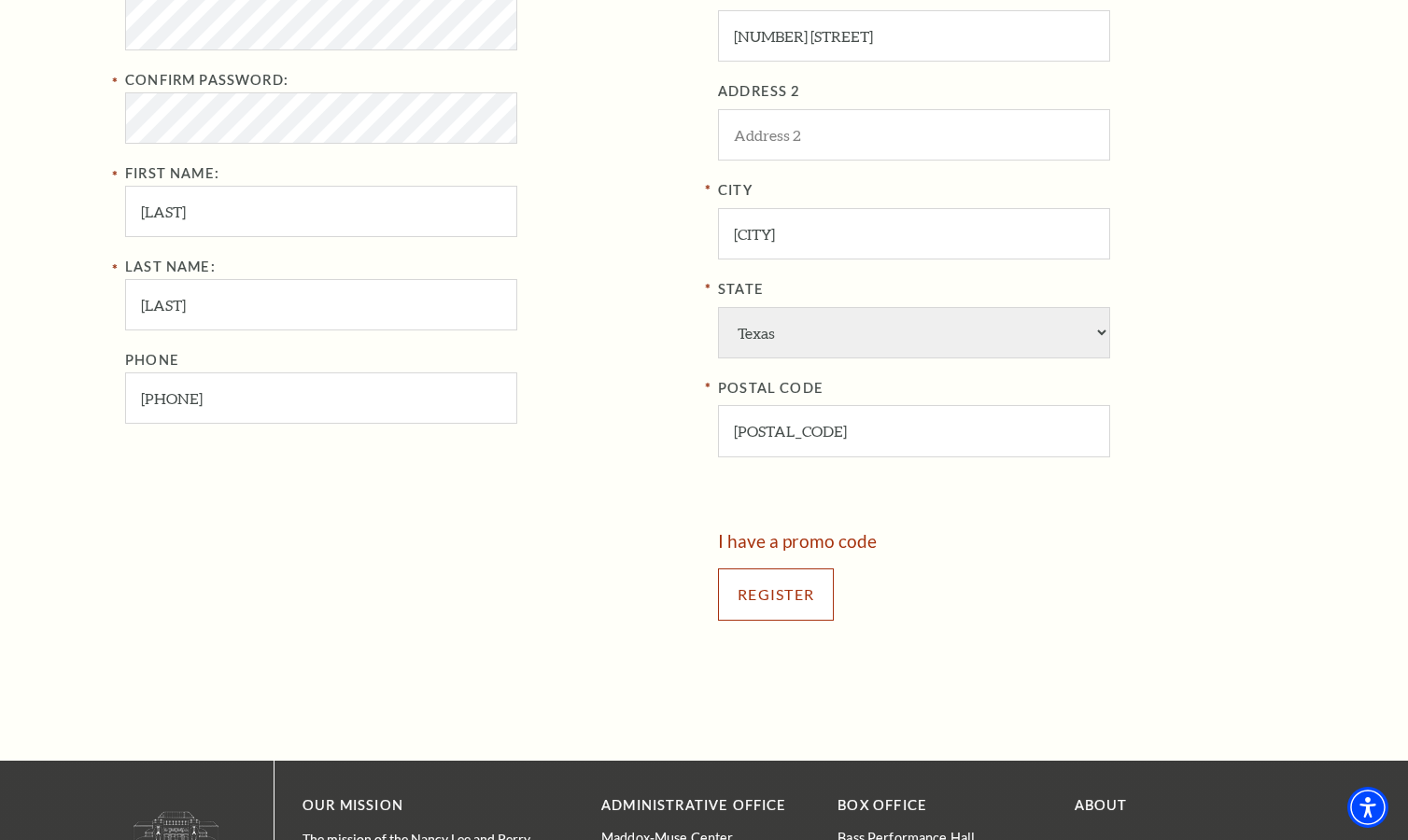 click on "Register" at bounding box center [776, 595] 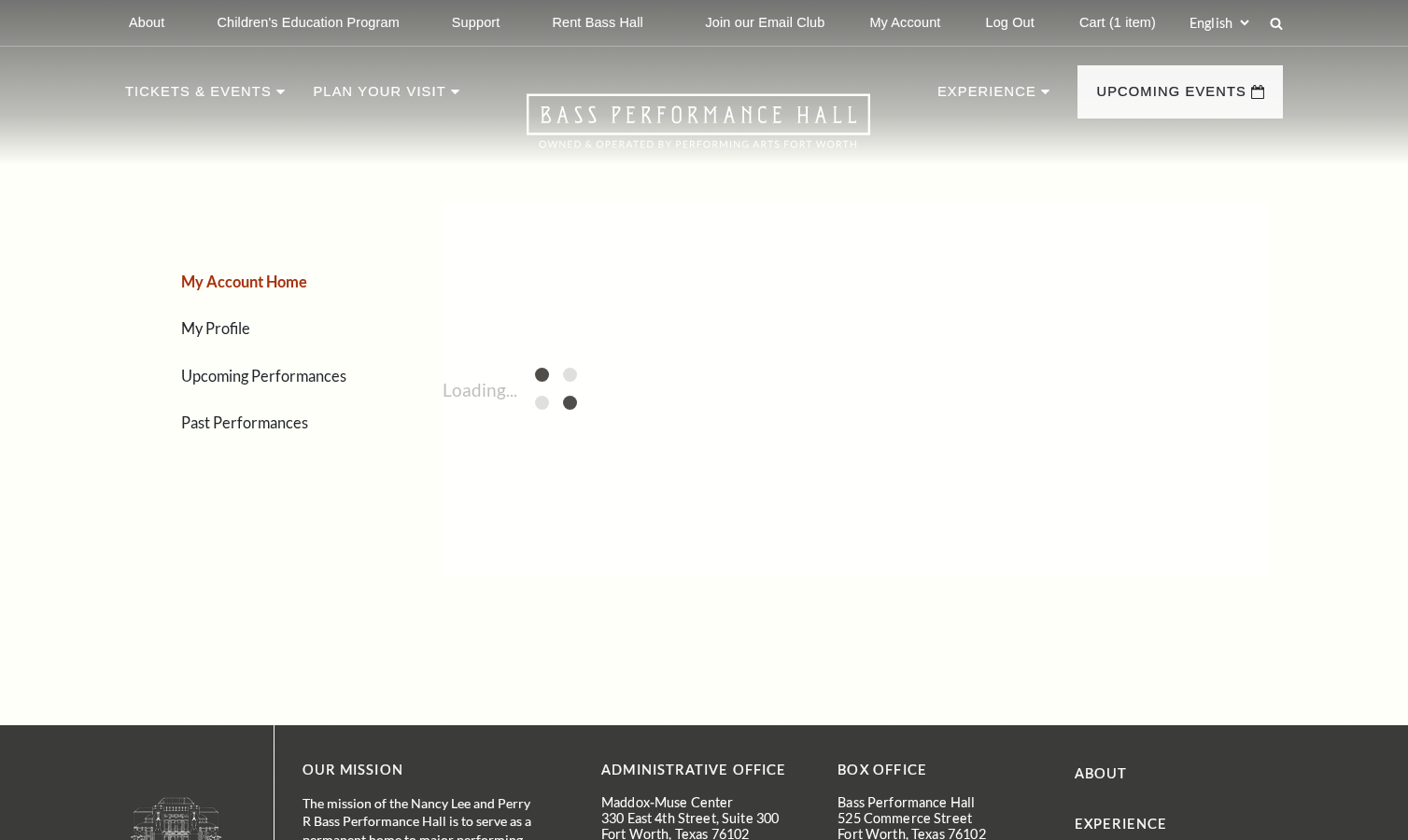 scroll, scrollTop: 0, scrollLeft: 0, axis: both 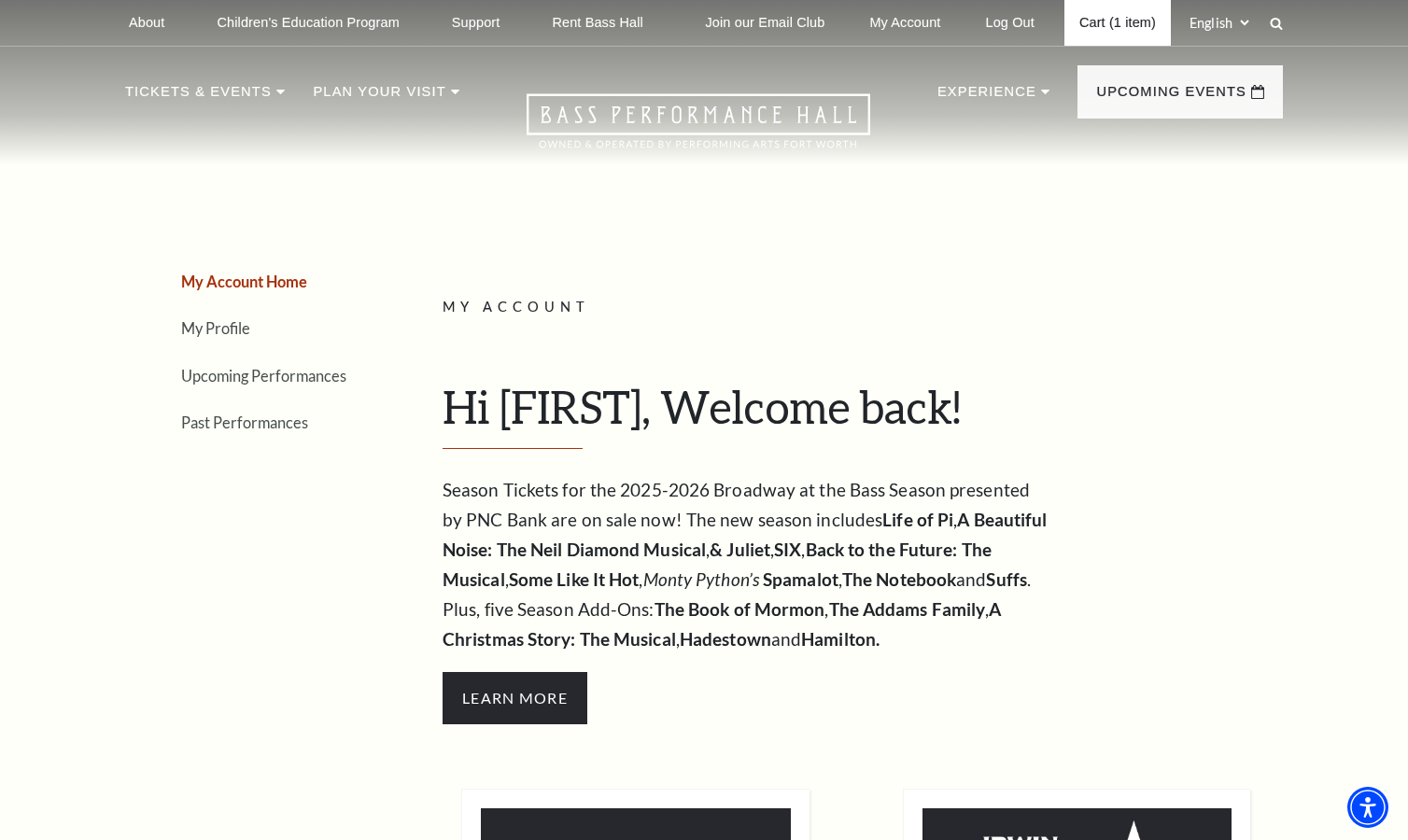click on "Cart (1 item)" at bounding box center (1118, 22) 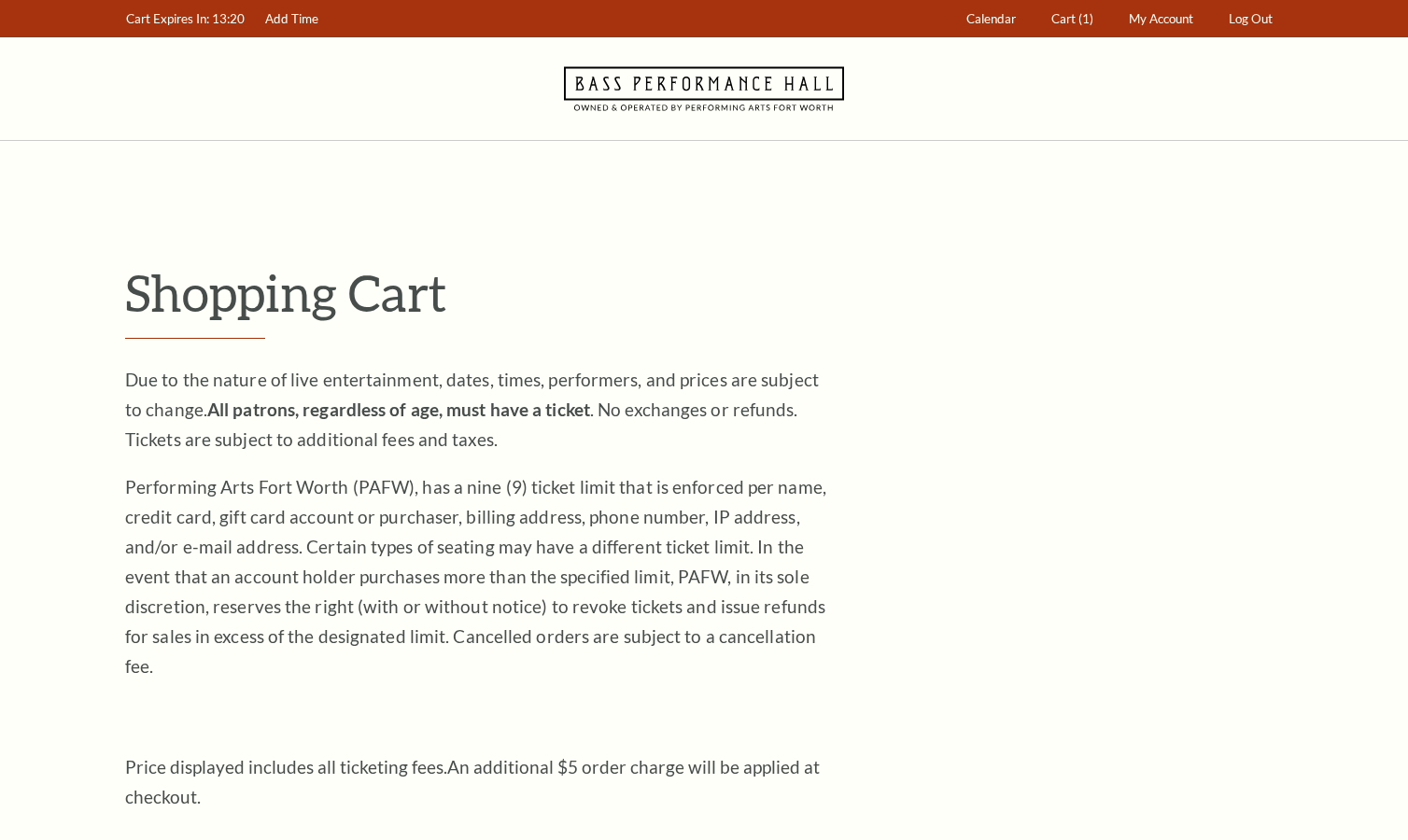 scroll, scrollTop: 0, scrollLeft: 0, axis: both 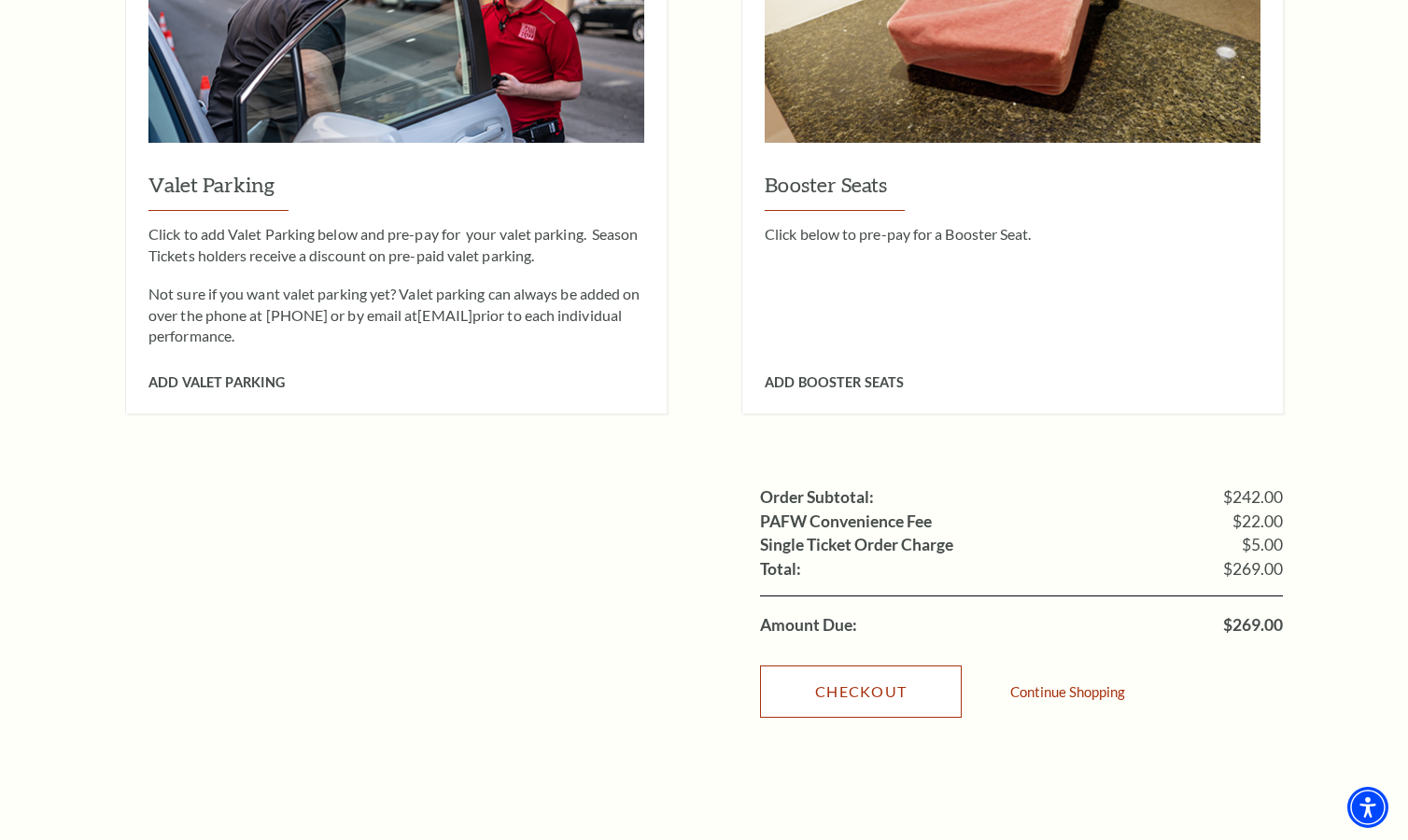 click on "Checkout" at bounding box center [861, 692] 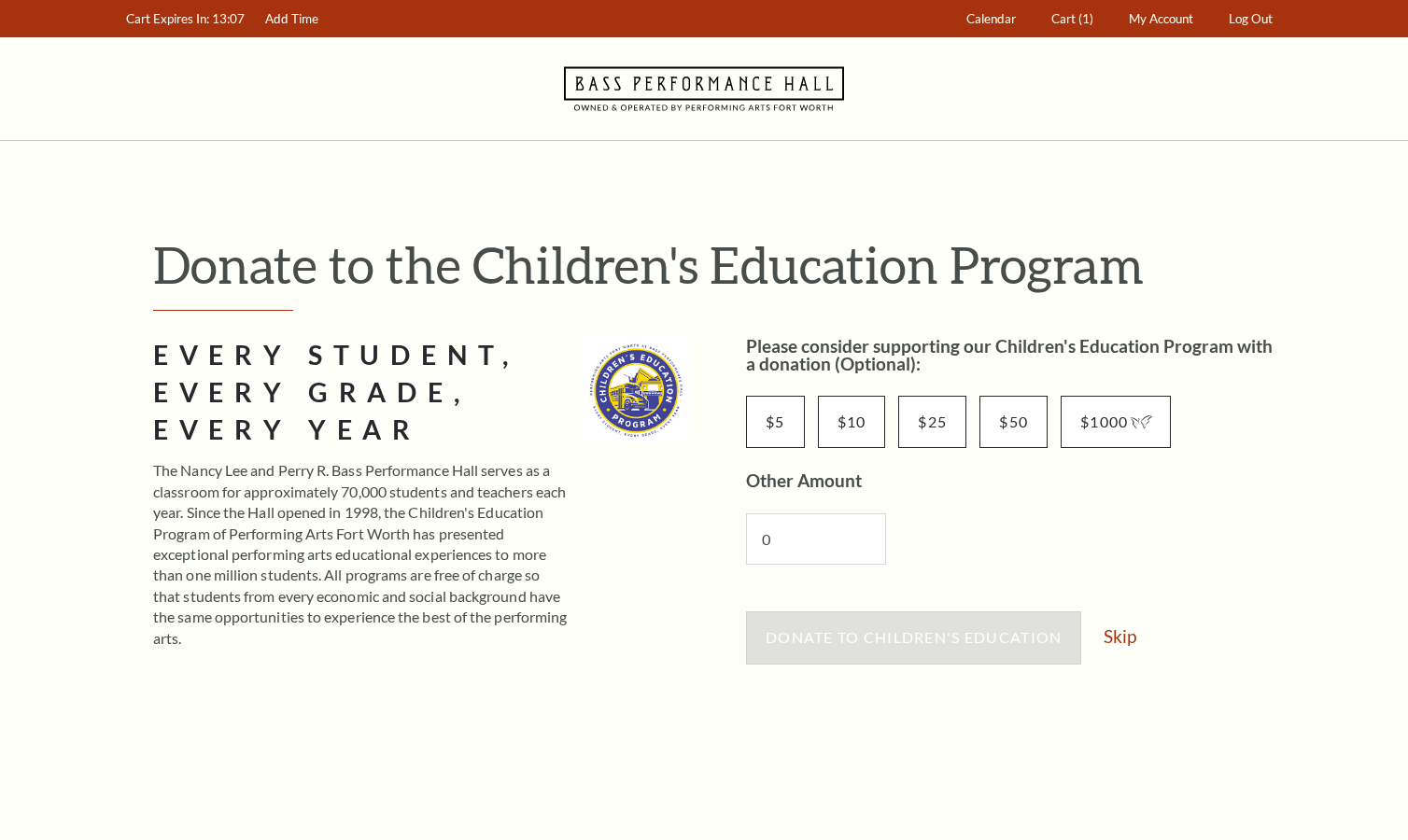 scroll, scrollTop: 0, scrollLeft: 0, axis: both 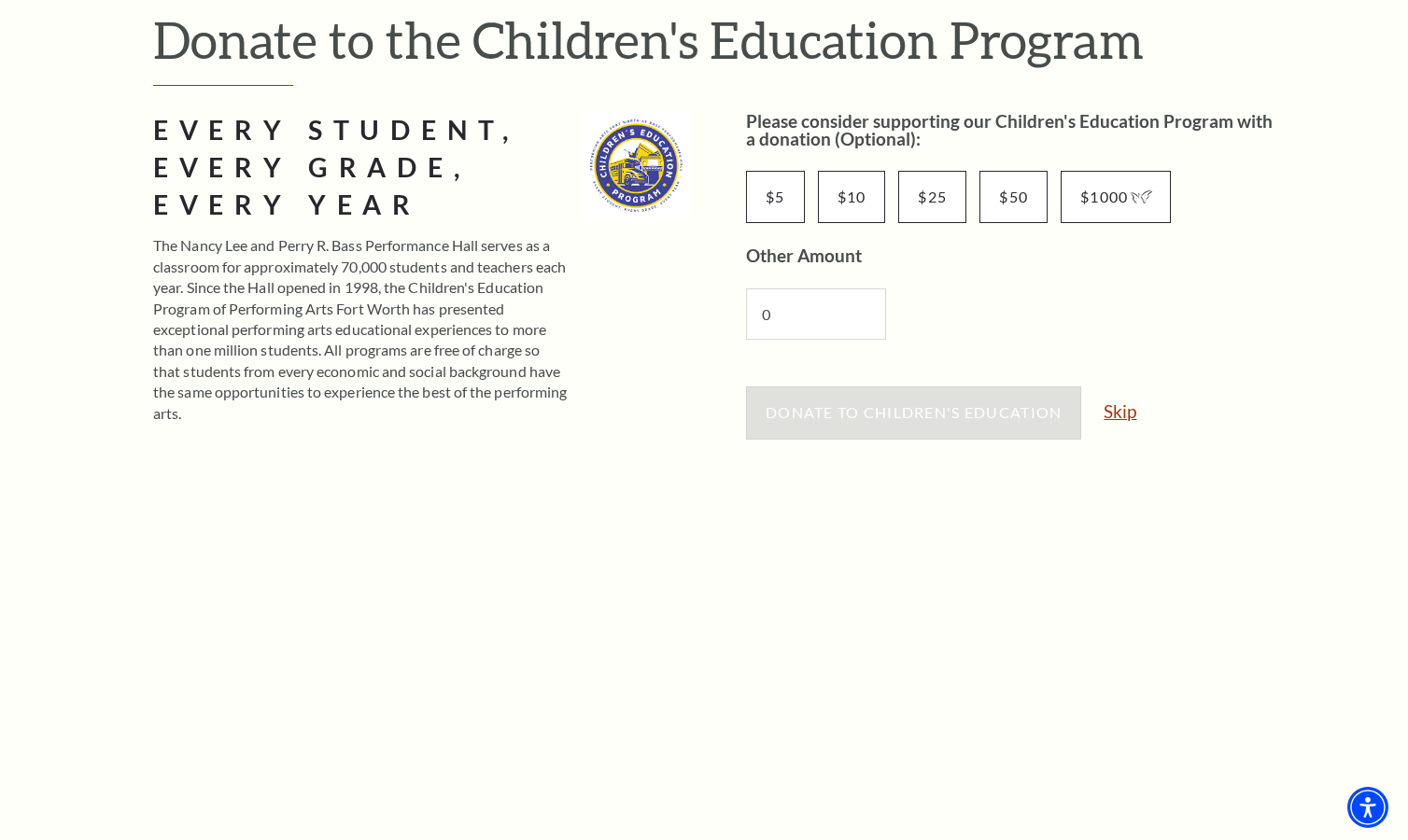 click on "Skip" at bounding box center [1119, 411] 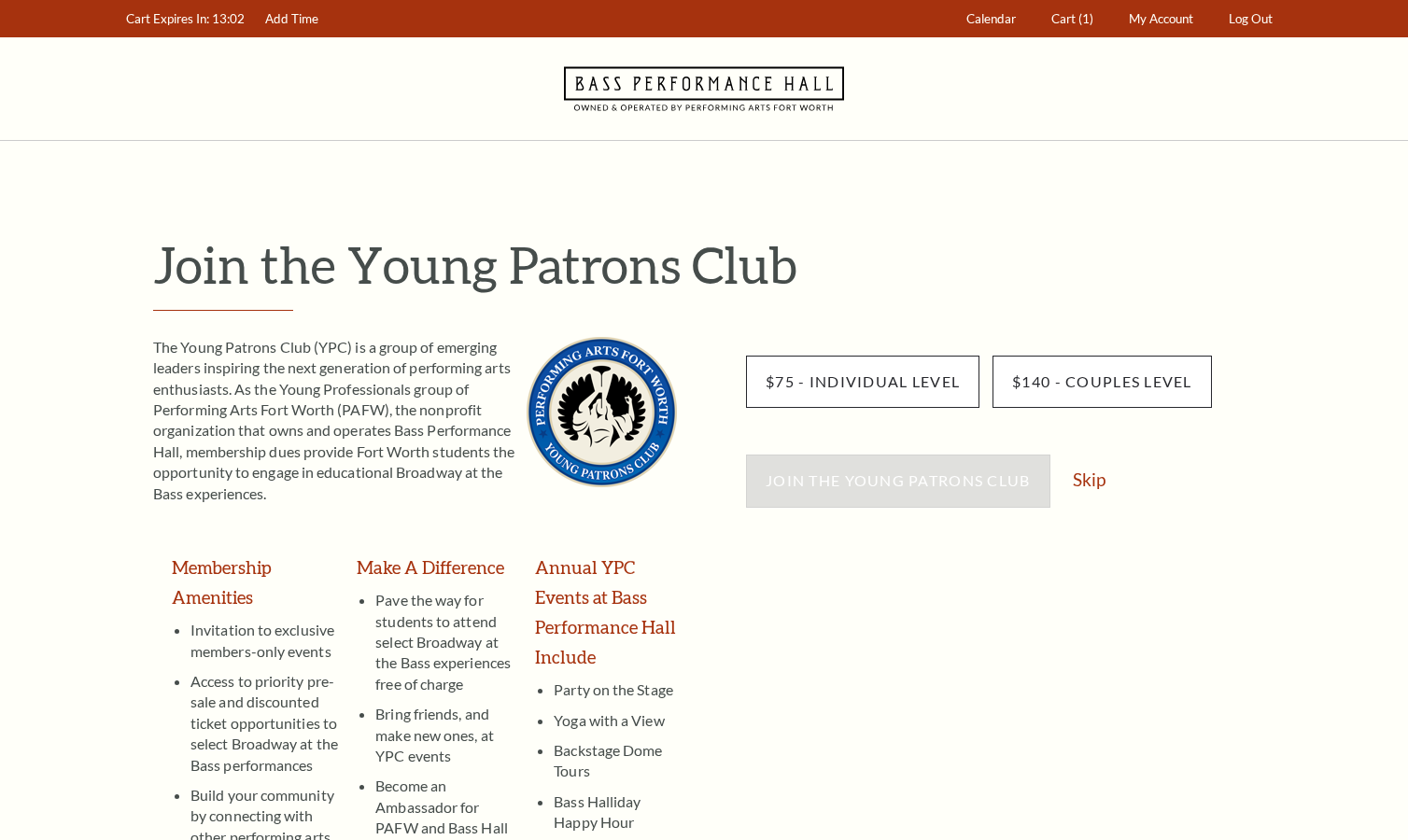scroll, scrollTop: 0, scrollLeft: 0, axis: both 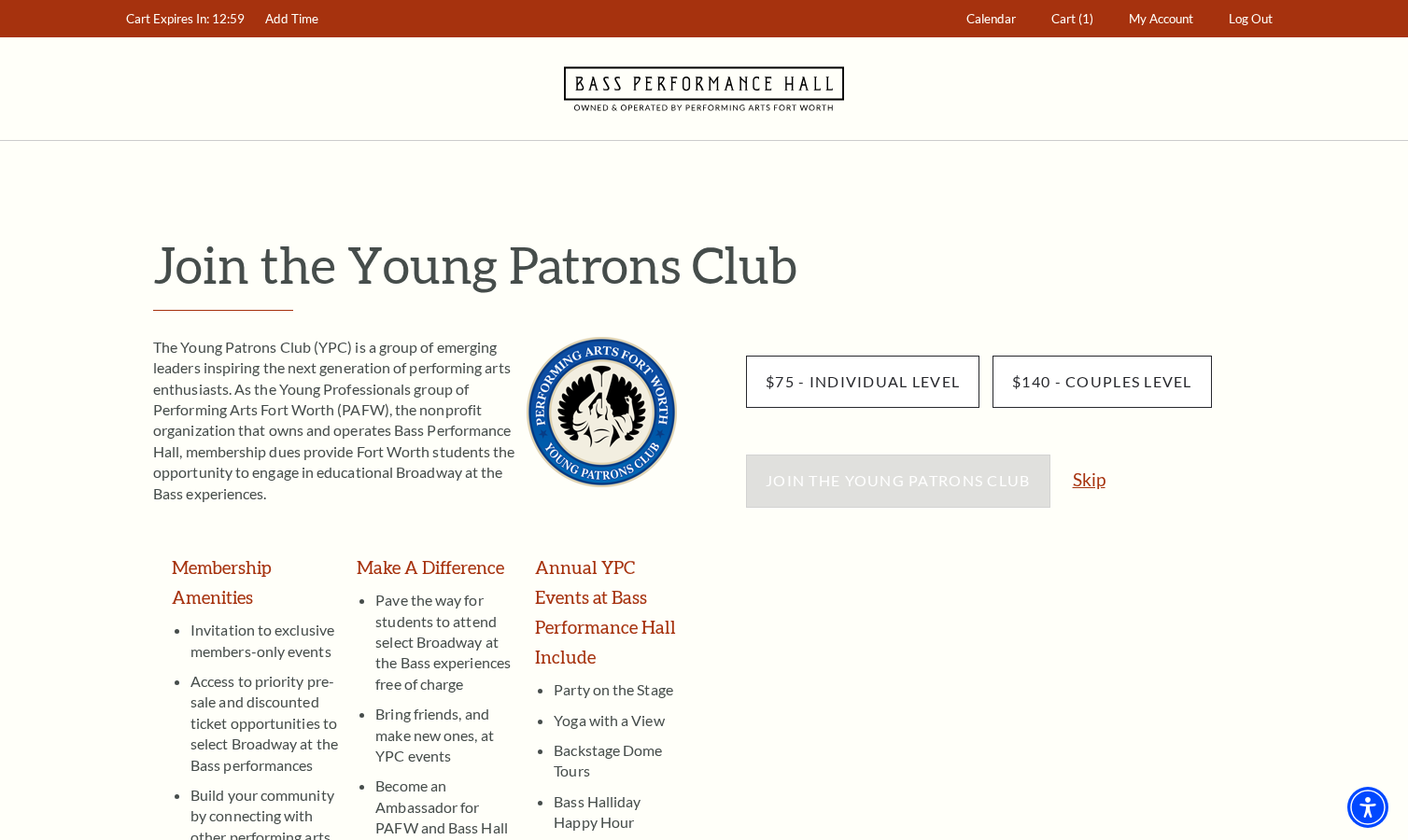 click on "Skip" at bounding box center (1089, 479) 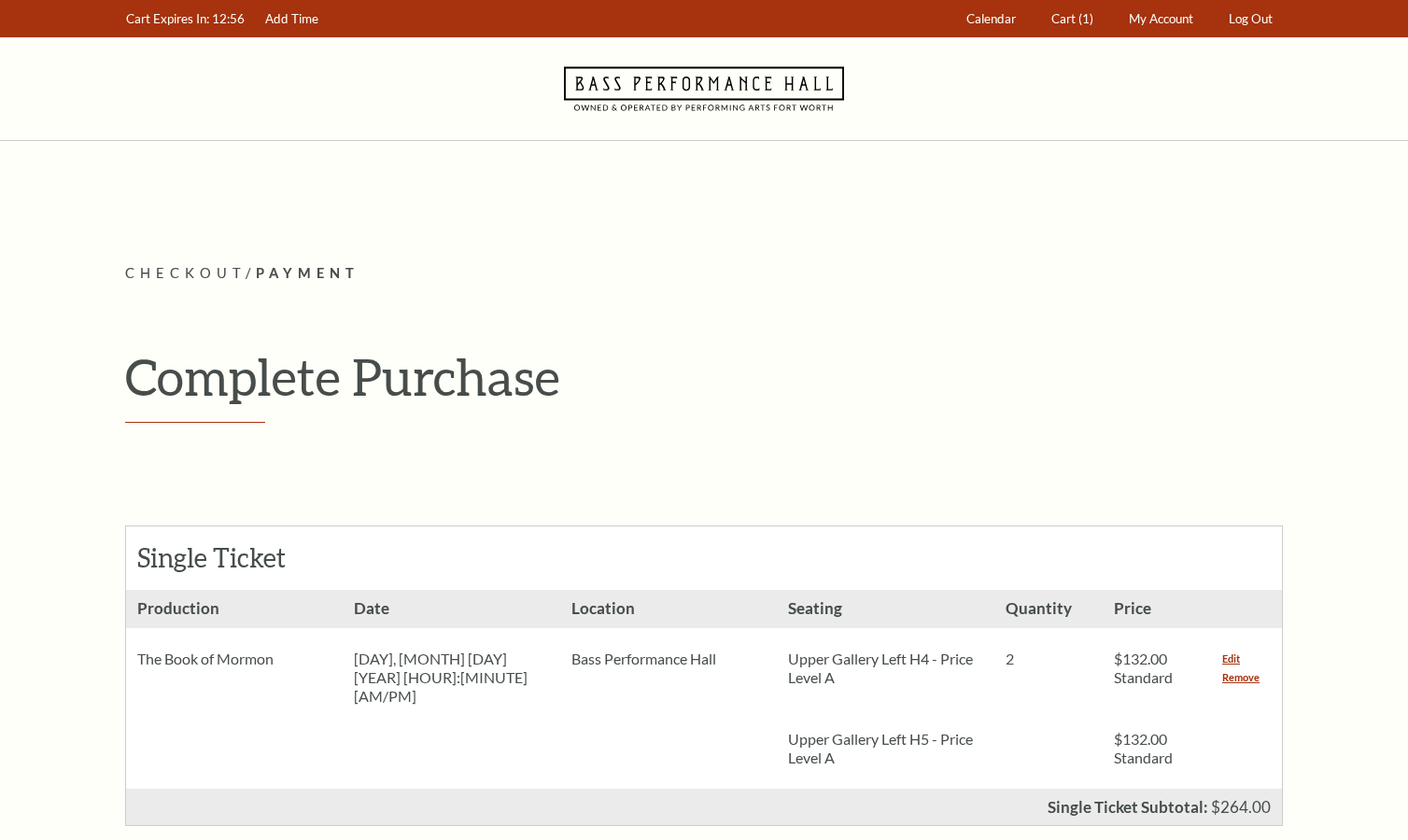 scroll, scrollTop: 0, scrollLeft: 0, axis: both 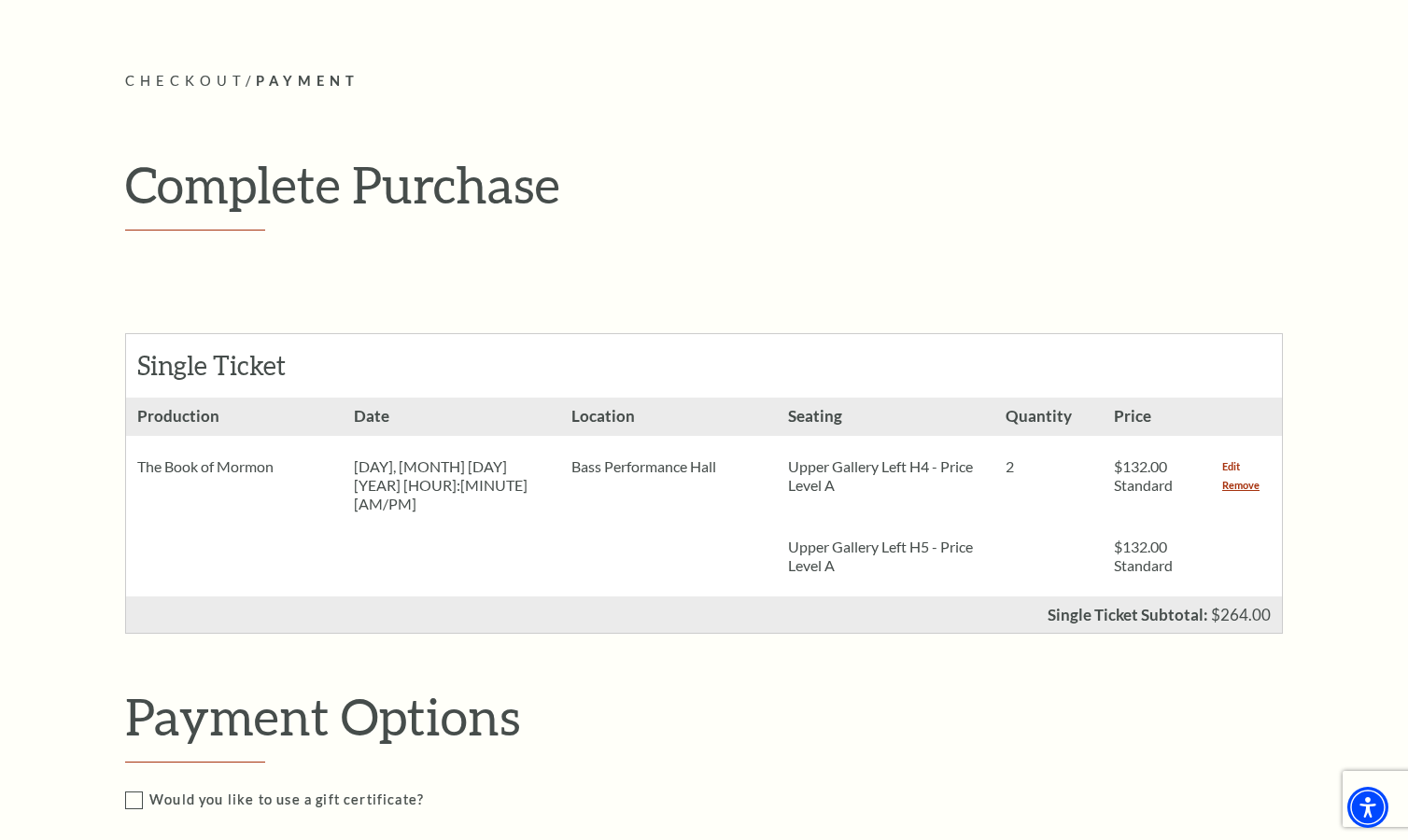 click on "Edit" at bounding box center [1231, 467] 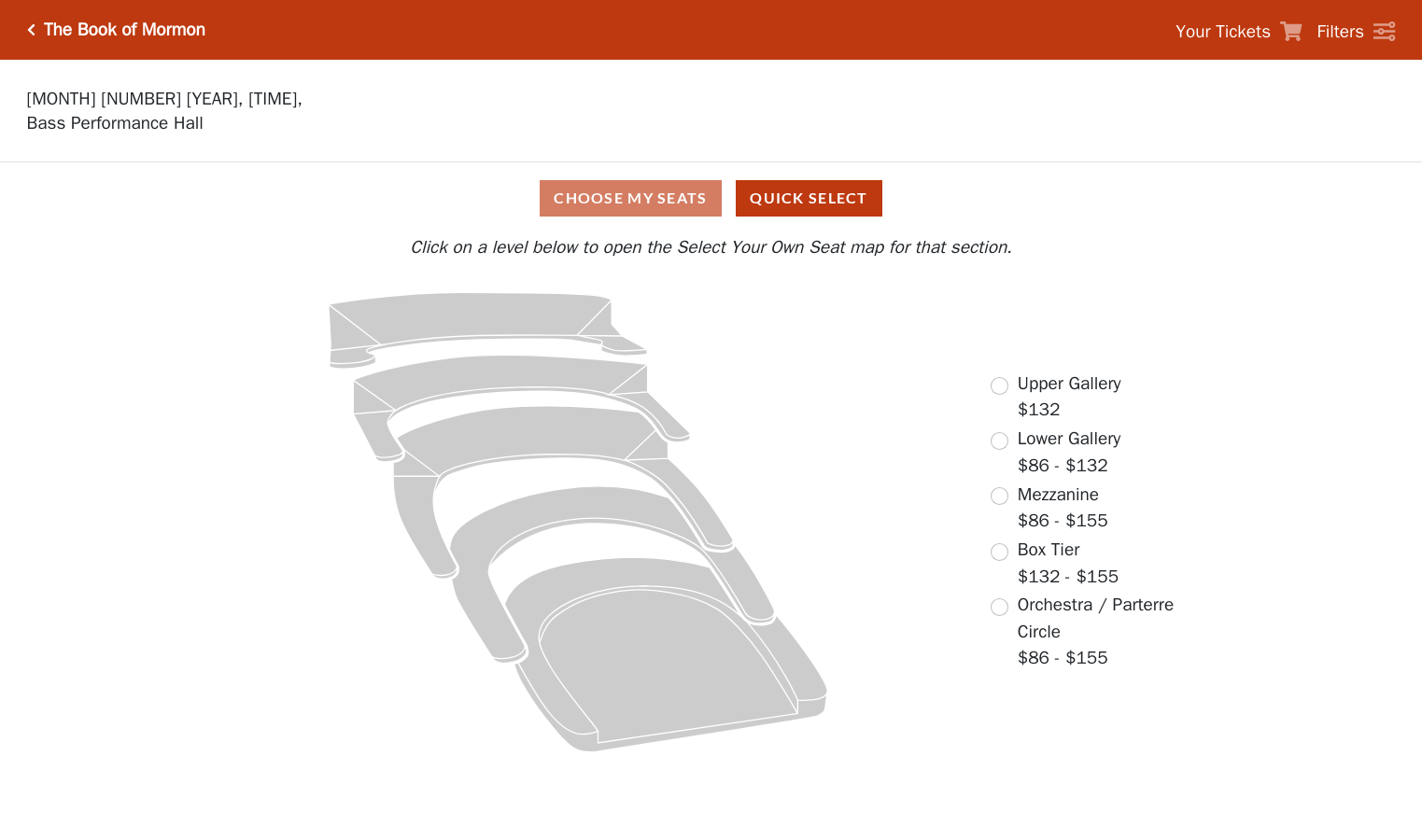 scroll, scrollTop: 0, scrollLeft: 0, axis: both 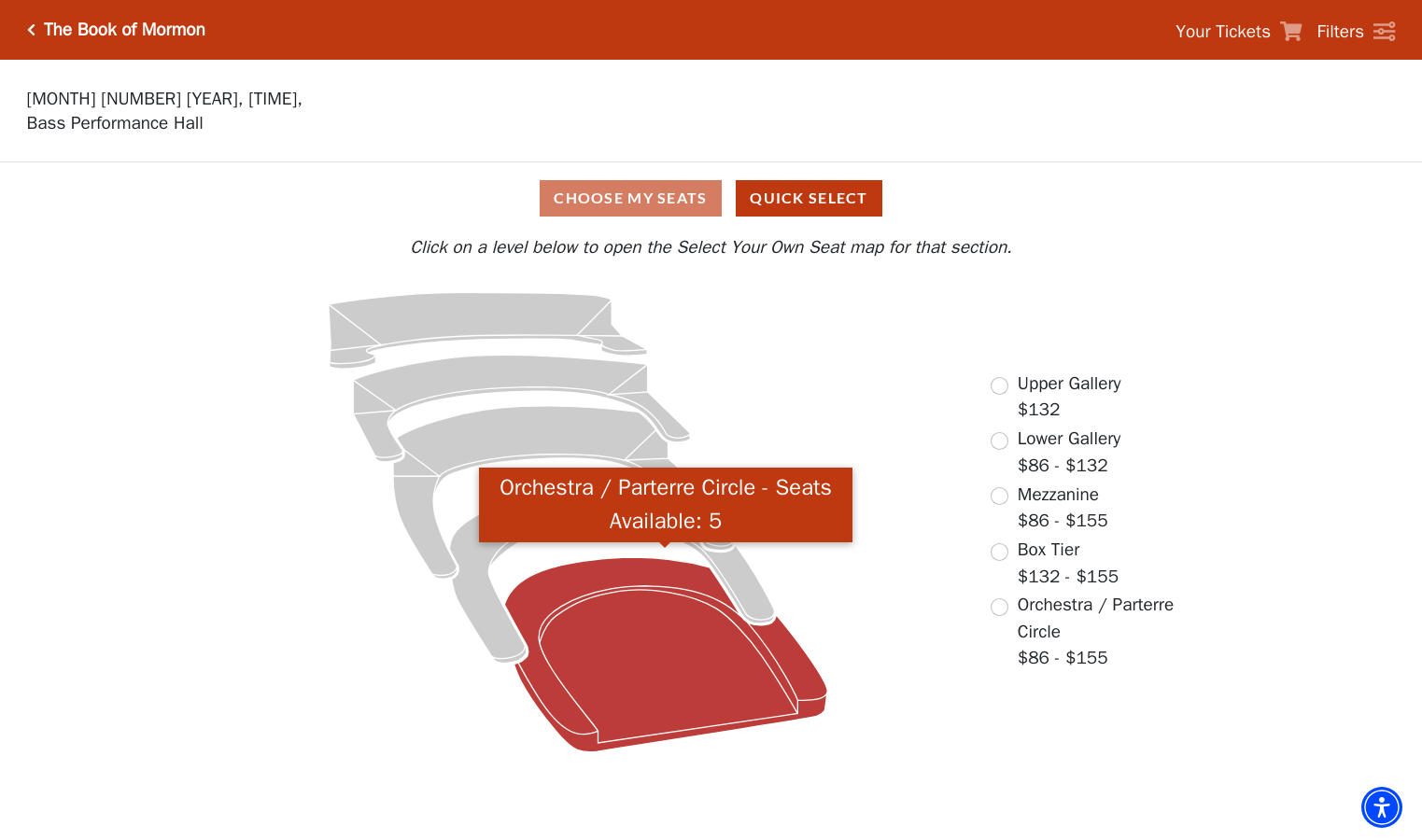 click 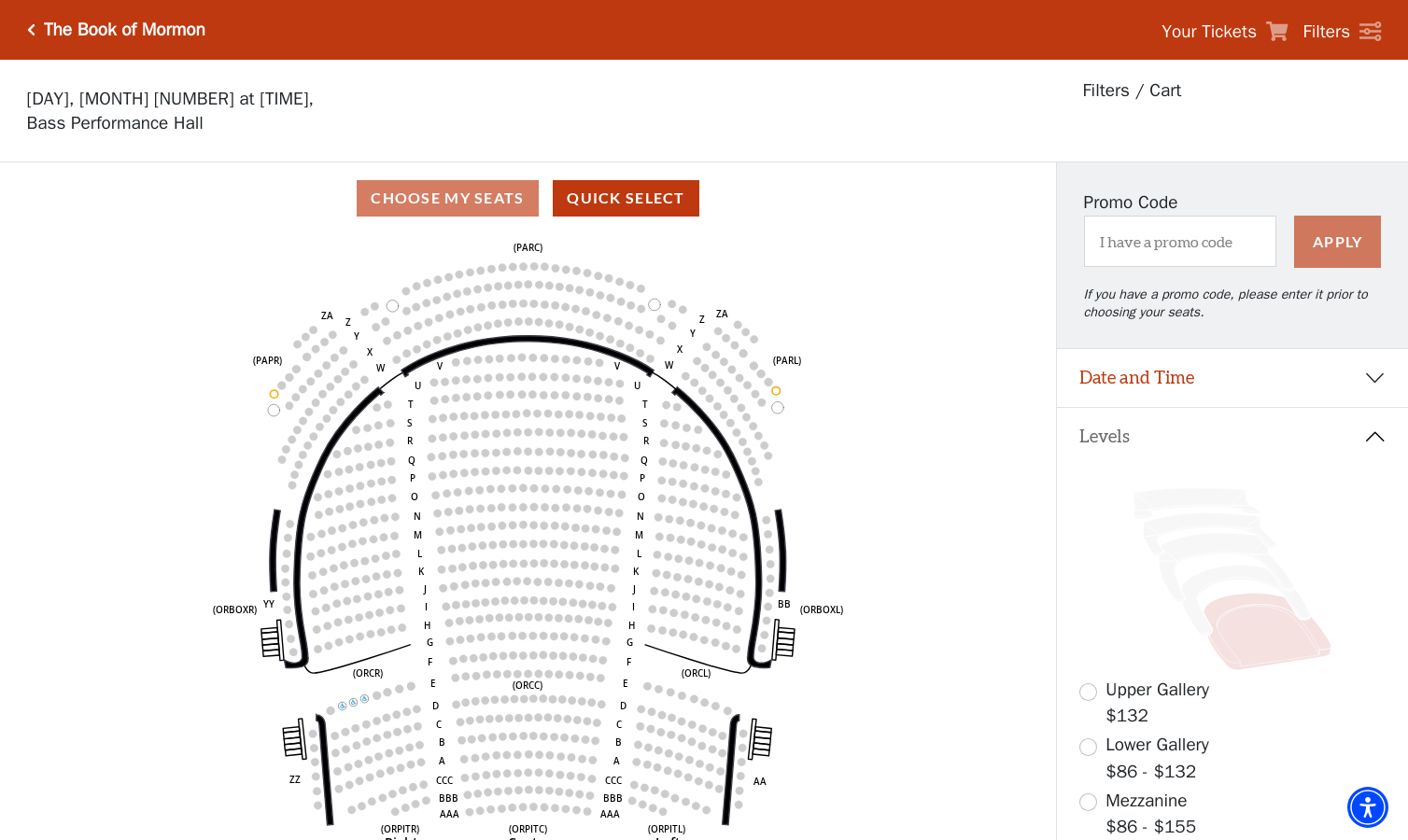 scroll, scrollTop: 87, scrollLeft: 0, axis: vertical 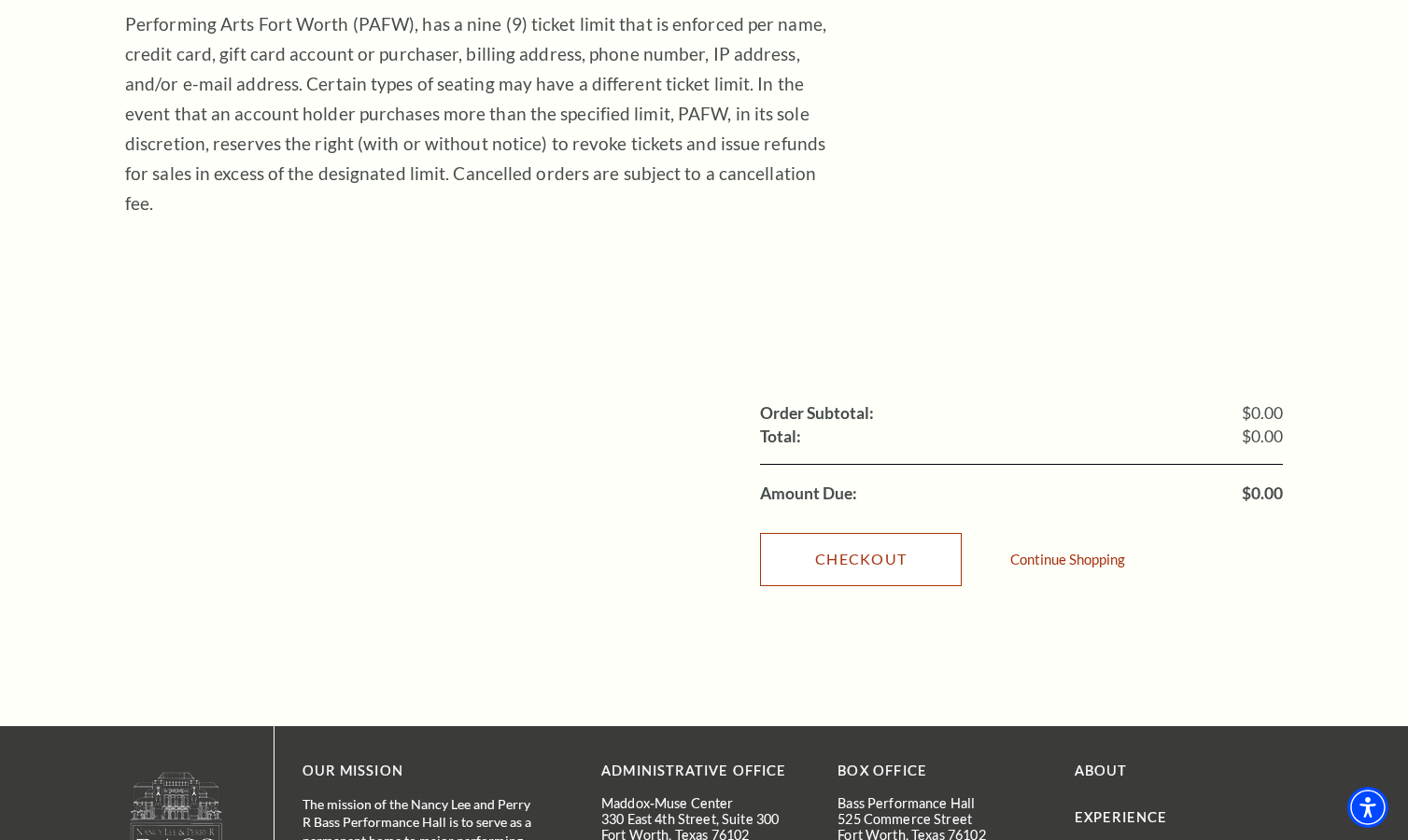 click on "Checkout" at bounding box center [861, 559] 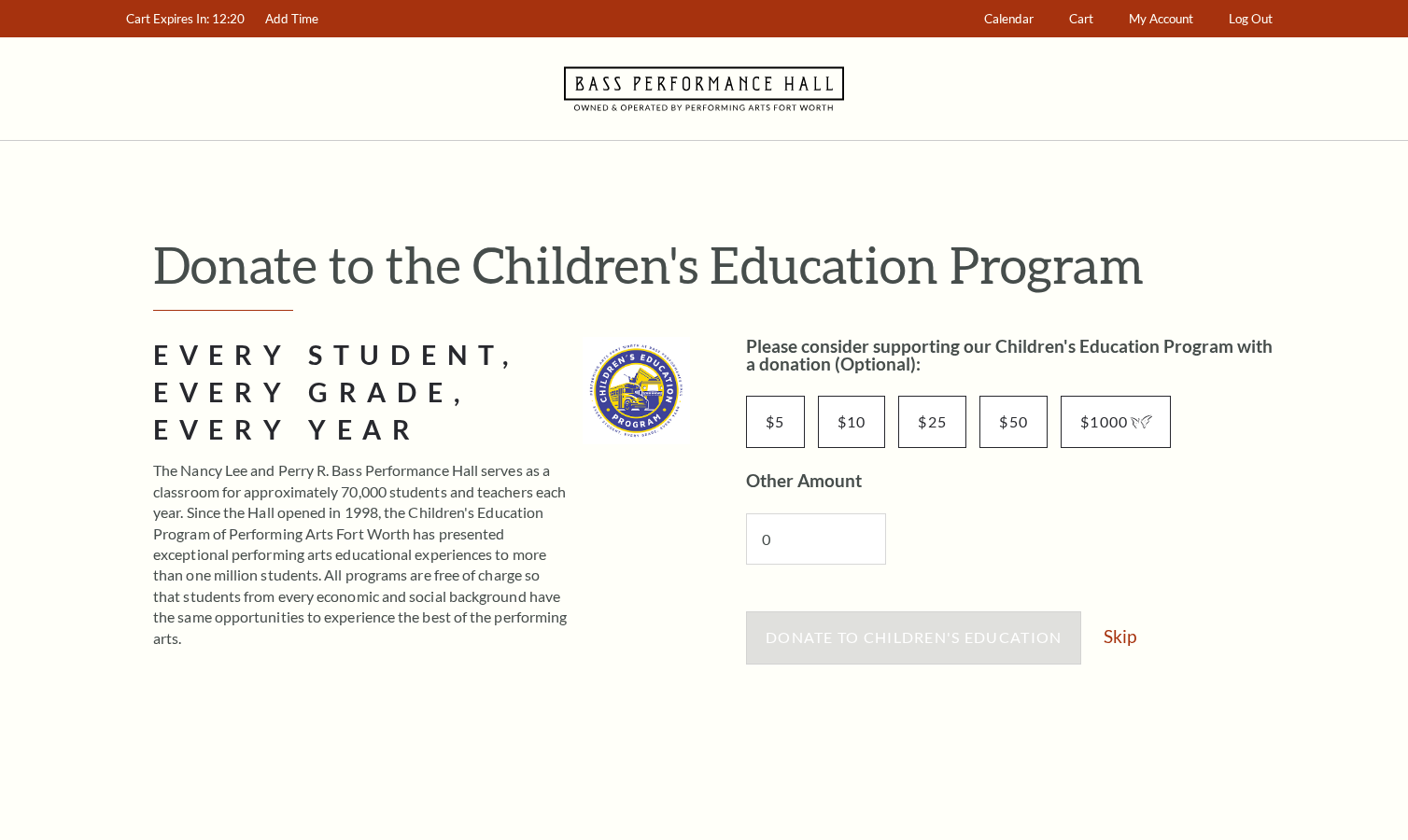 scroll, scrollTop: 0, scrollLeft: 0, axis: both 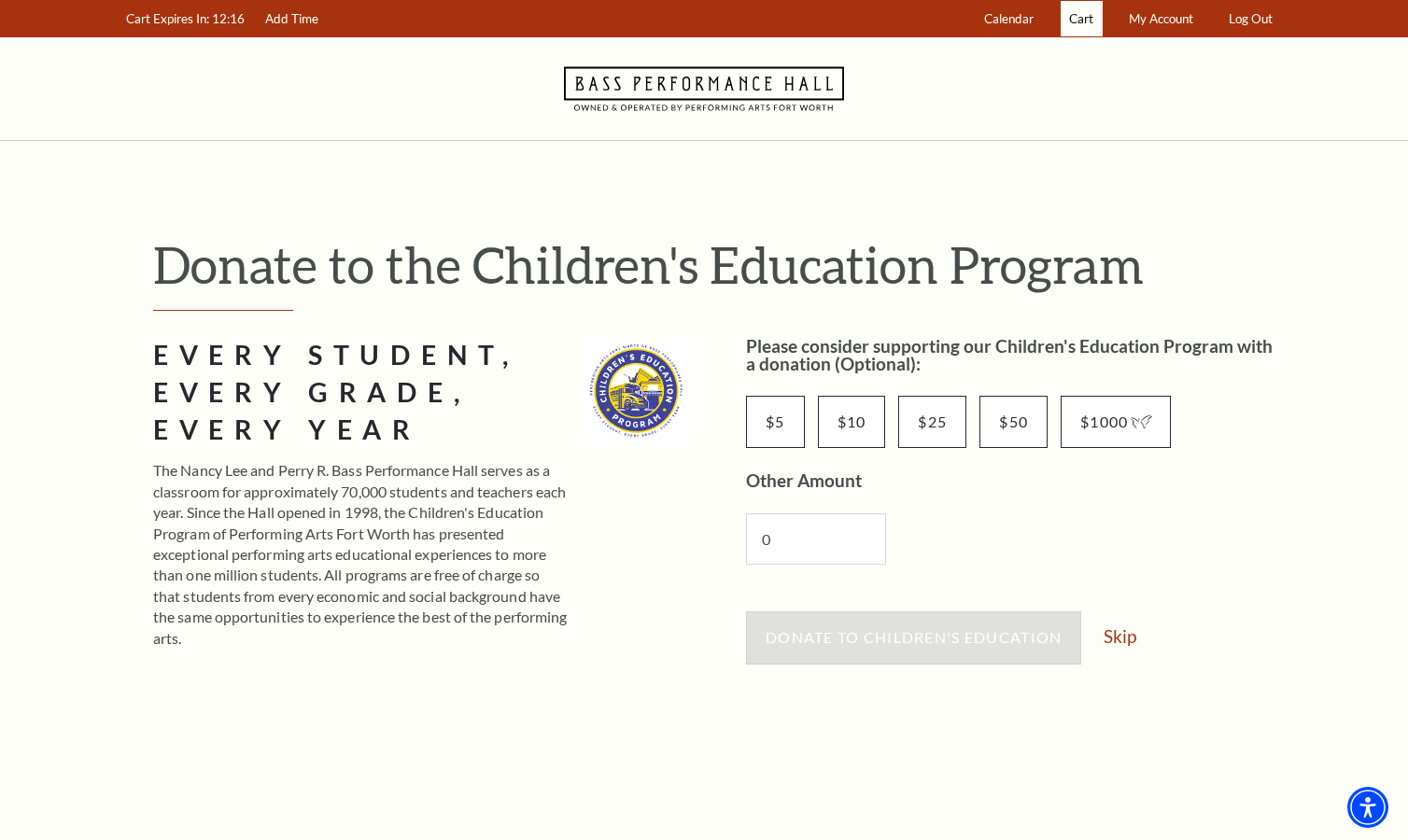 click on "Cart" at bounding box center [1081, 19] 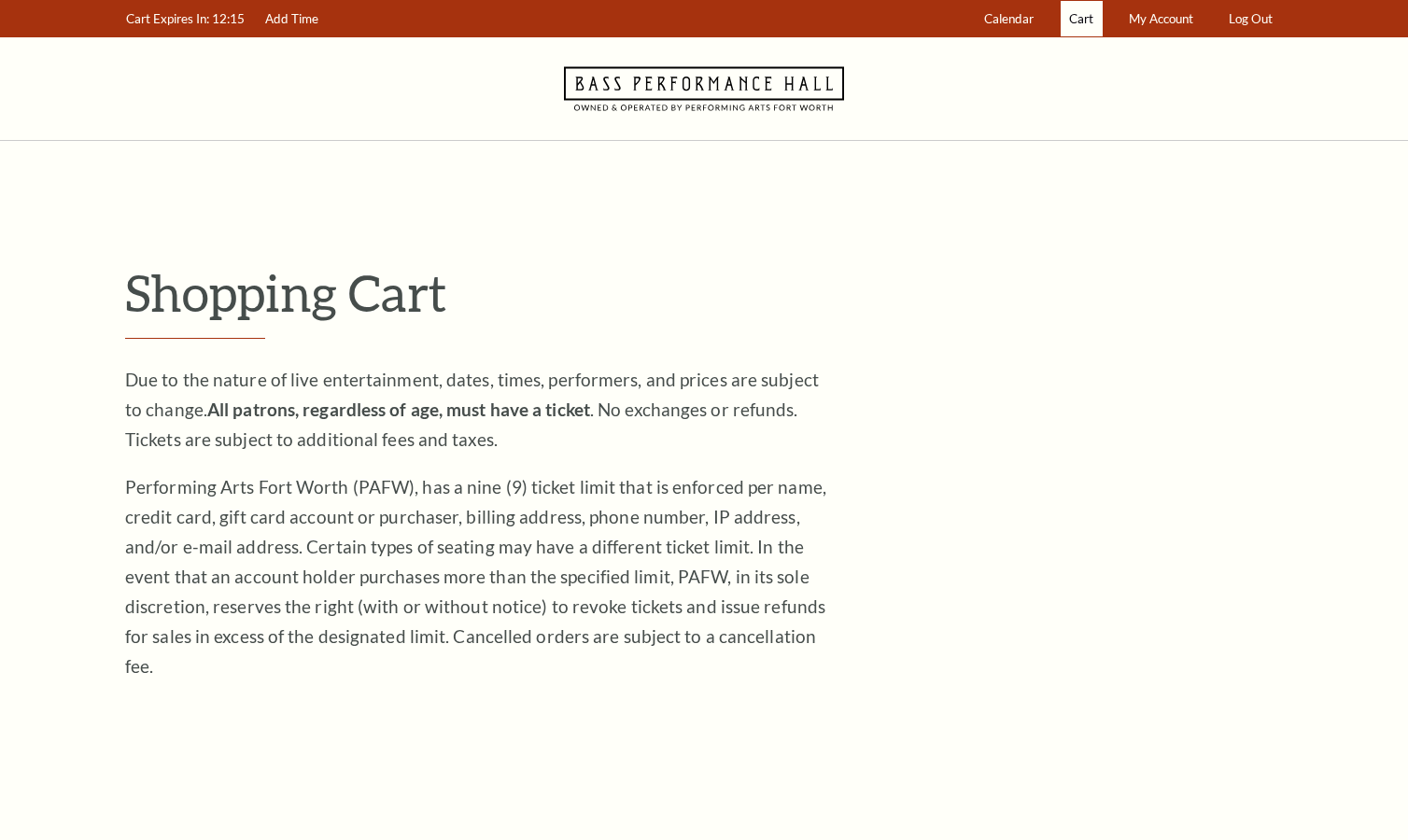 scroll, scrollTop: 0, scrollLeft: 0, axis: both 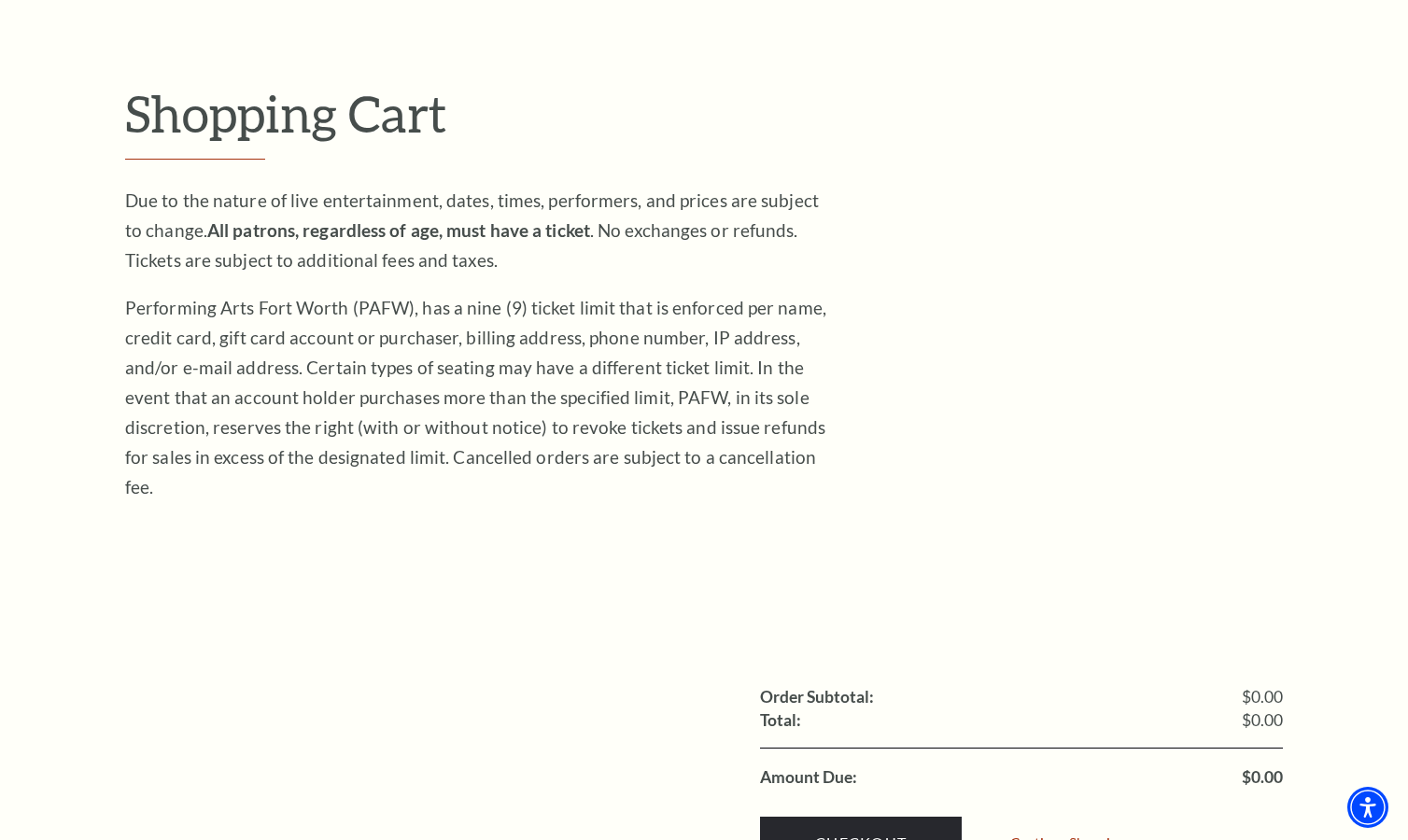 click on "Continue Shopping" at bounding box center (1071, 847) 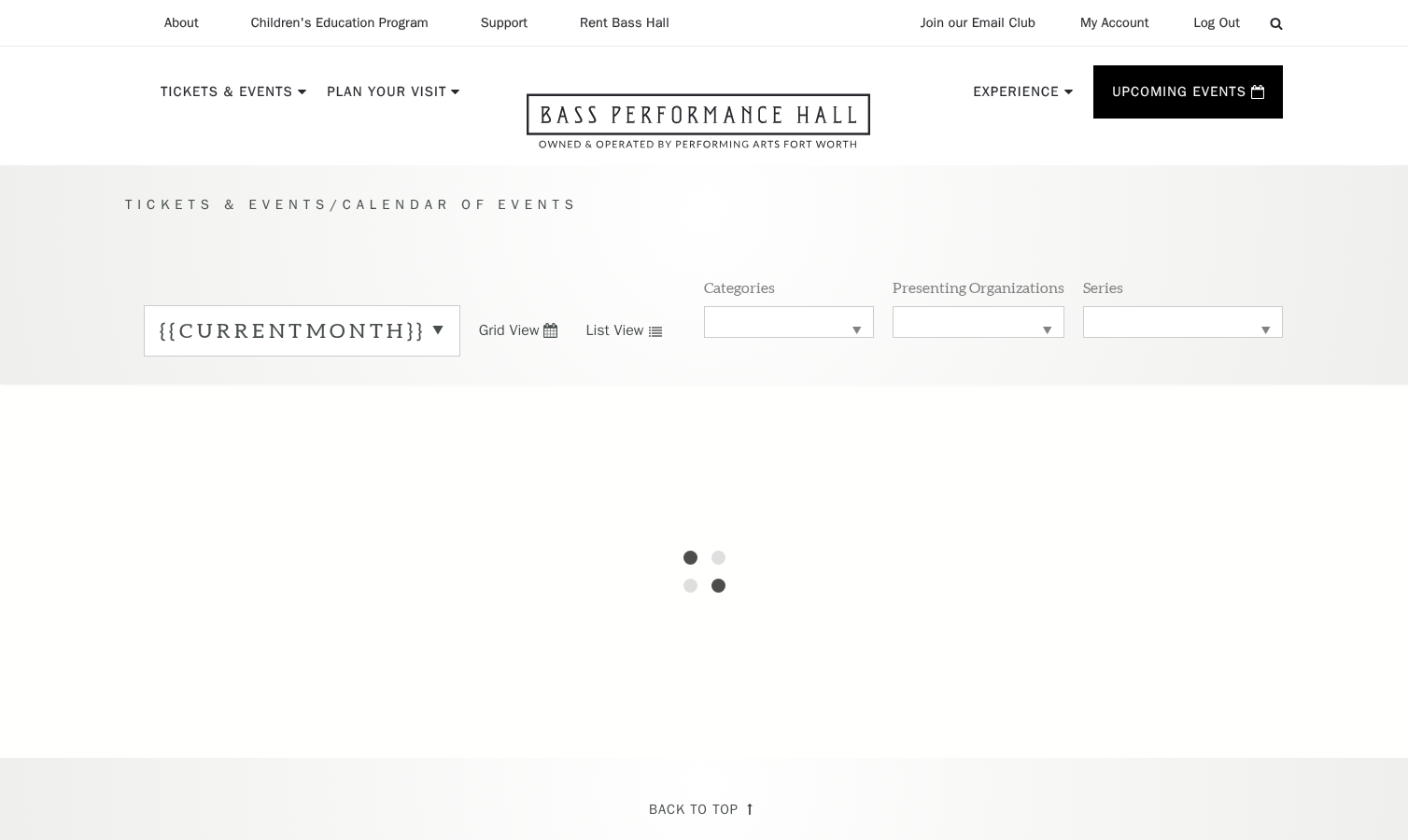 scroll, scrollTop: 0, scrollLeft: 0, axis: both 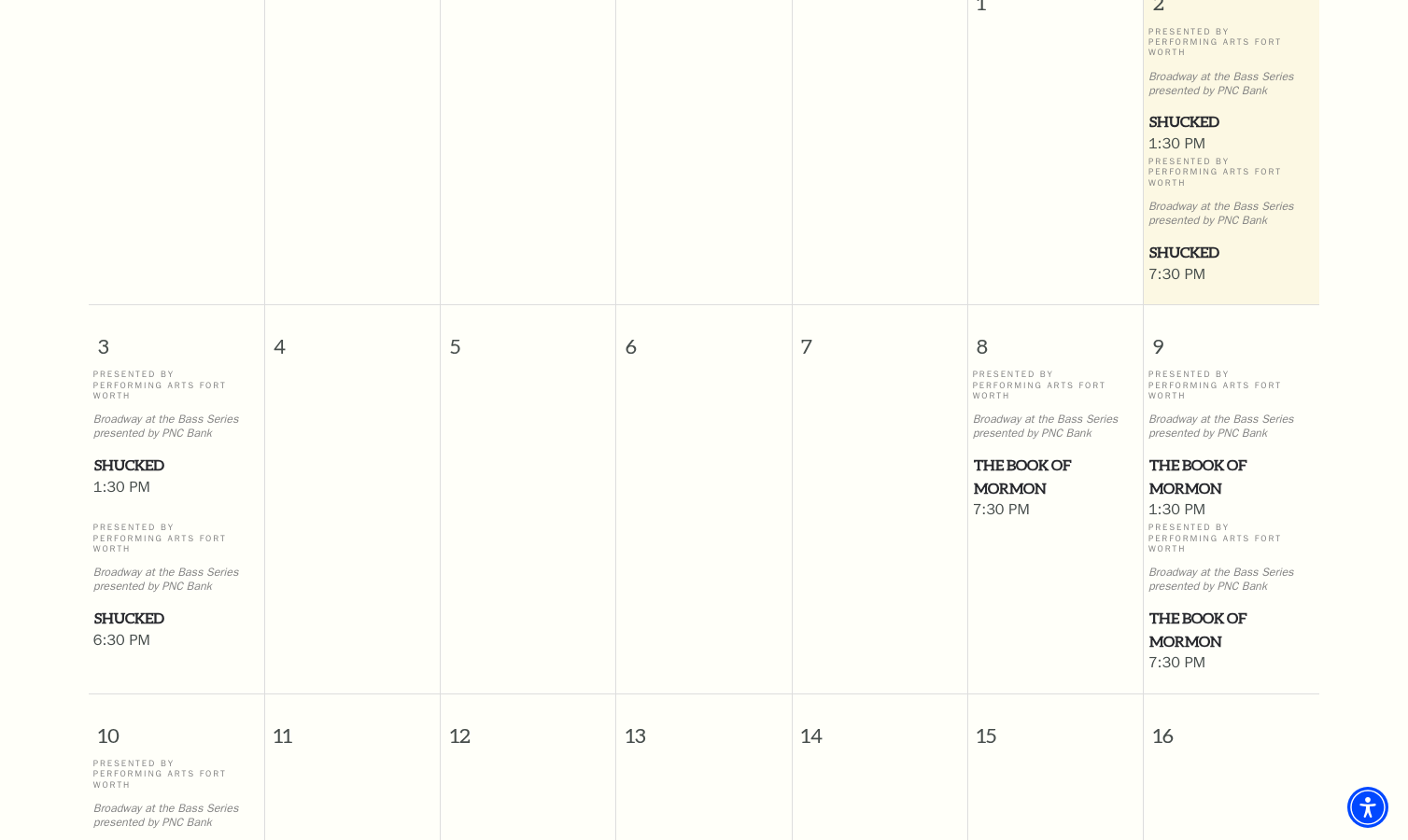 click on "The Book of Mormon" at bounding box center (1056, 476) 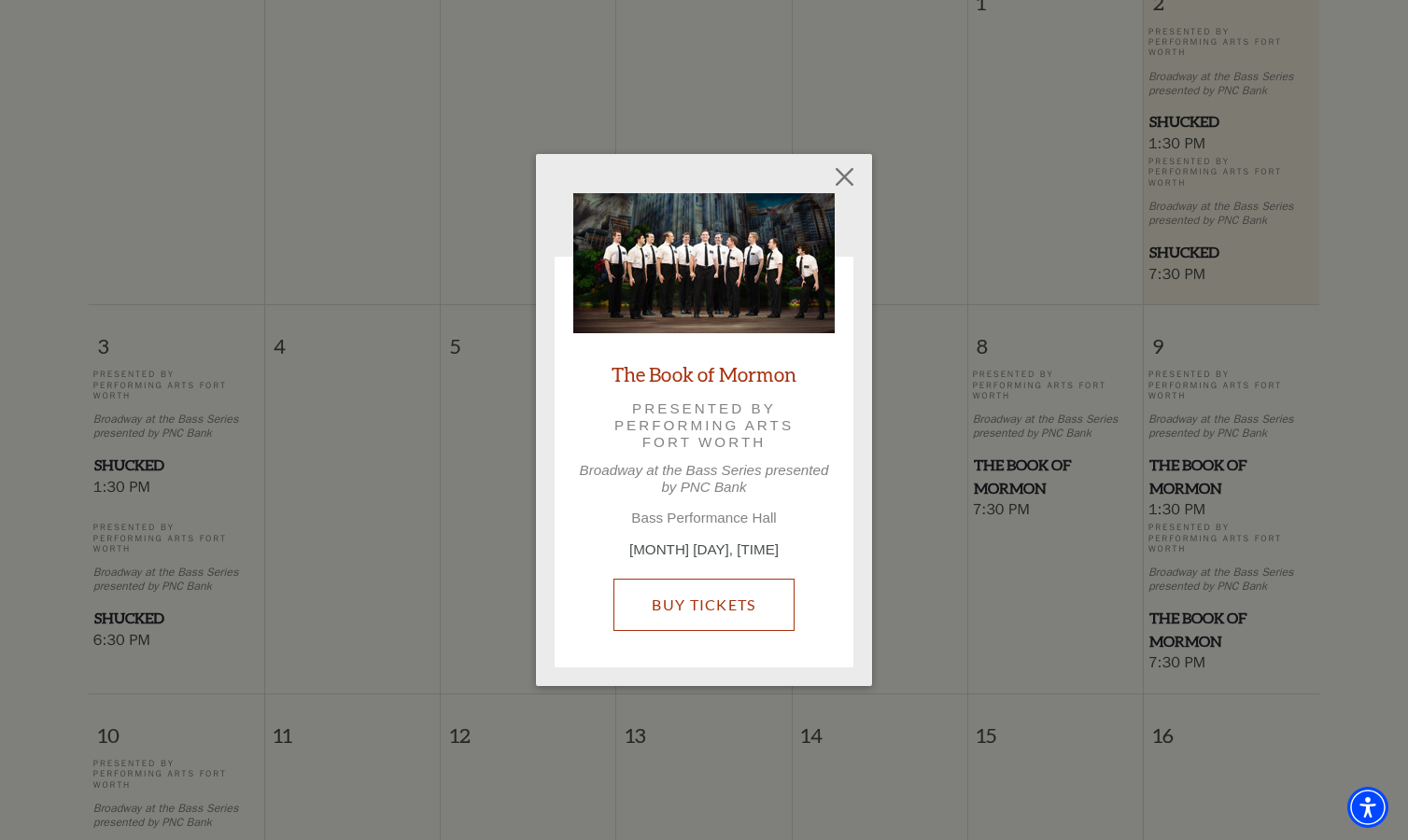 click on "Buy Tickets" at bounding box center (703, 605) 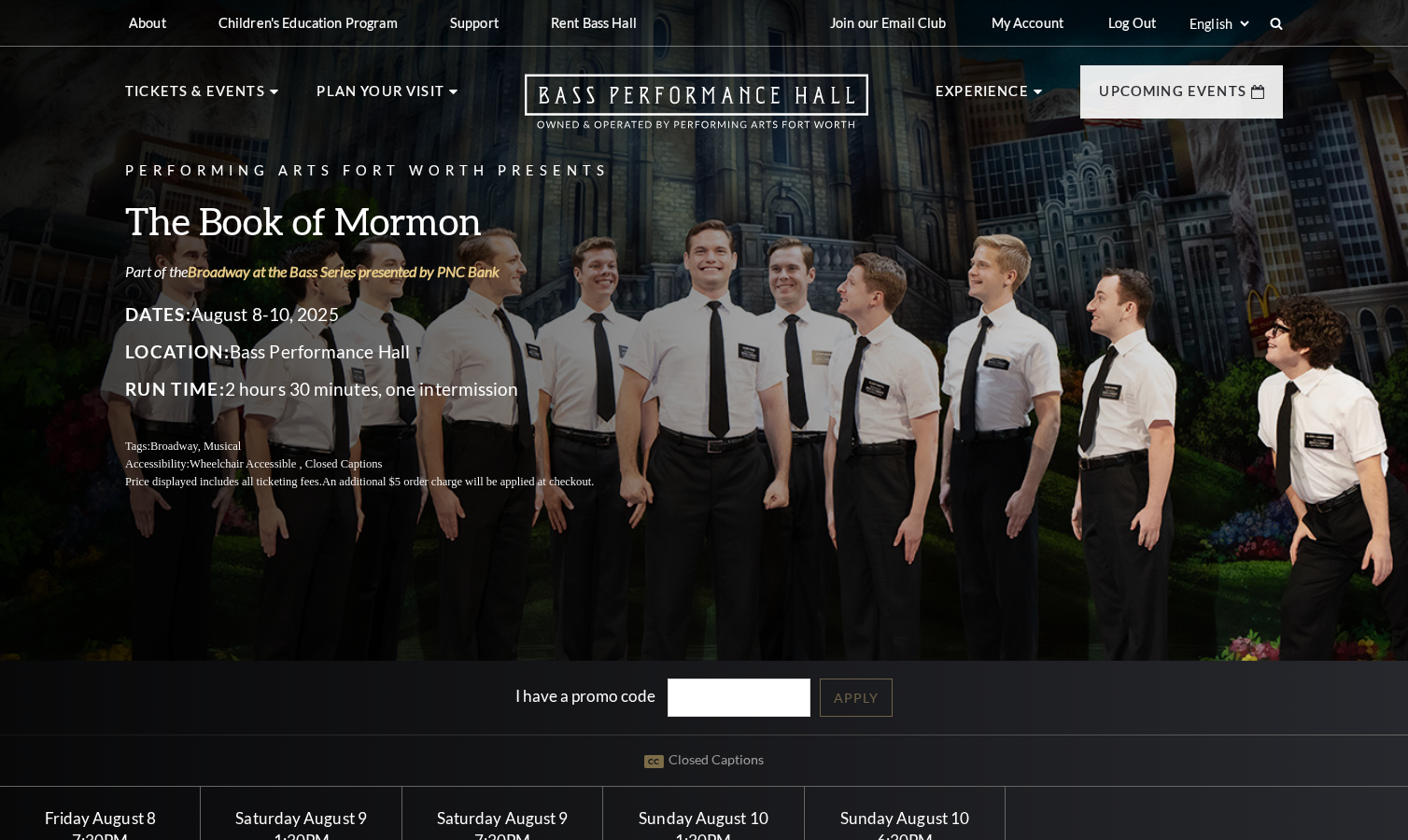 scroll, scrollTop: 190, scrollLeft: 0, axis: vertical 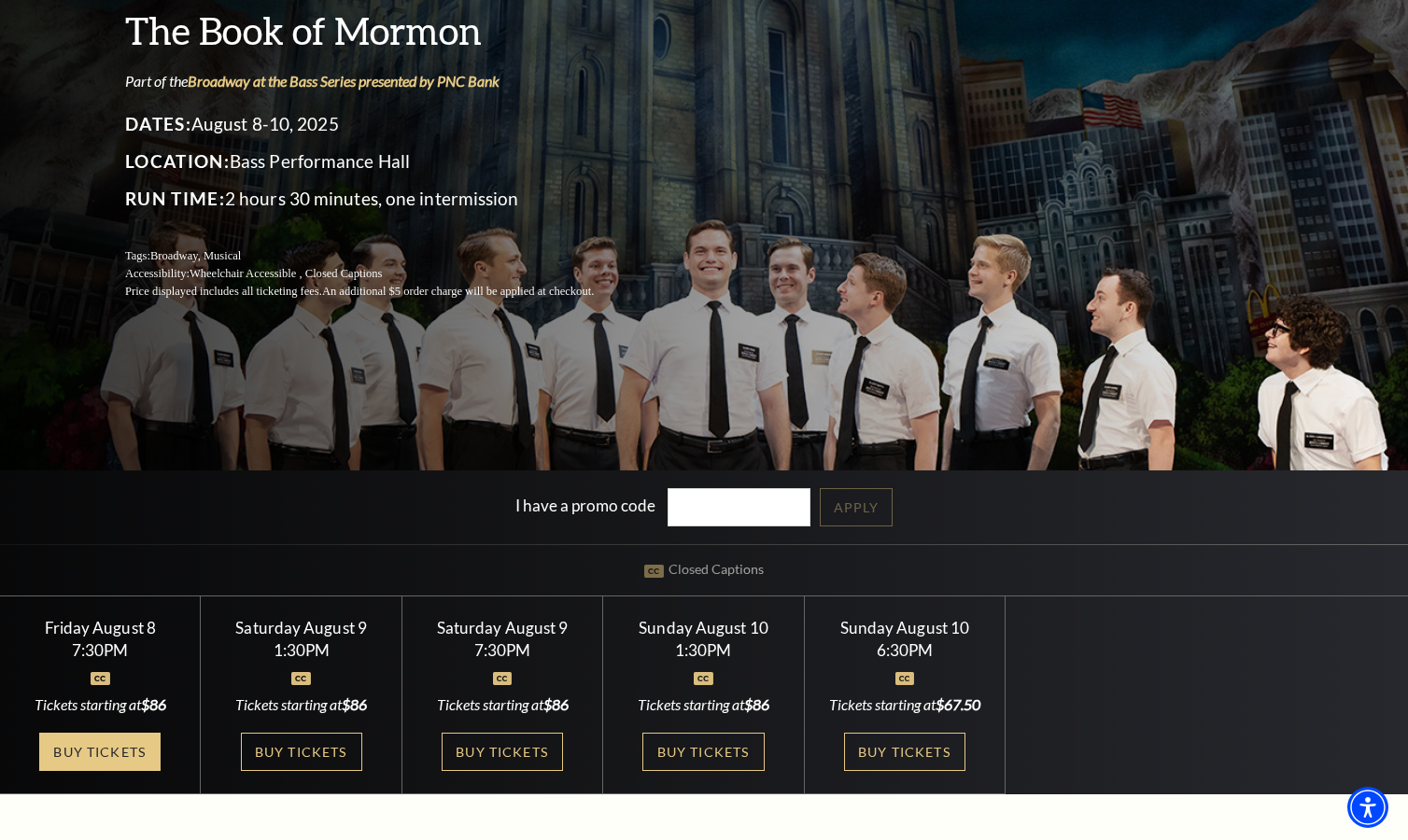 click on "Buy Tickets" at bounding box center (100, 751) 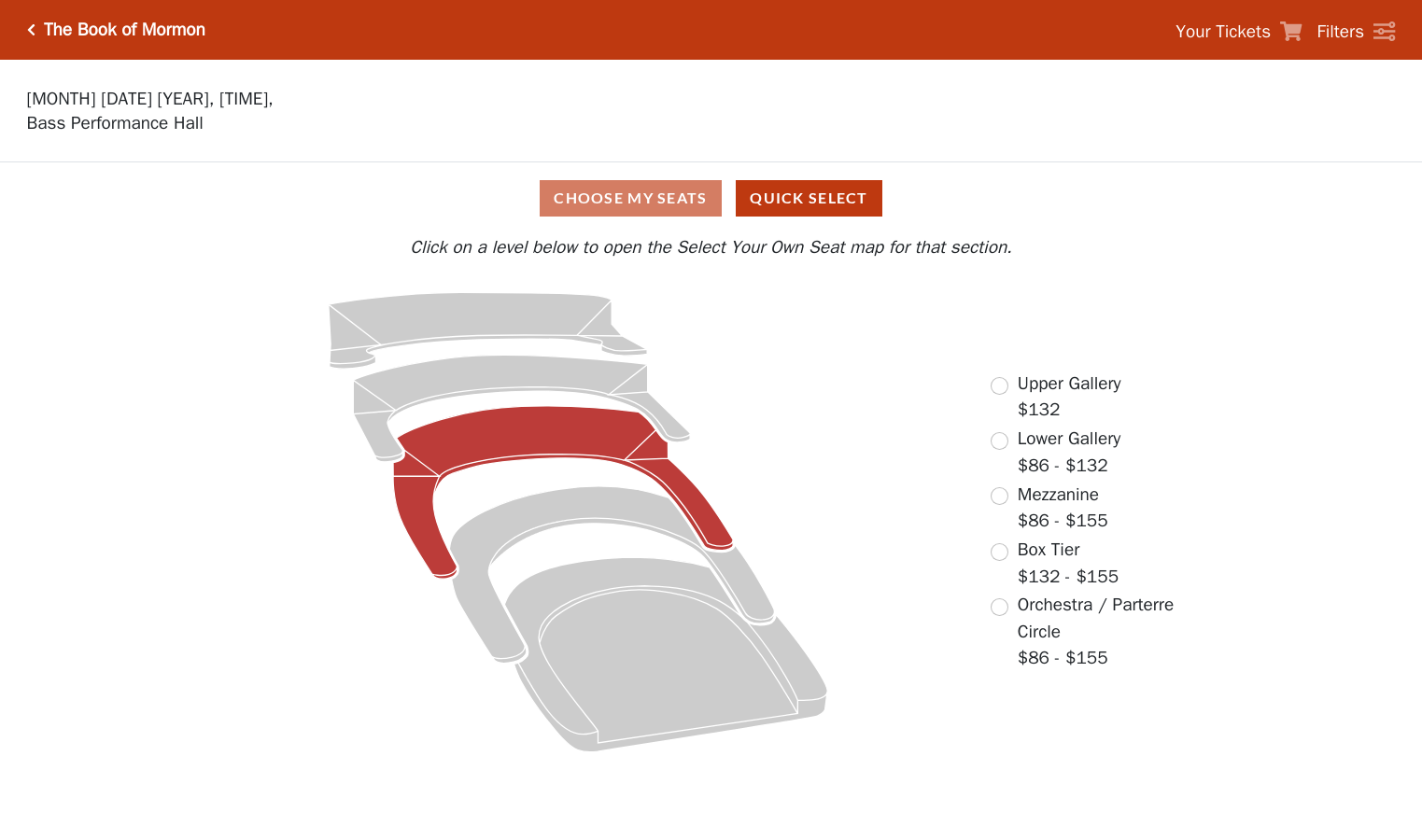 scroll, scrollTop: 0, scrollLeft: 0, axis: both 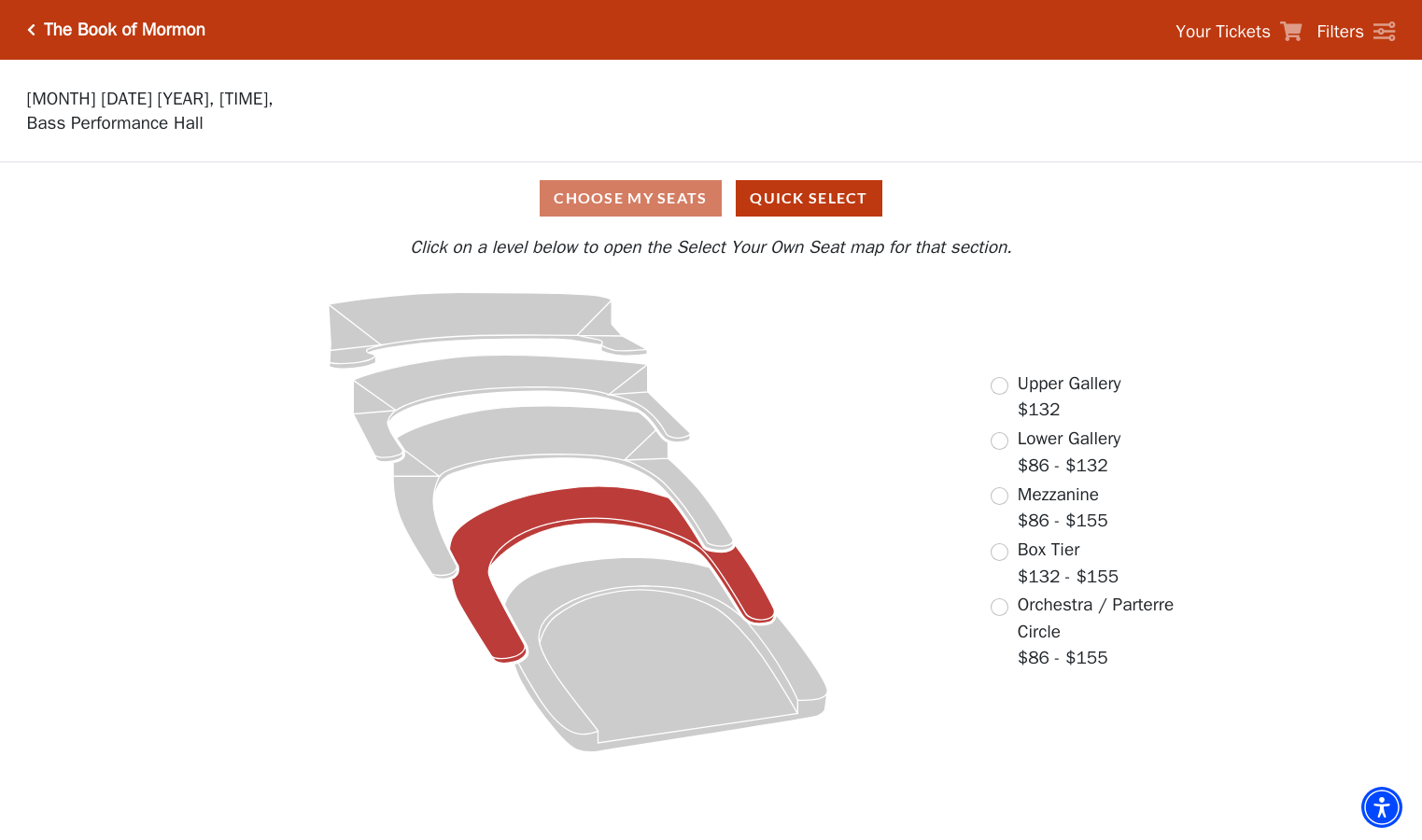 click 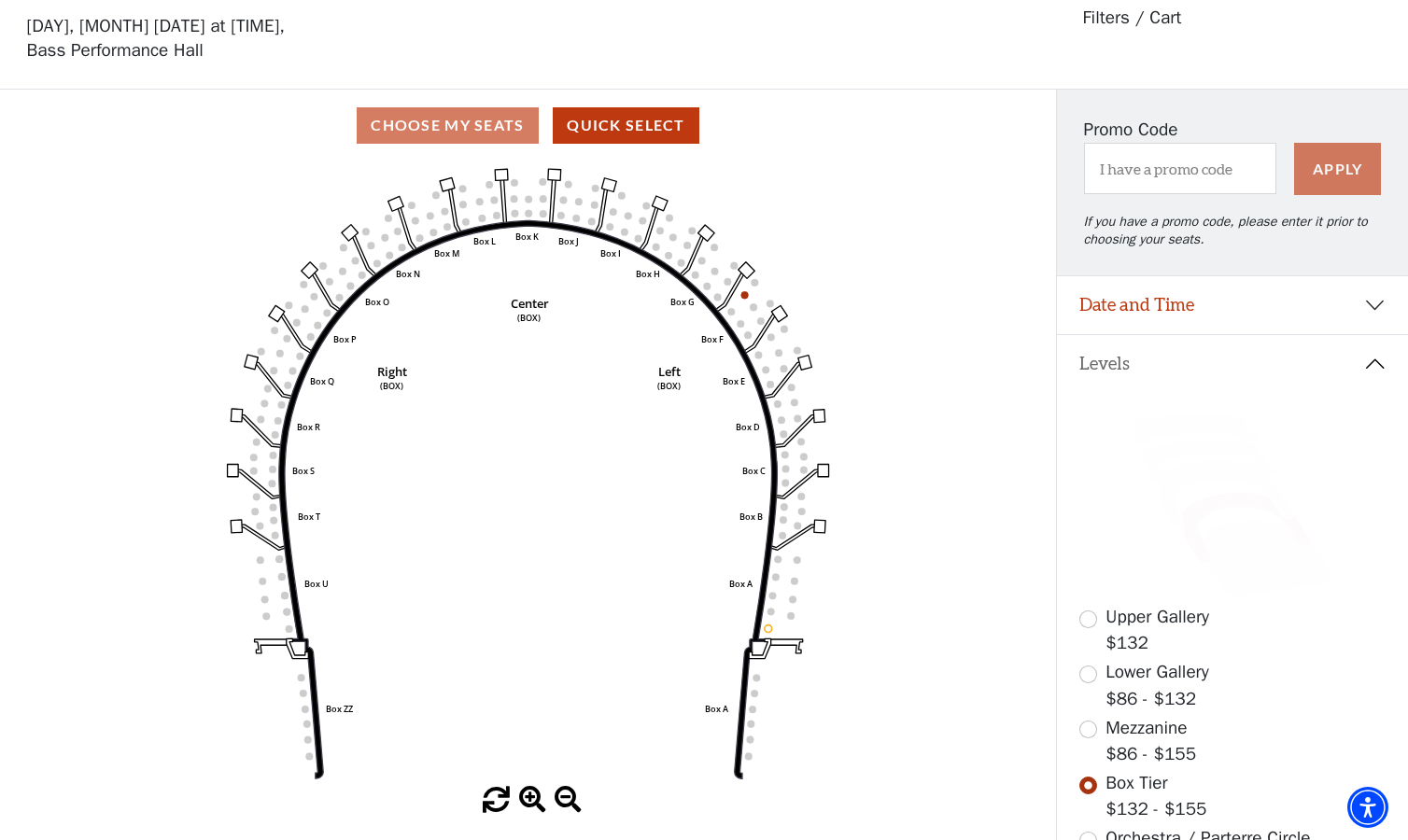 scroll, scrollTop: 87, scrollLeft: 0, axis: vertical 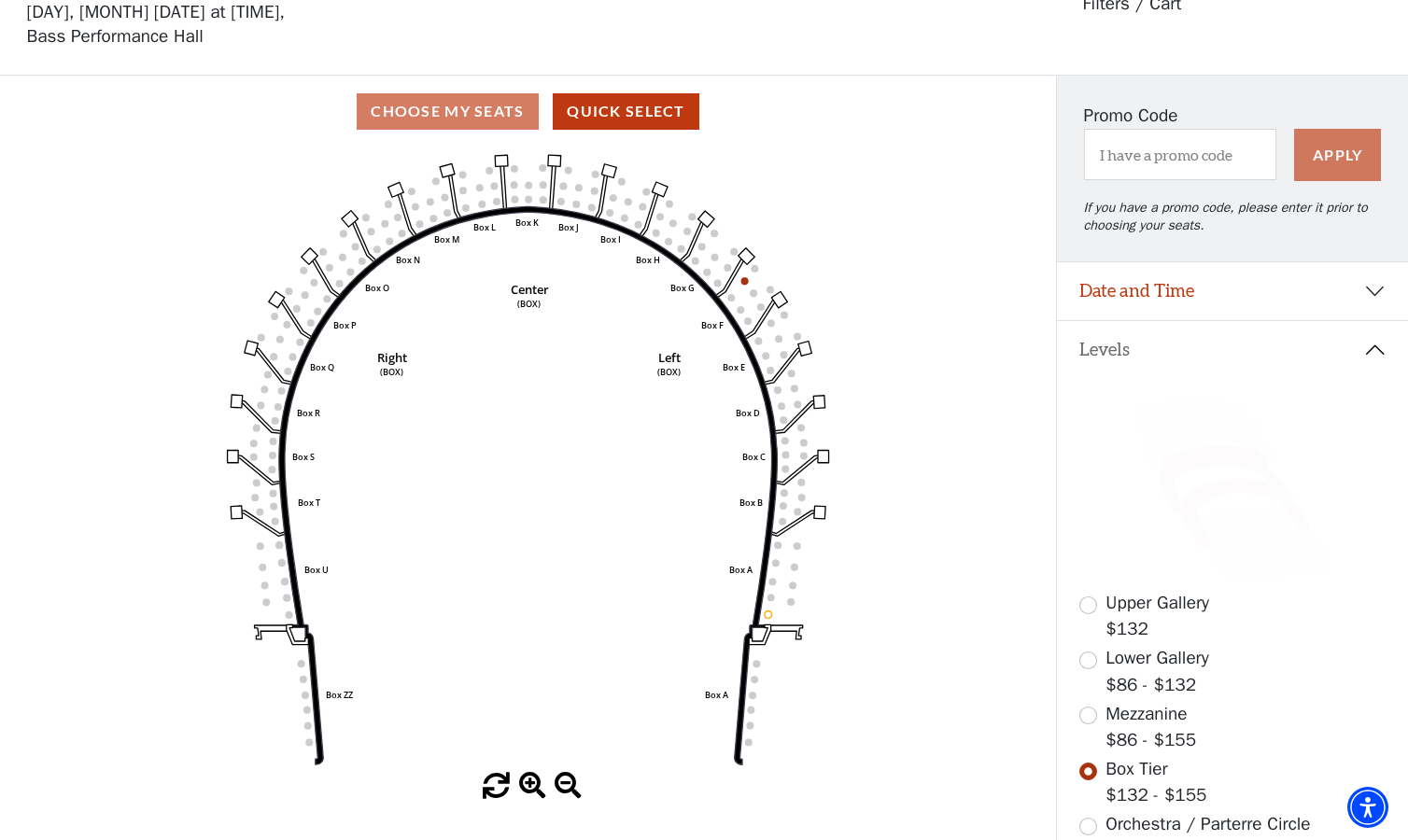 click 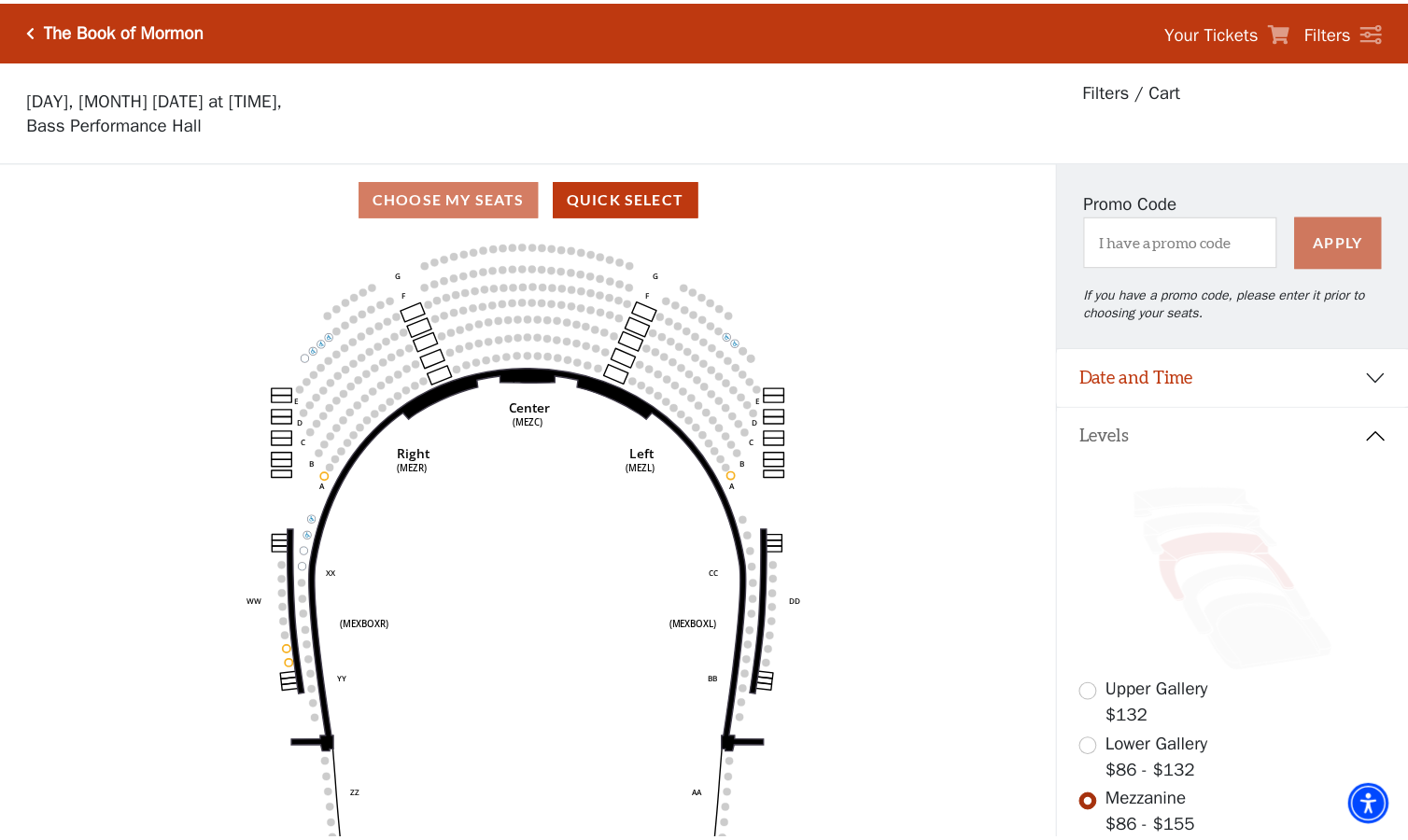 scroll, scrollTop: 87, scrollLeft: 0, axis: vertical 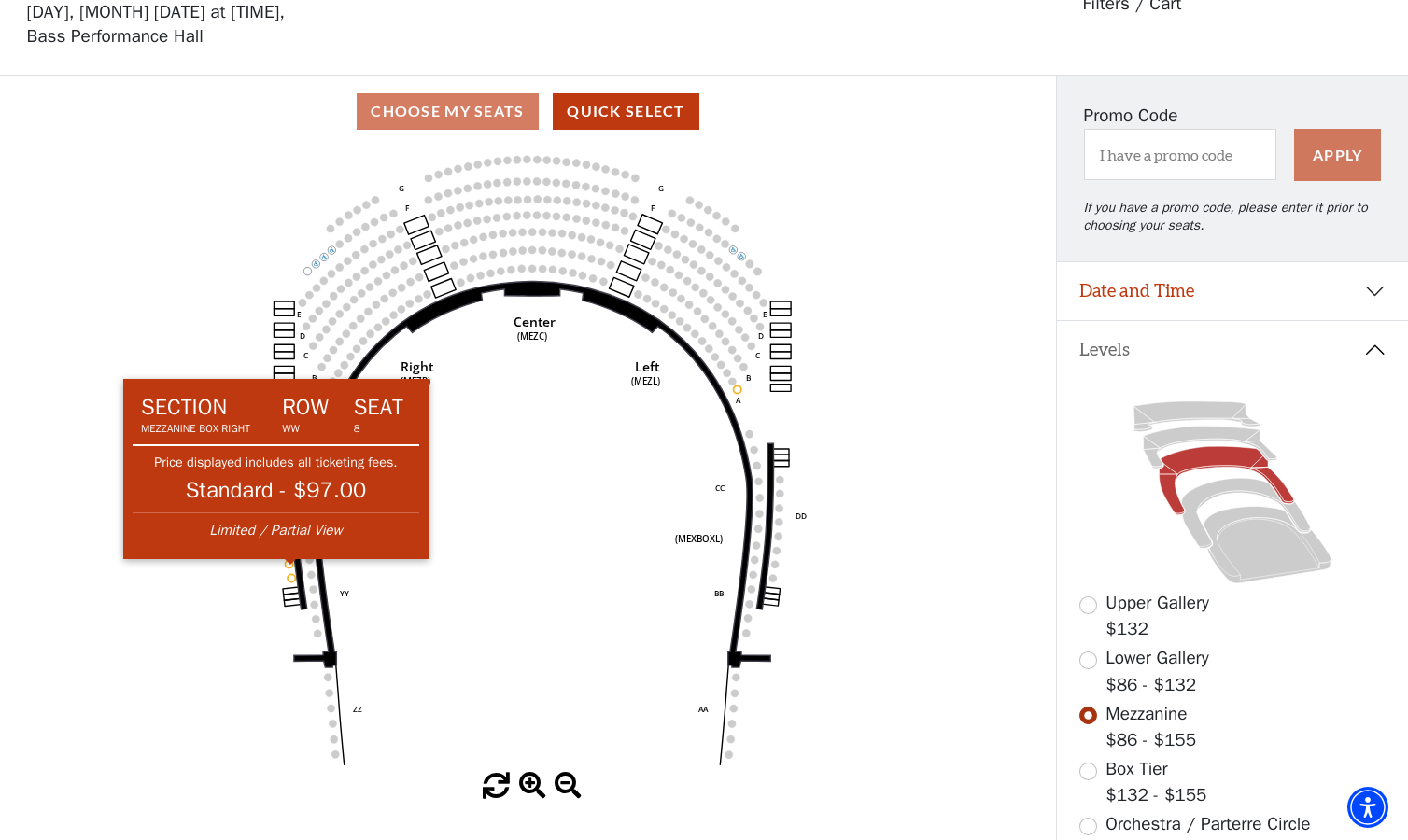 click 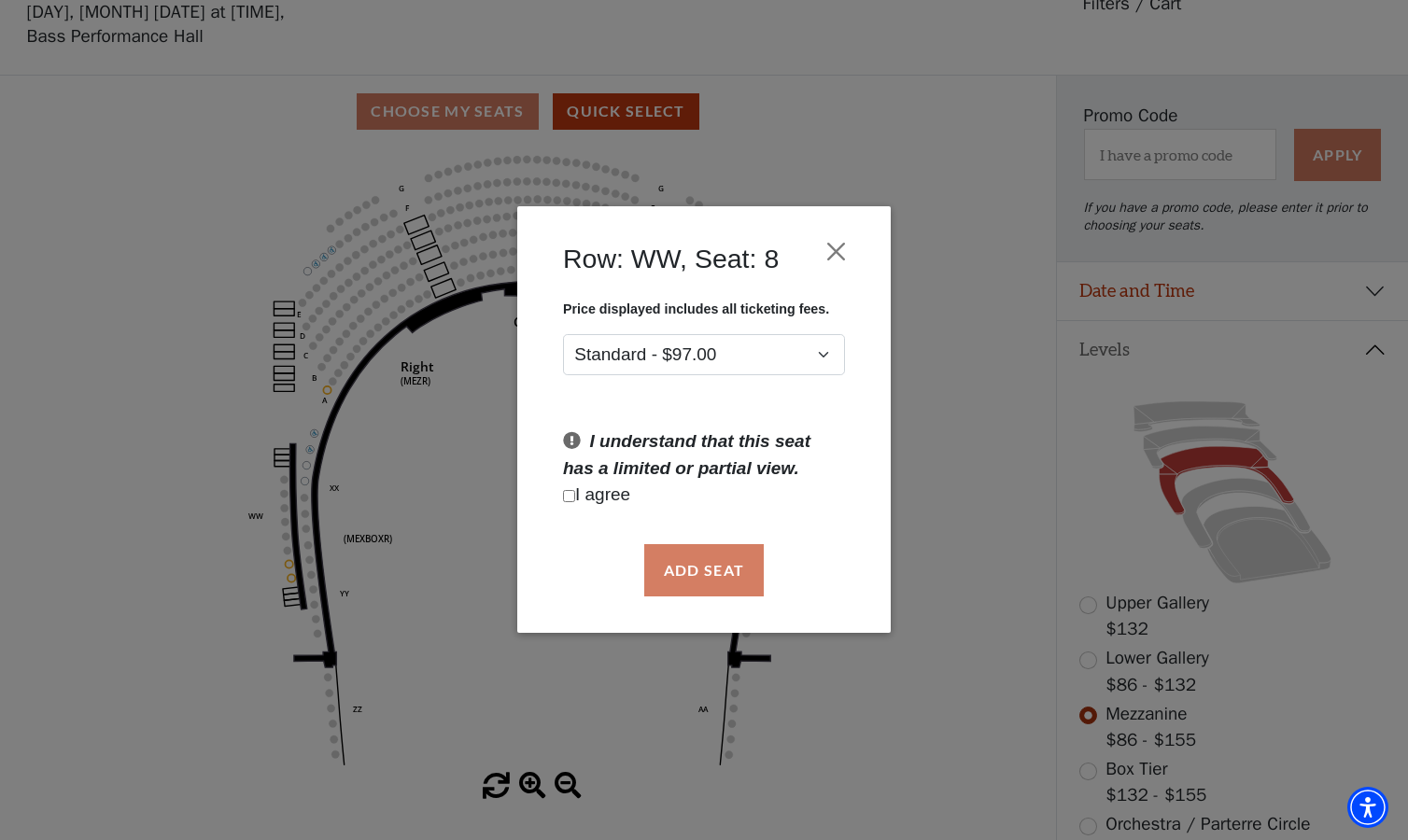 click on "I agree" at bounding box center (704, 496) 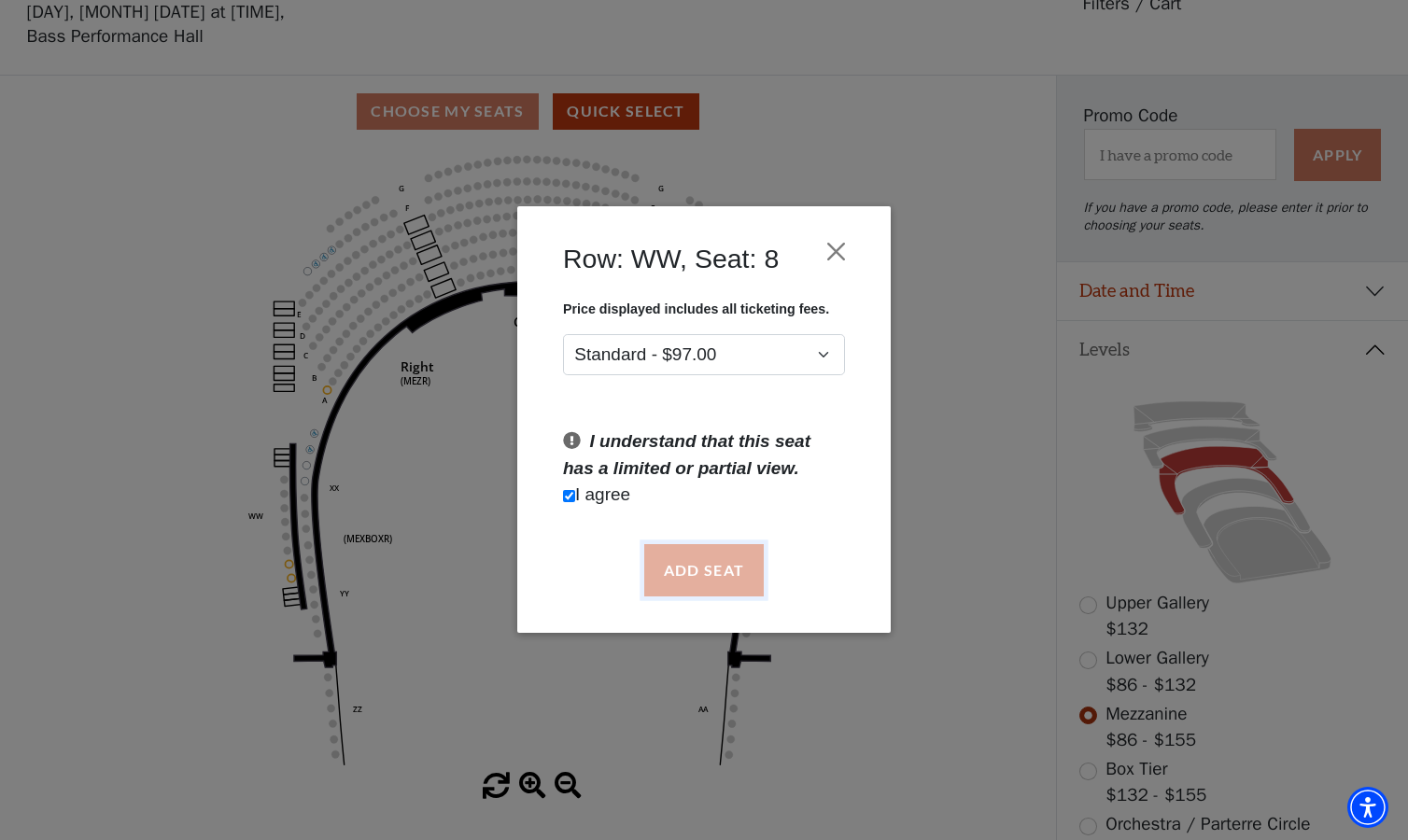 click on "Add Seat" at bounding box center [704, 570] 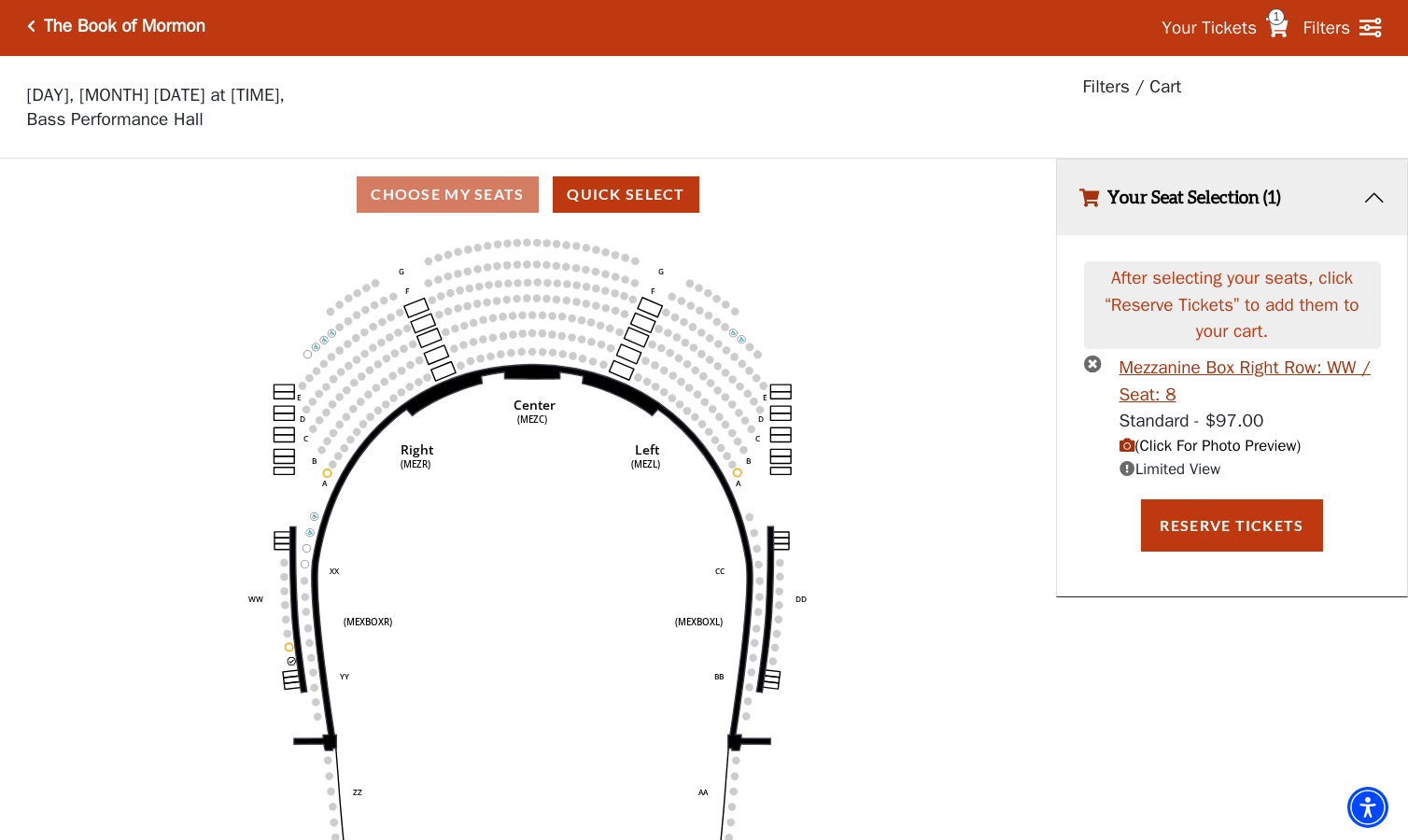 scroll, scrollTop: 0, scrollLeft: 0, axis: both 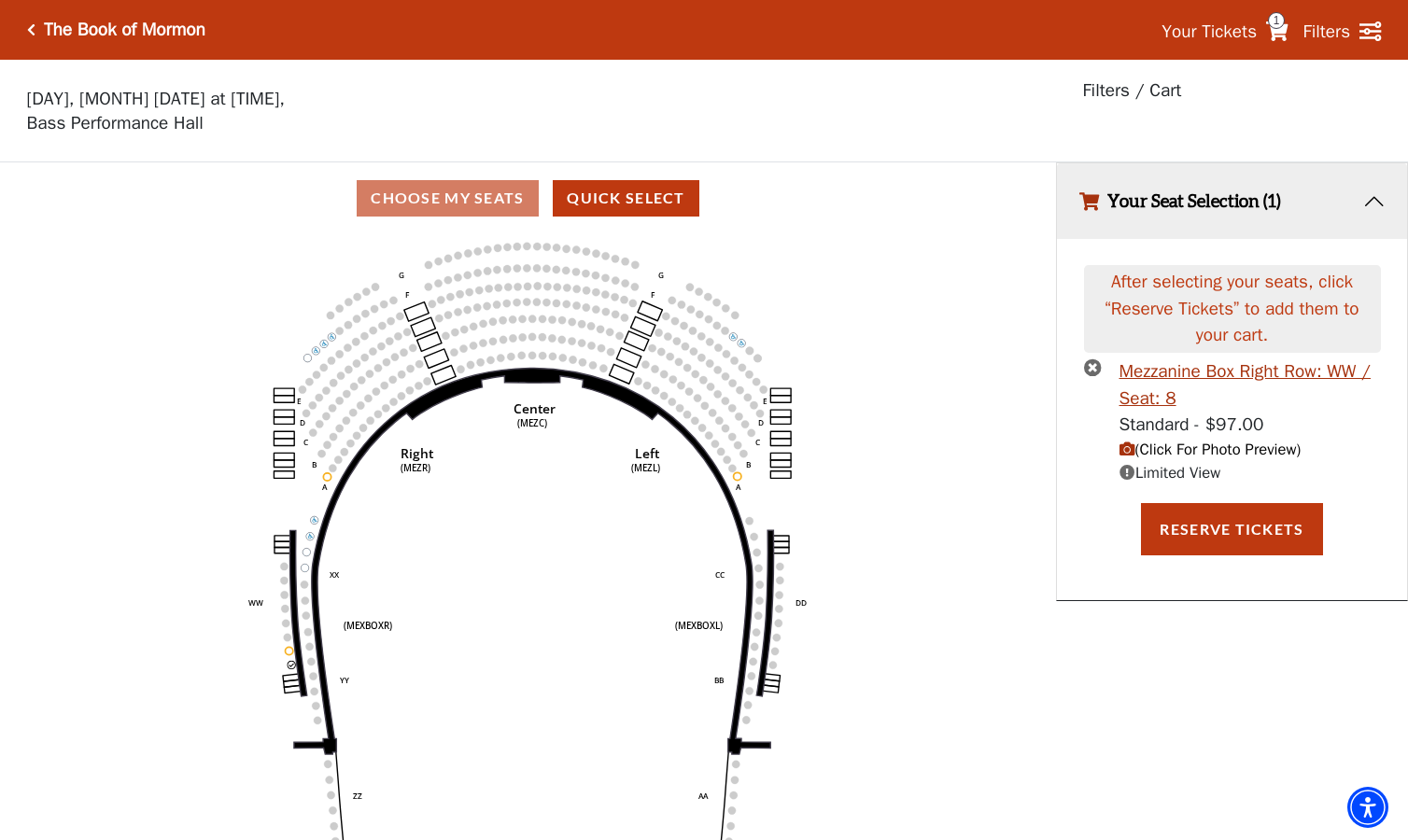 click on "(Click For Photo Preview)" at bounding box center (1210, 449) 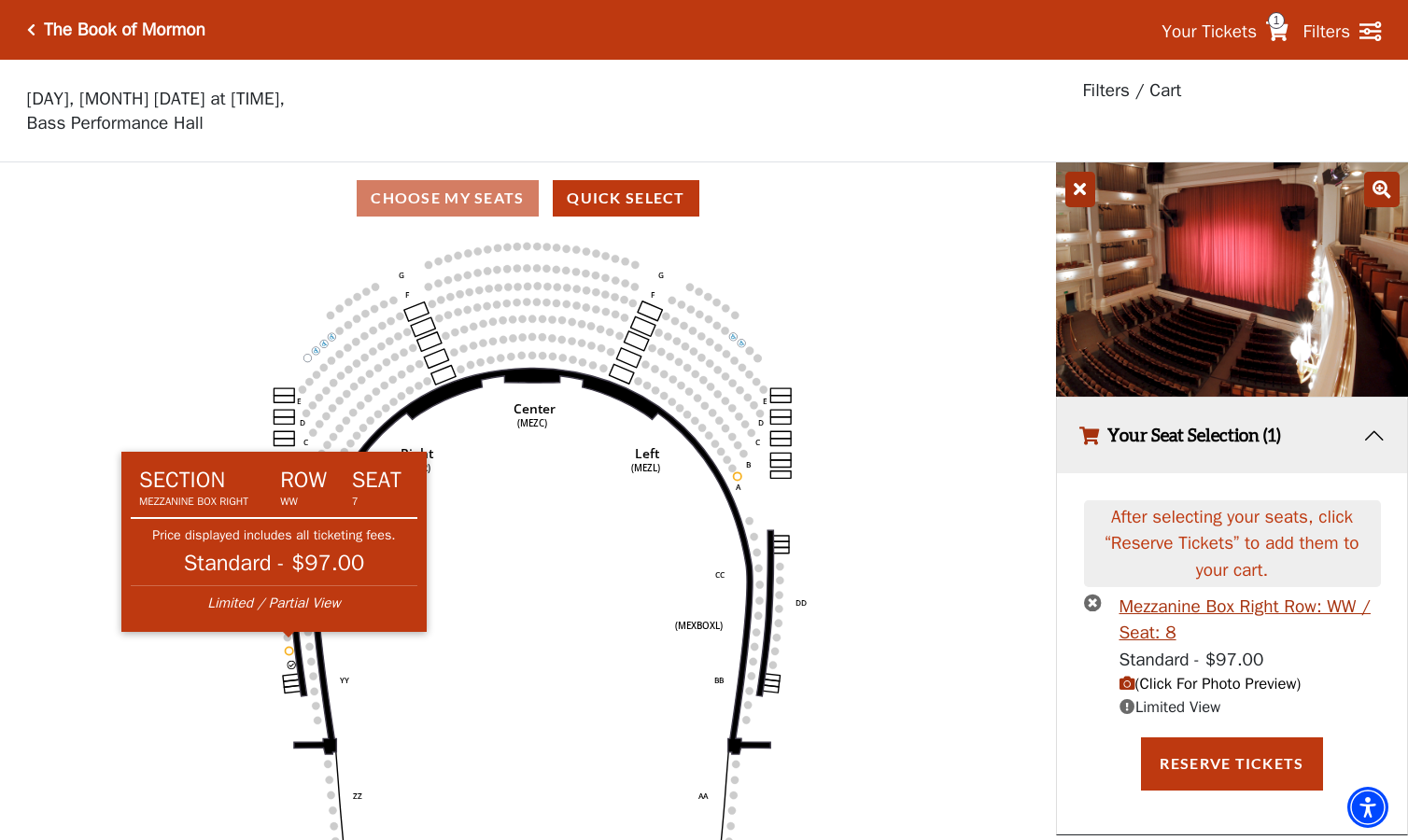 click 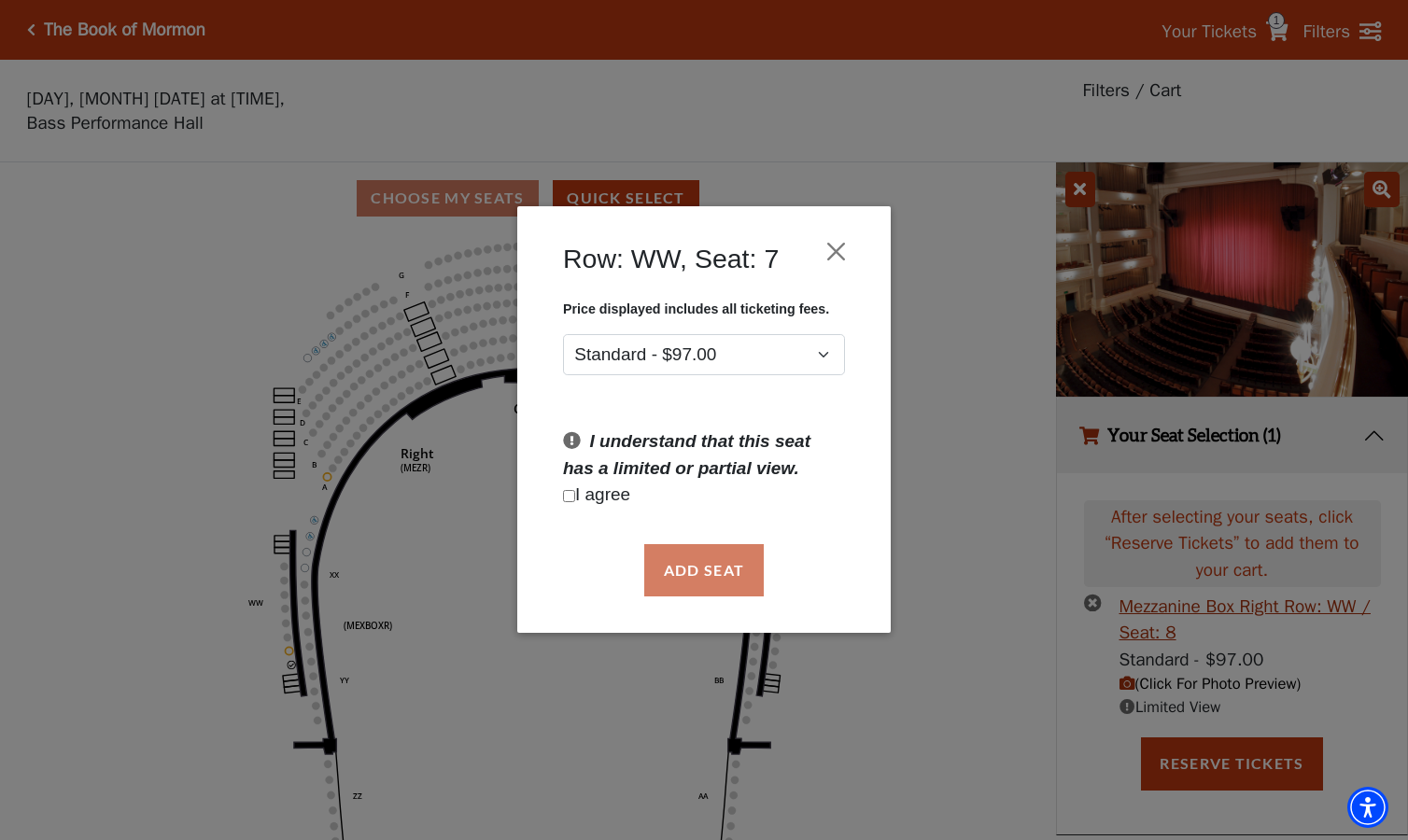 click on "I agree" at bounding box center (704, 496) 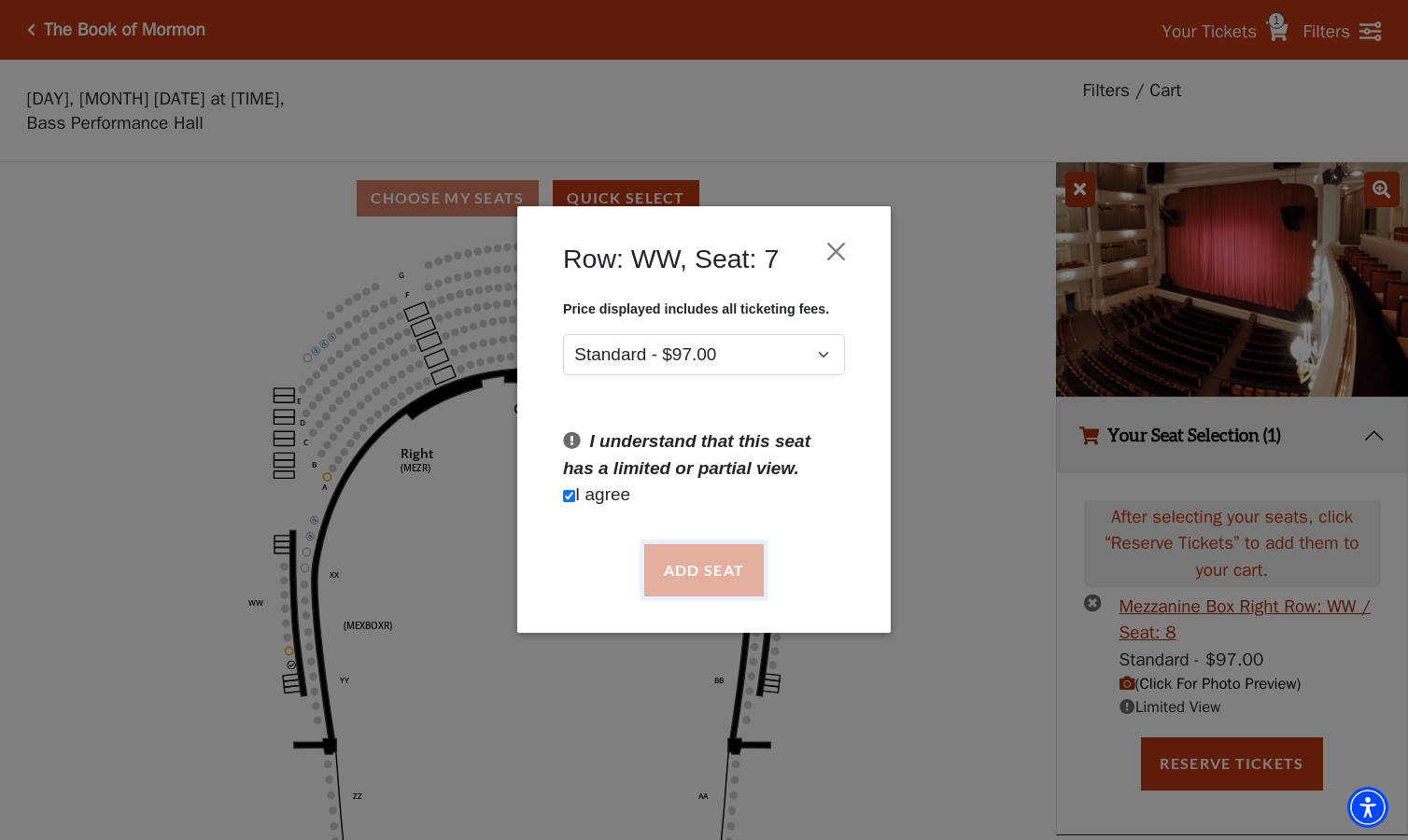 click on "Add Seat" at bounding box center [704, 570] 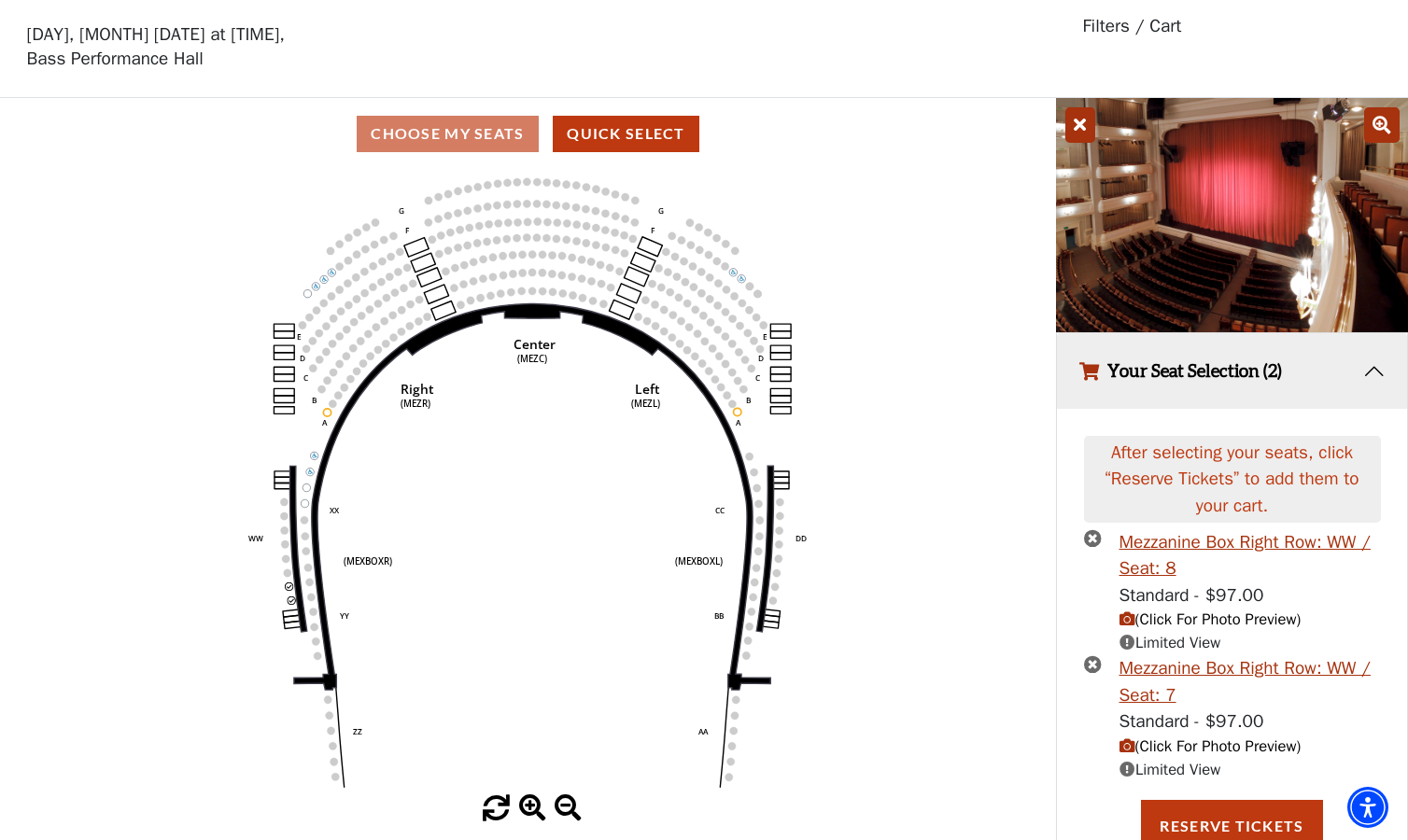 scroll, scrollTop: 69, scrollLeft: 0, axis: vertical 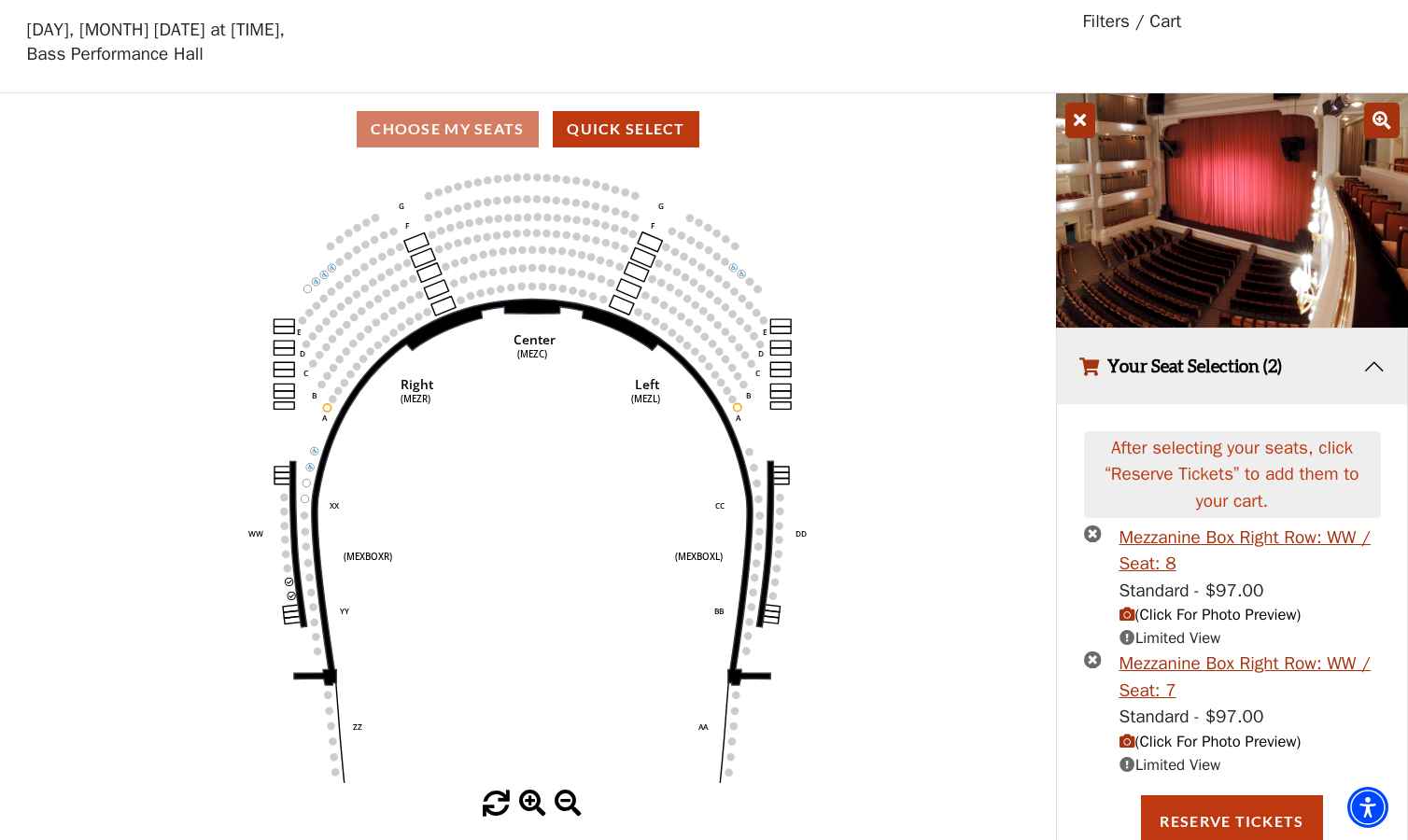 click on "(Click For Photo Preview)" at bounding box center [1210, 741] 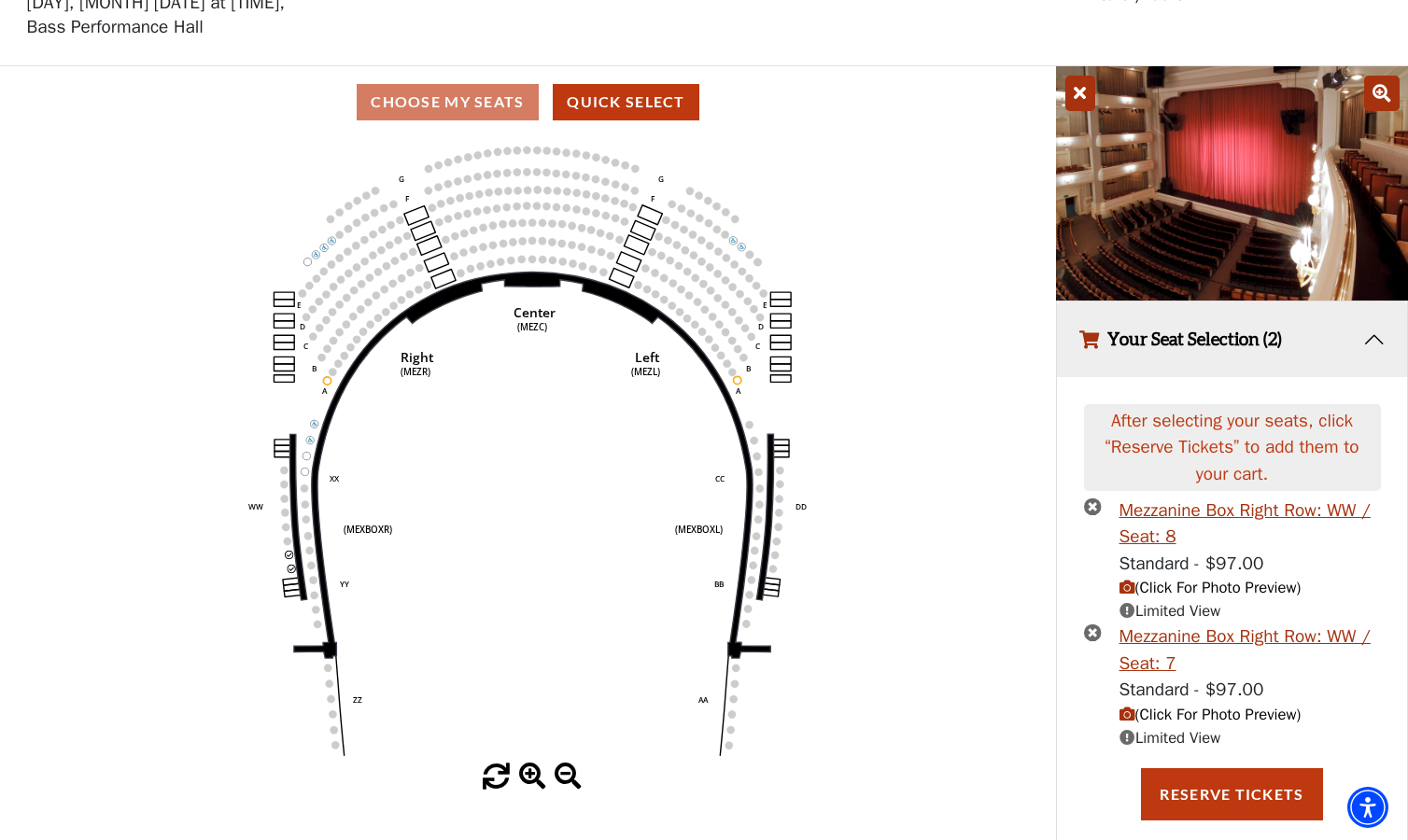 scroll, scrollTop: 114, scrollLeft: 0, axis: vertical 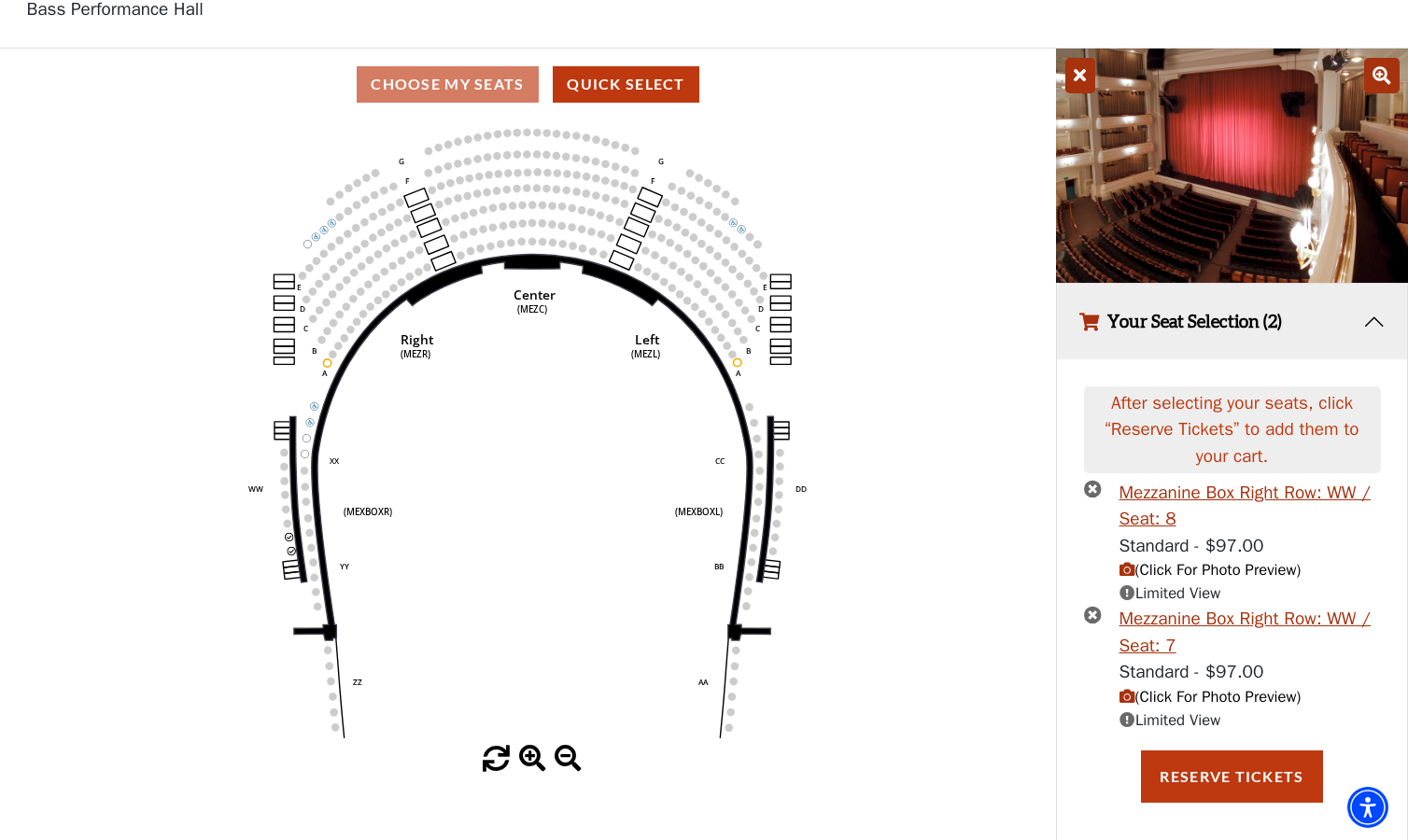 click at bounding box center [1092, 614] 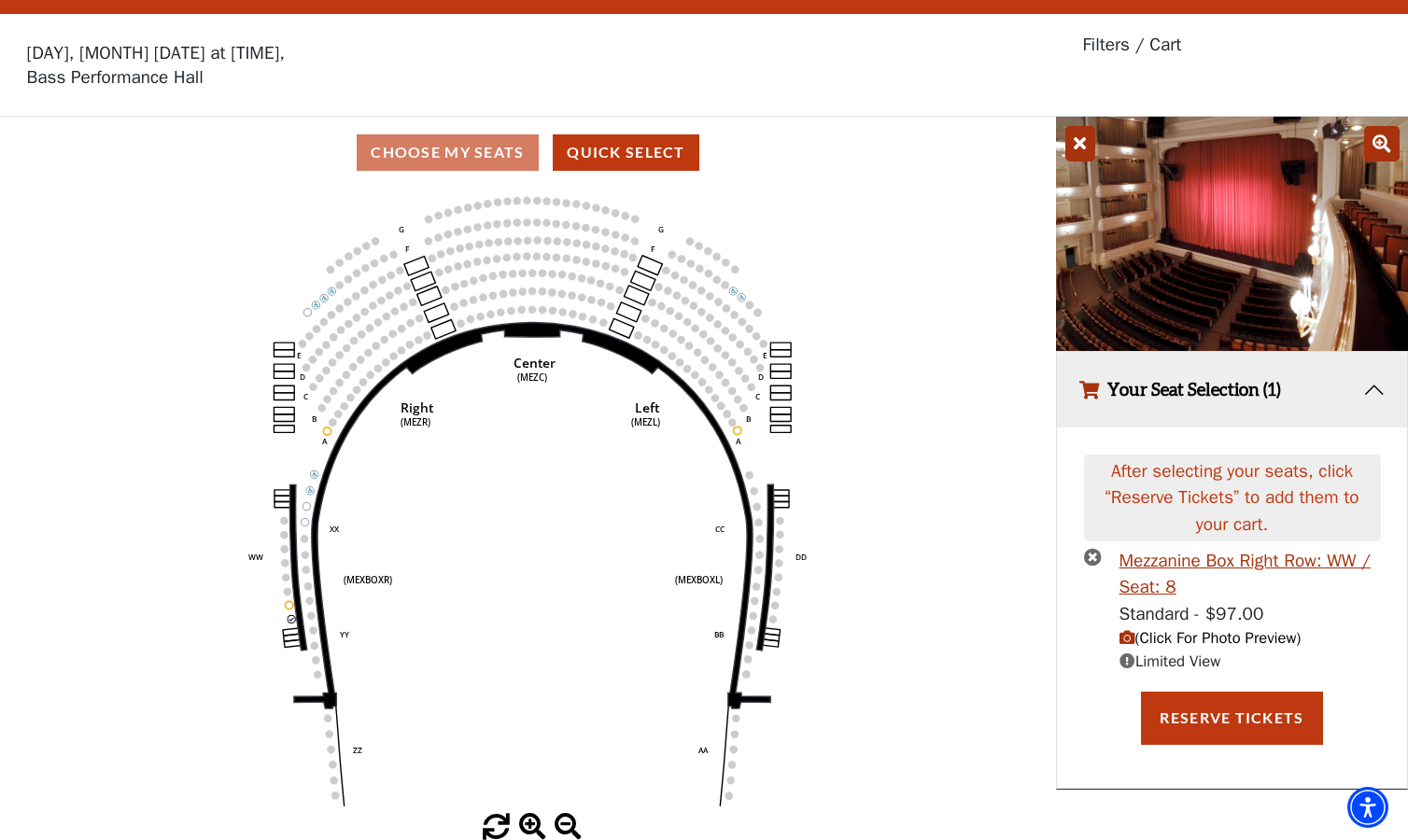 scroll, scrollTop: 38, scrollLeft: 0, axis: vertical 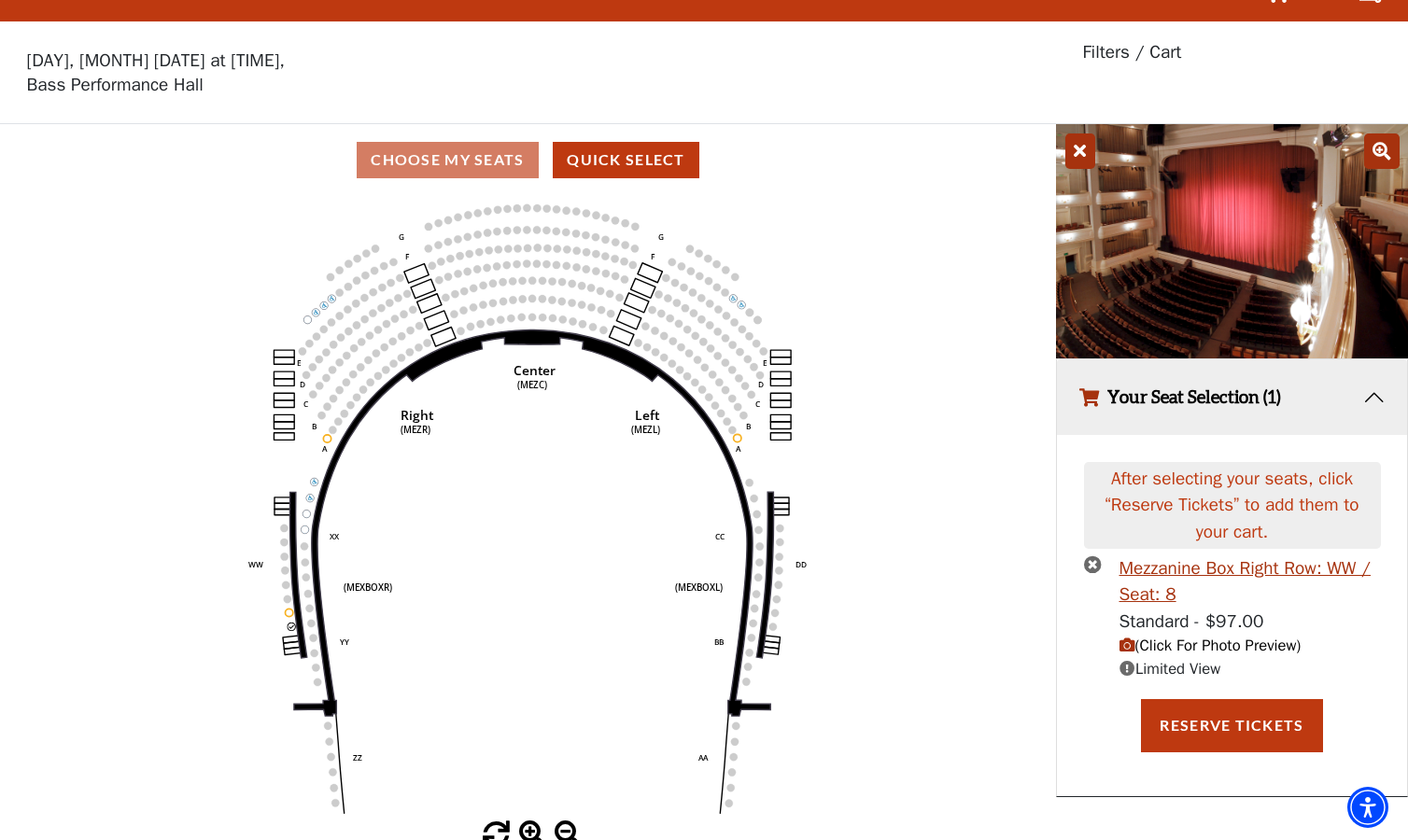 click at bounding box center (1092, 564) 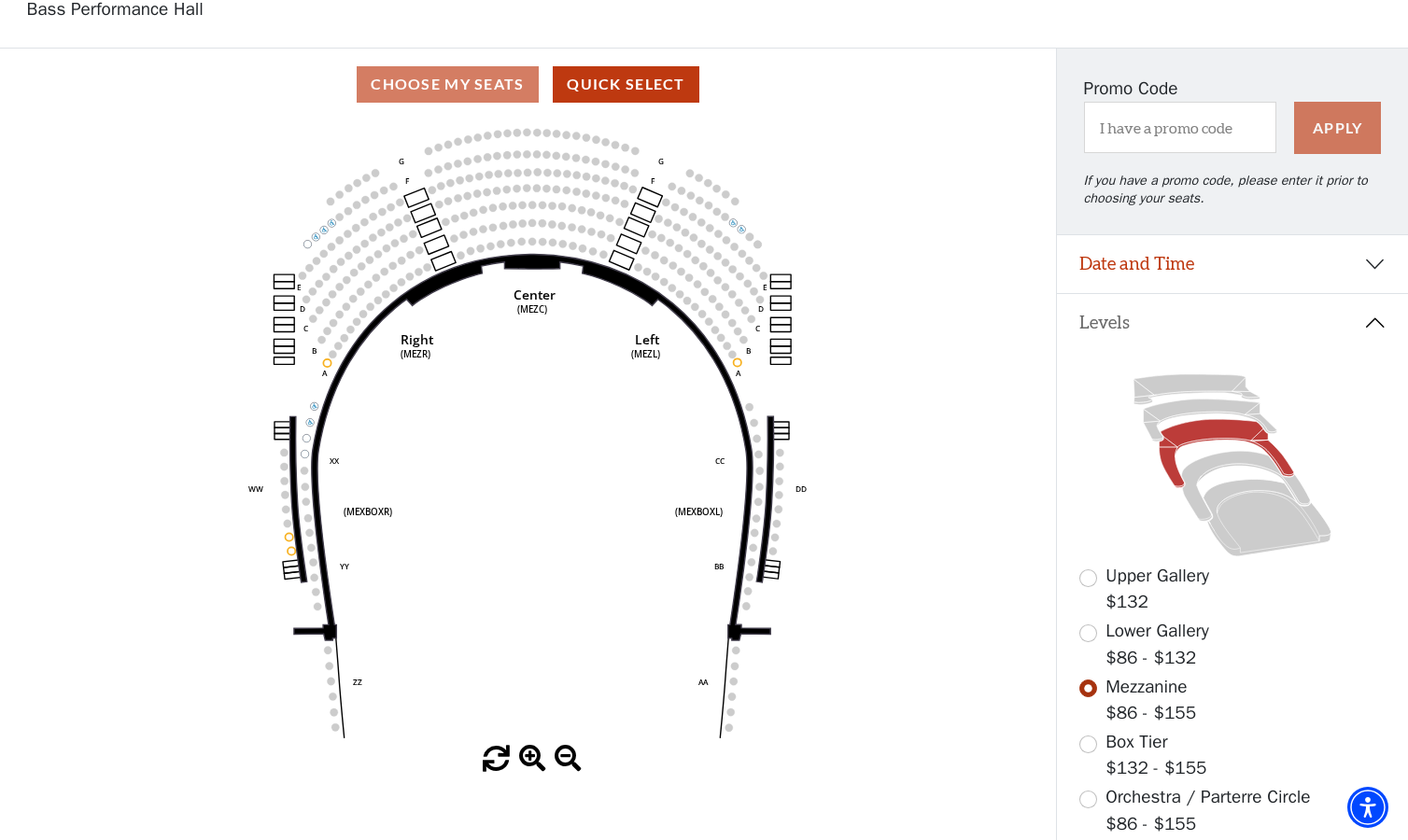 scroll, scrollTop: 198, scrollLeft: 0, axis: vertical 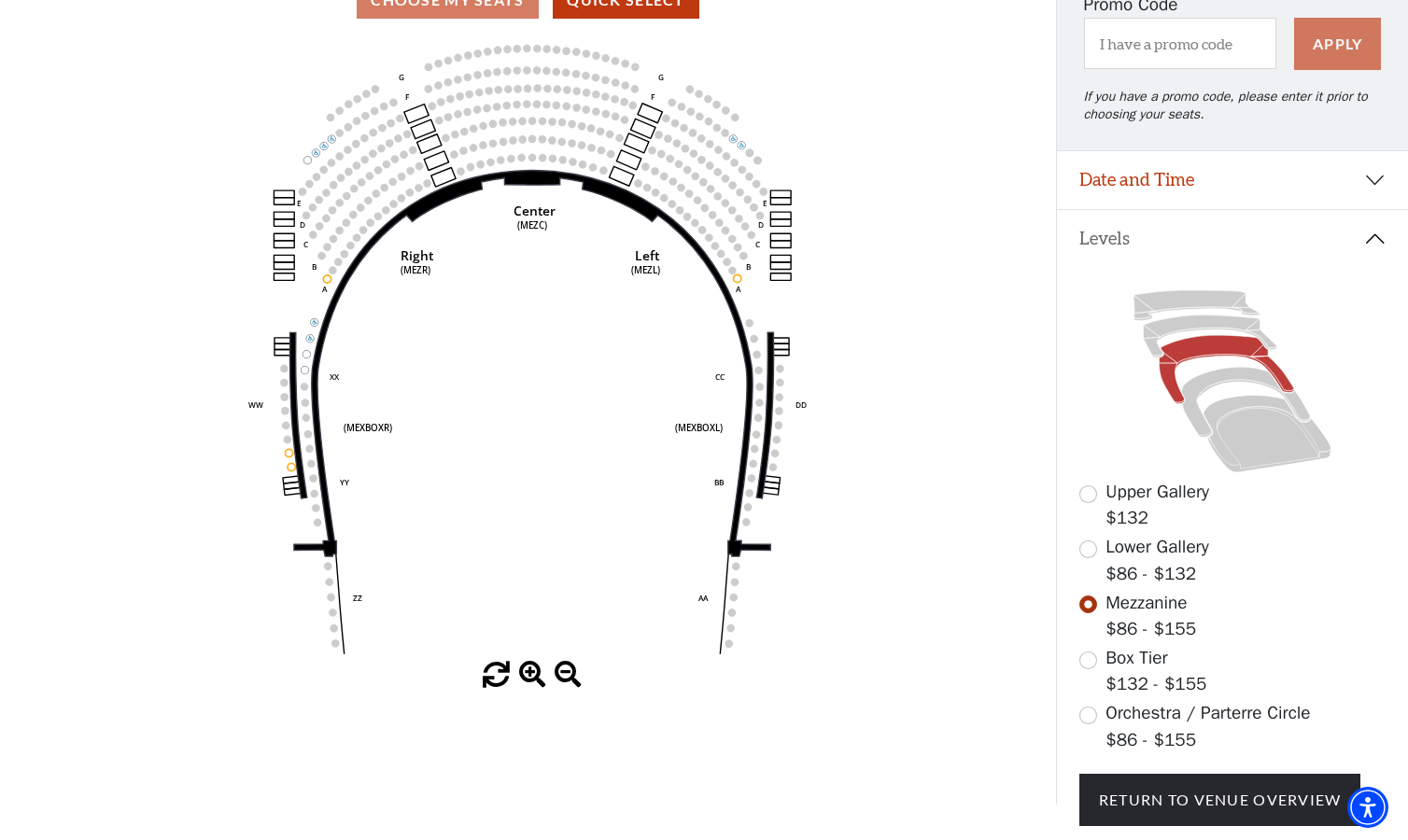 click on "Upper Gallery $132" at bounding box center [1232, 505] 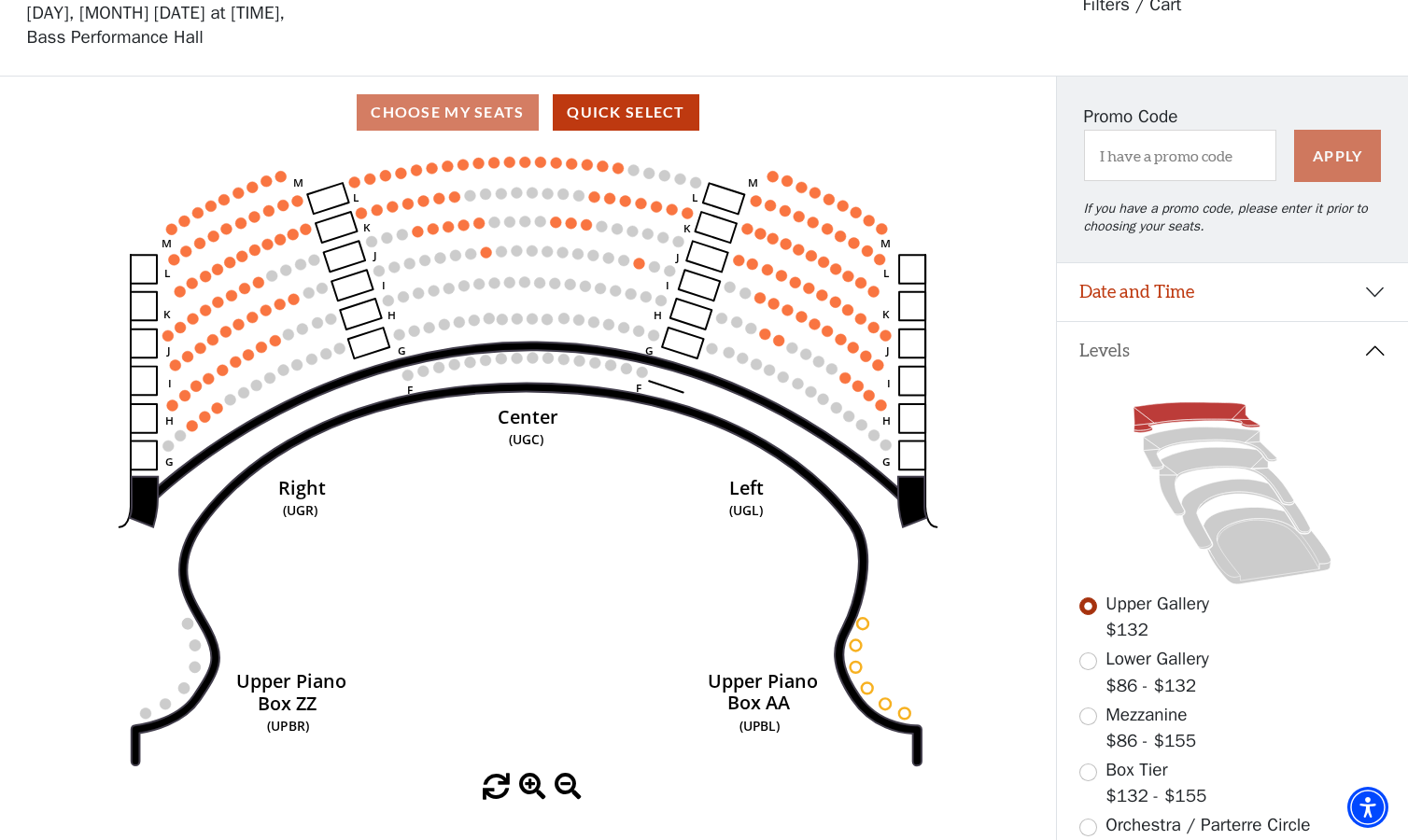 scroll, scrollTop: 87, scrollLeft: 0, axis: vertical 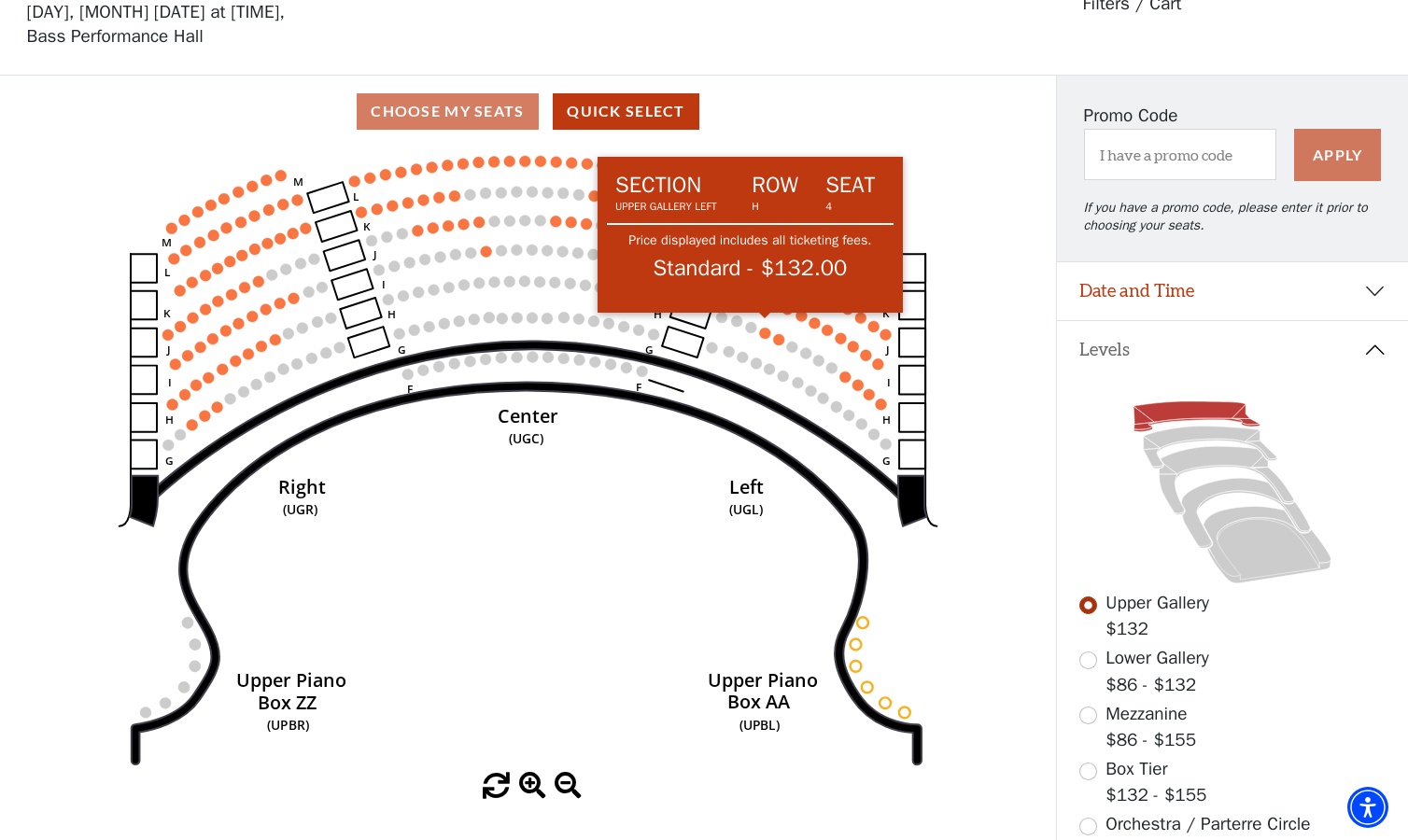 click 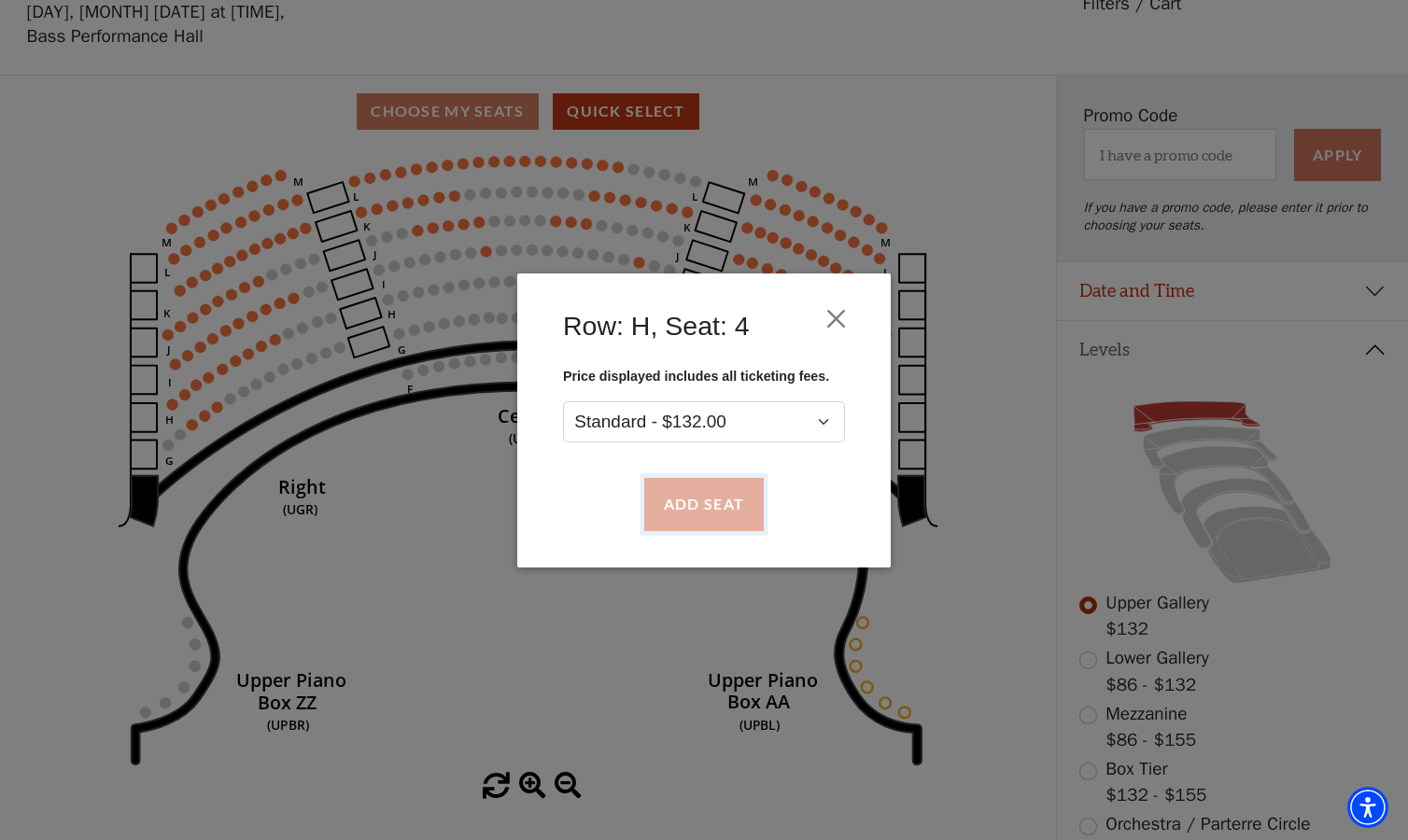 click on "Add Seat" at bounding box center (704, 504) 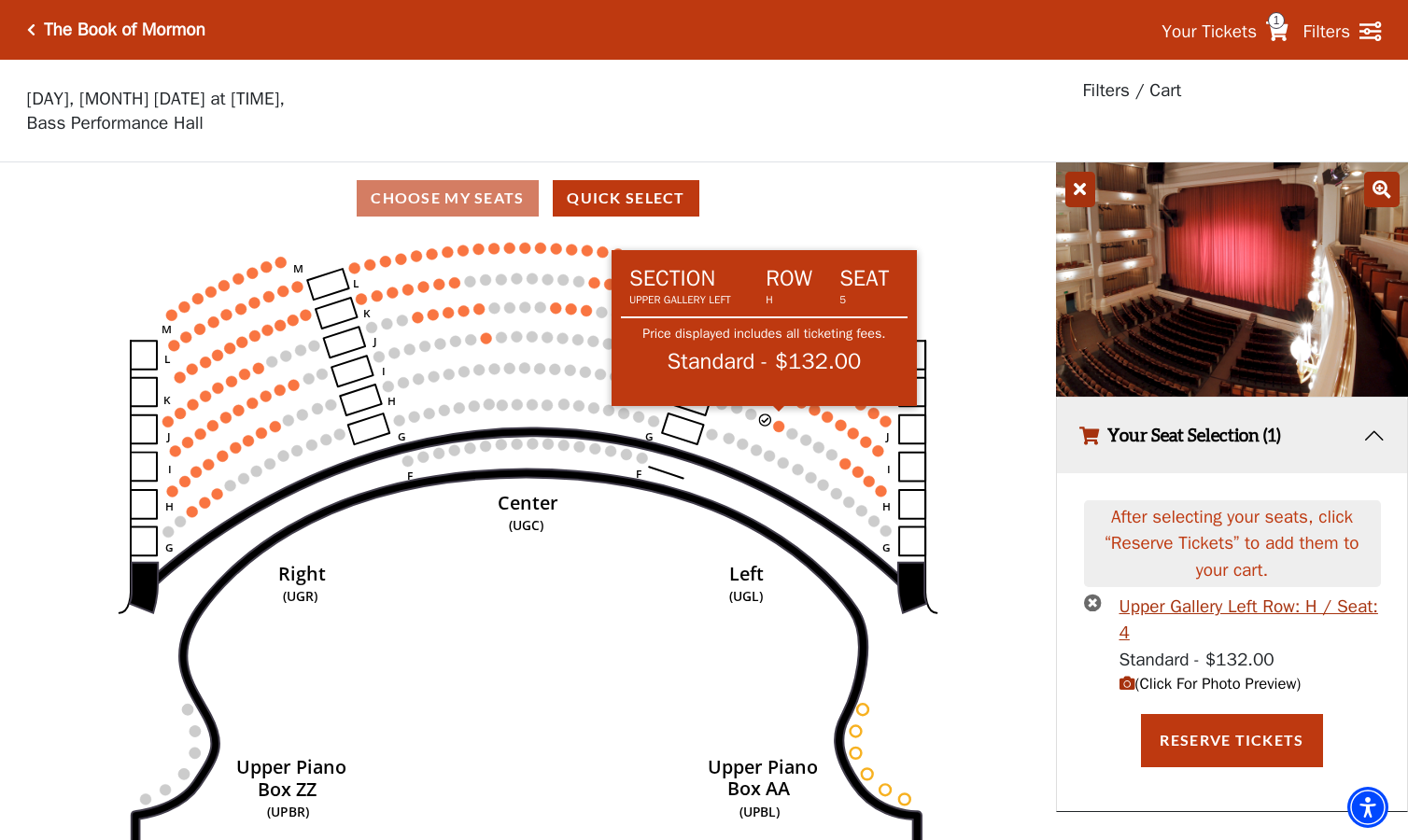 click 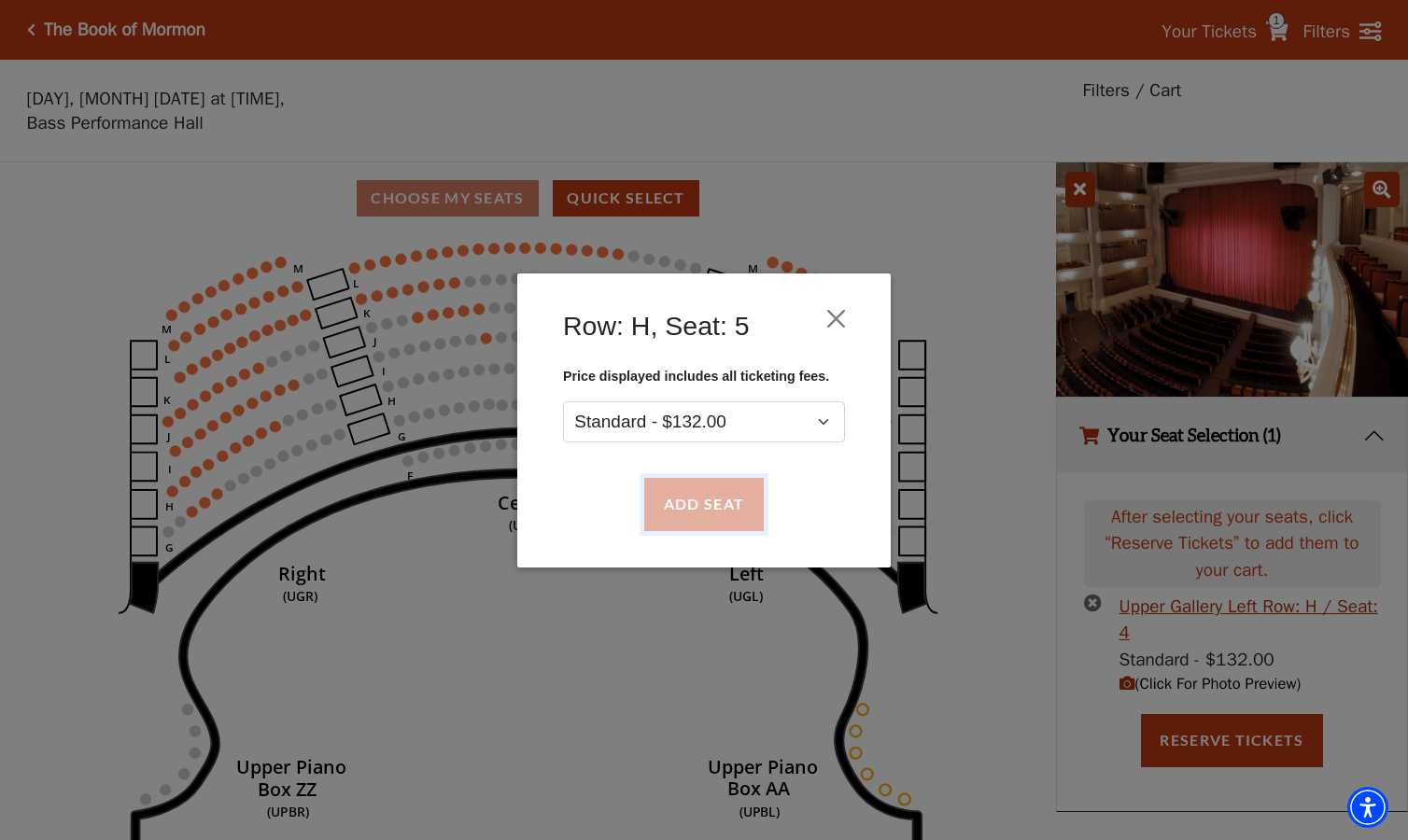 click on "Add Seat" at bounding box center [704, 504] 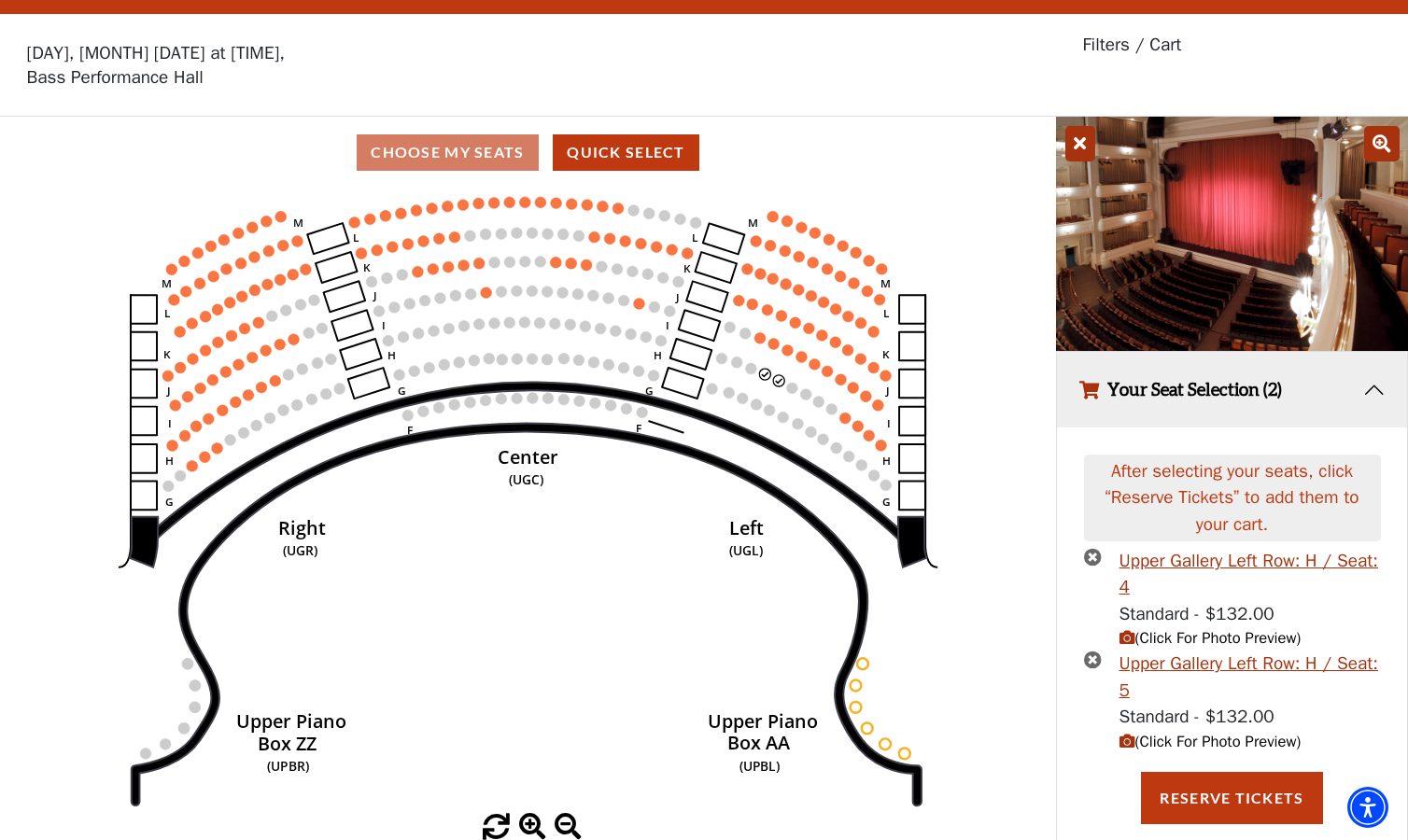 scroll, scrollTop: 68, scrollLeft: 0, axis: vertical 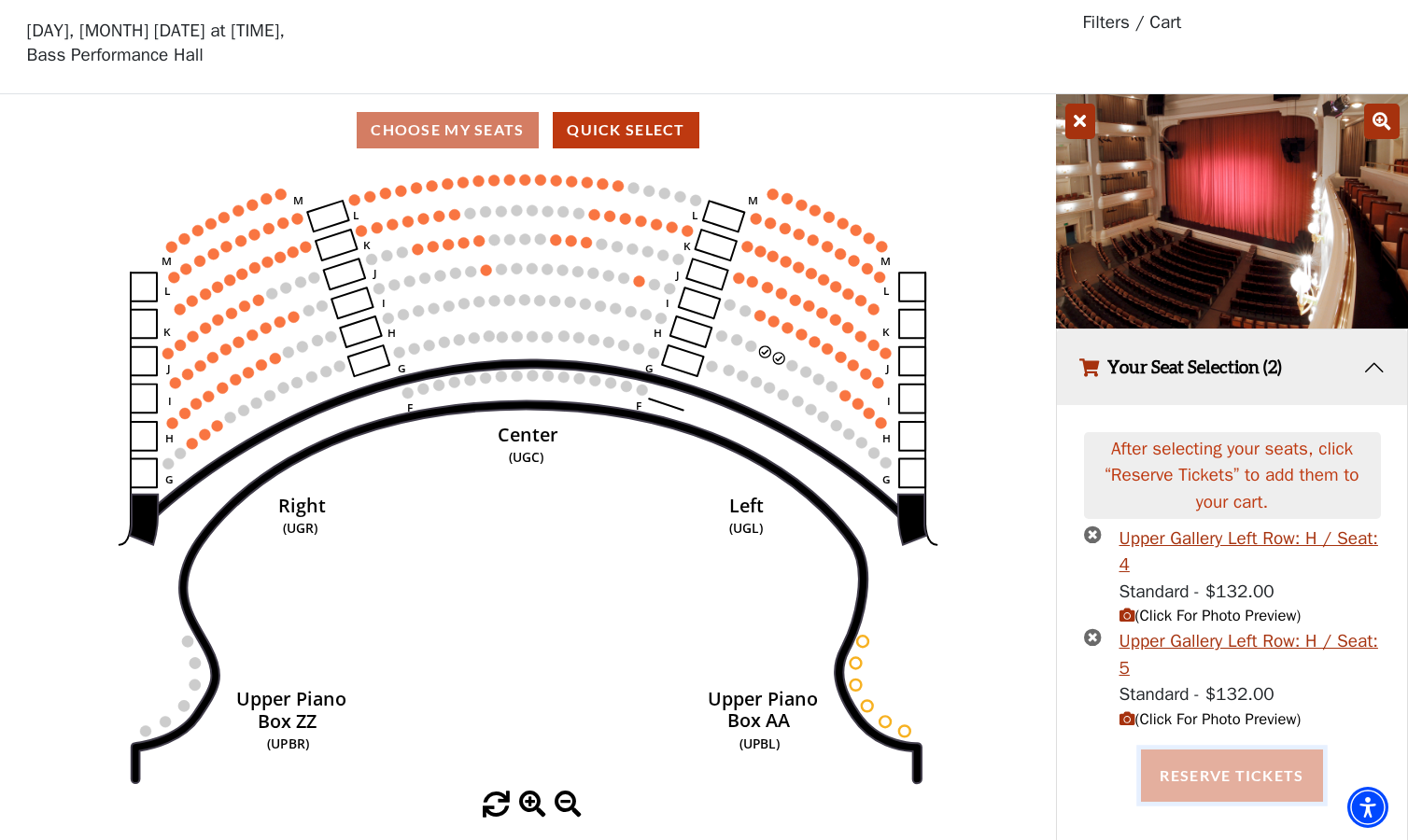 click on "Reserve Tickets" at bounding box center [1232, 776] 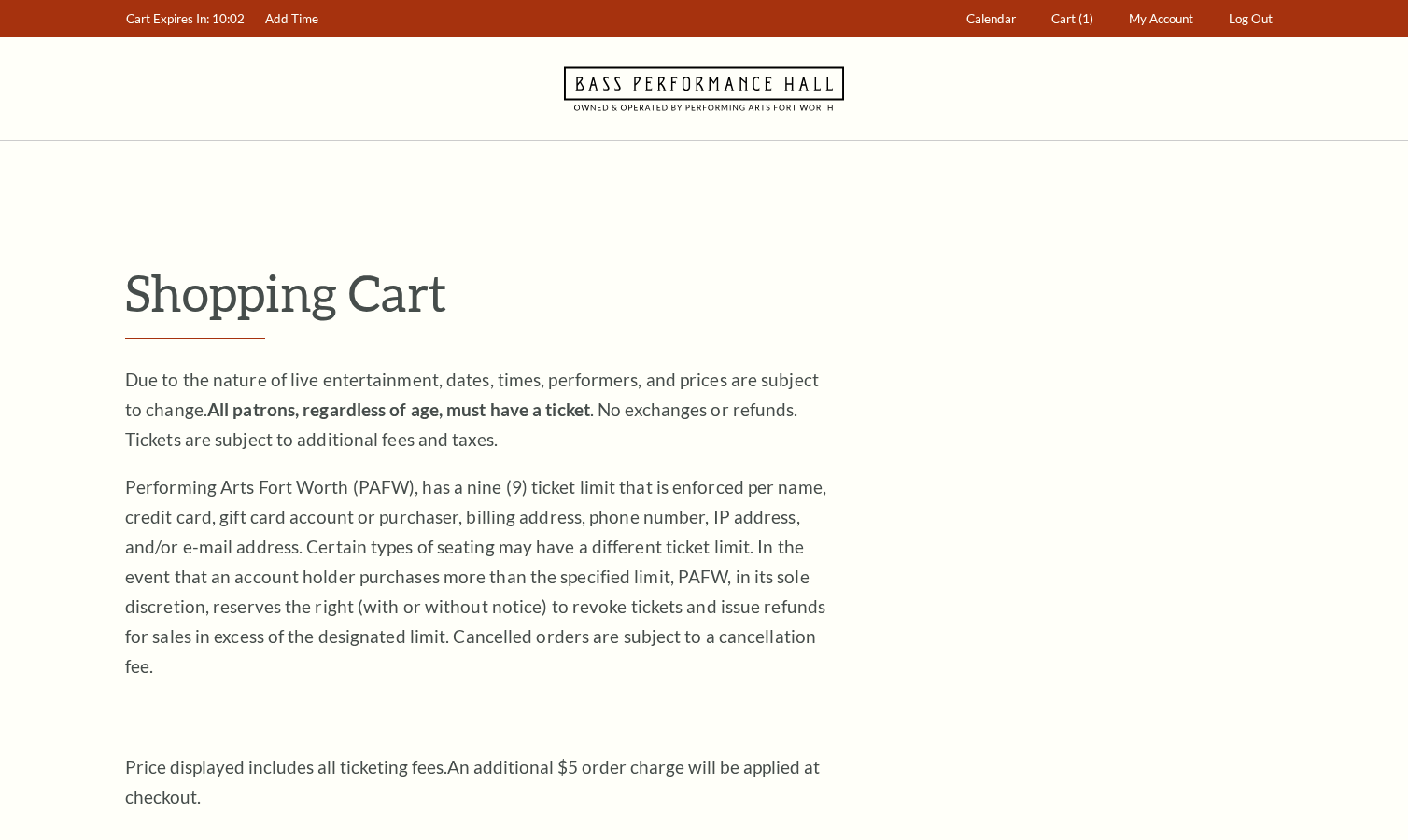 scroll, scrollTop: 0, scrollLeft: 0, axis: both 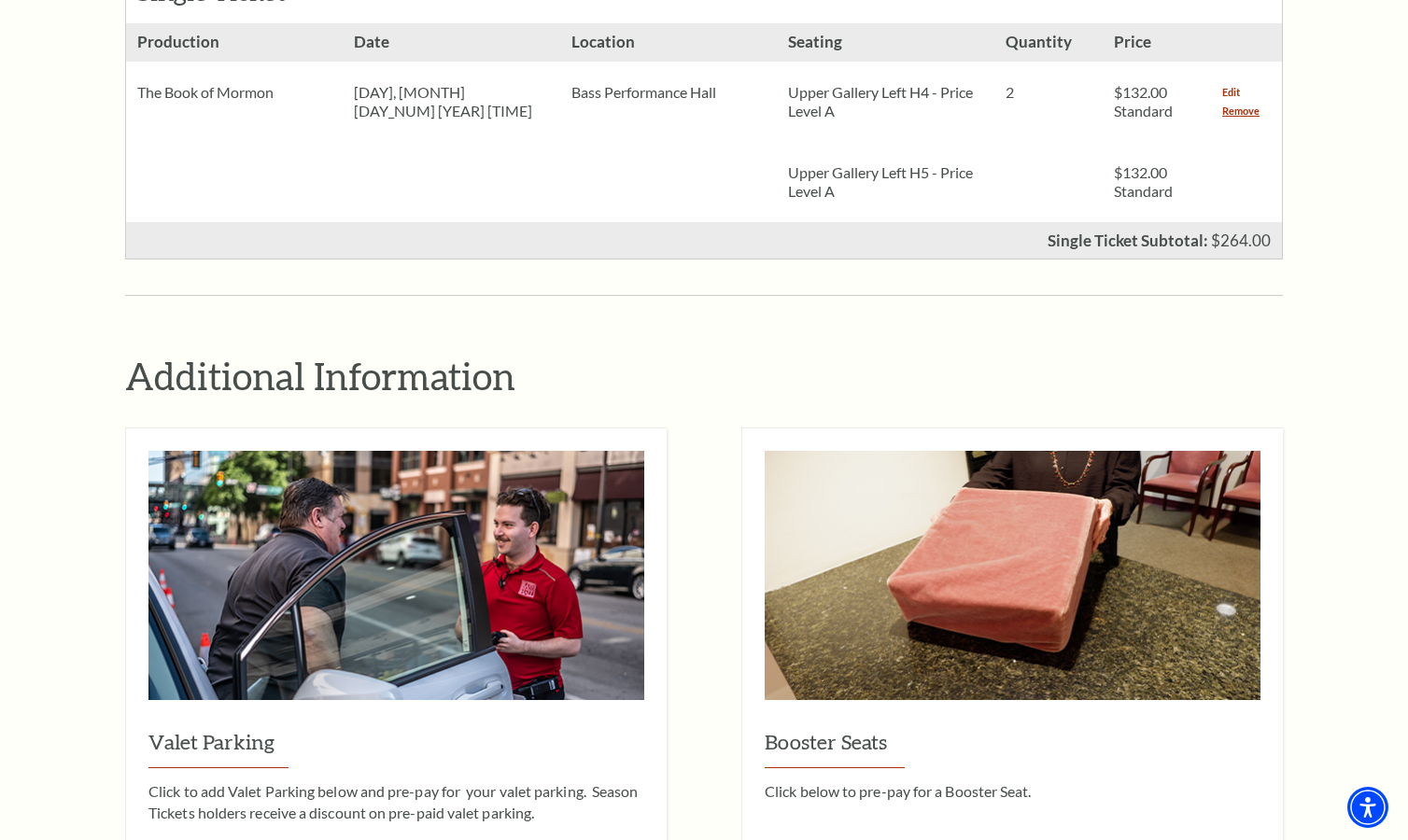 click on "Edit" at bounding box center [1231, 92] 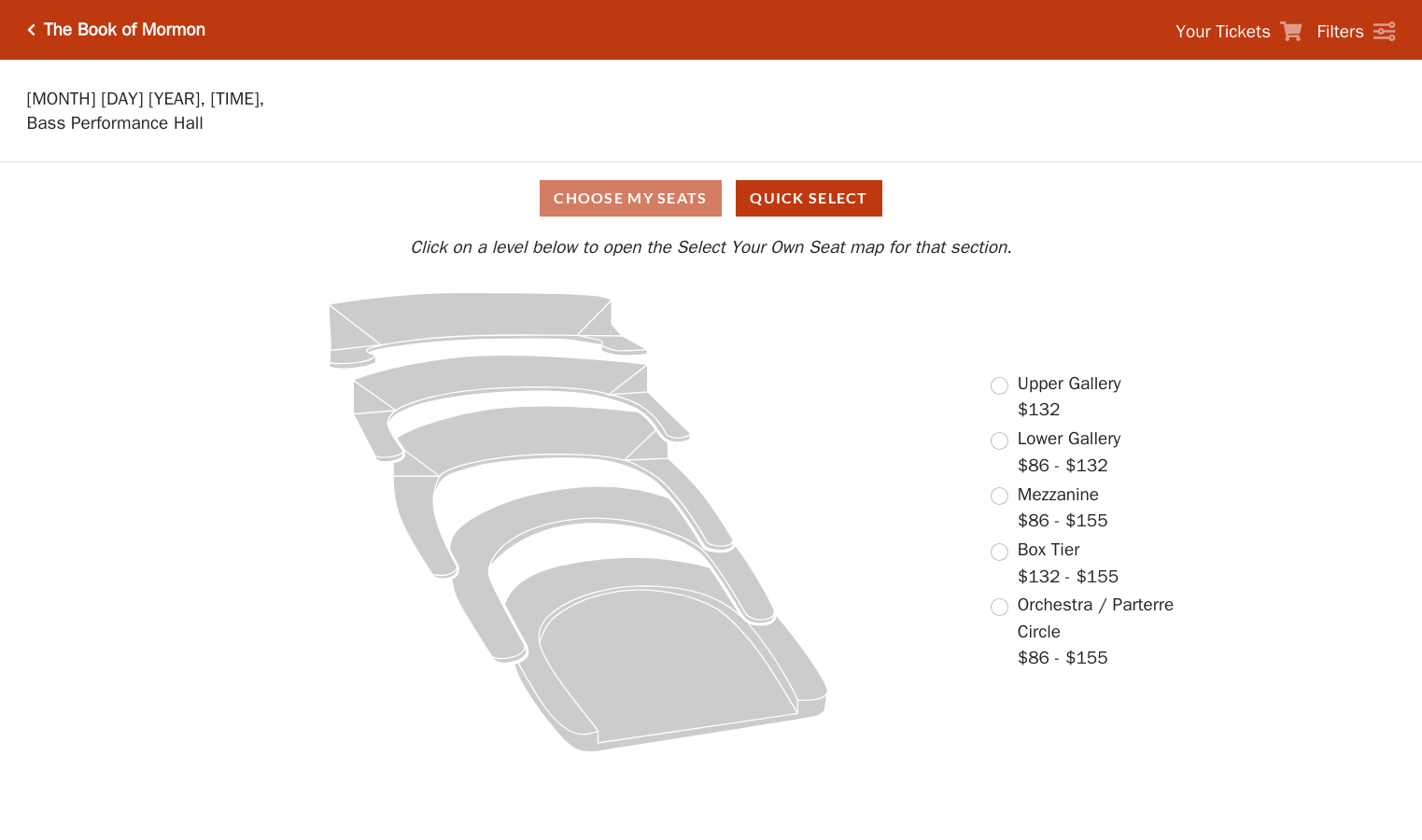 scroll, scrollTop: 0, scrollLeft: 0, axis: both 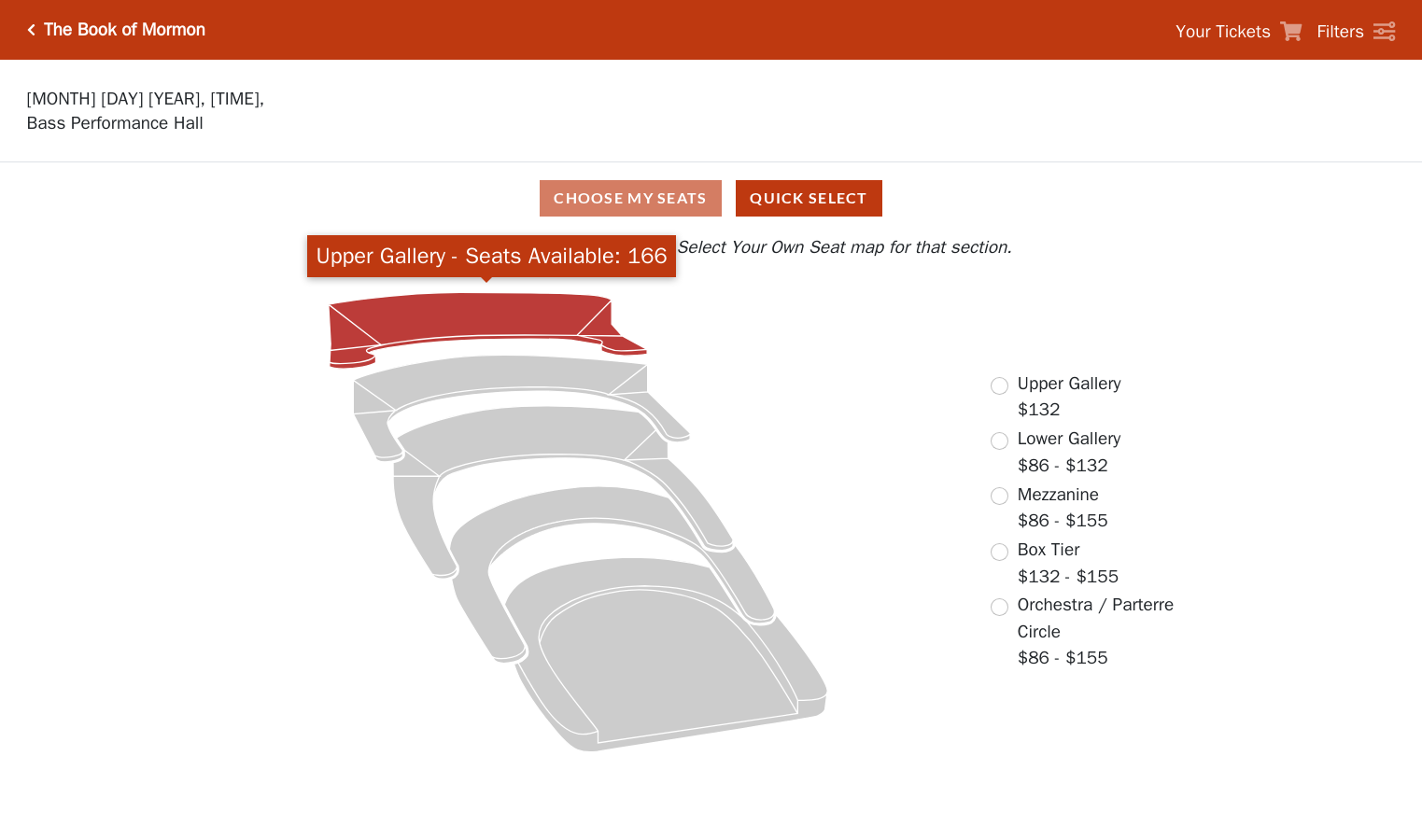 click 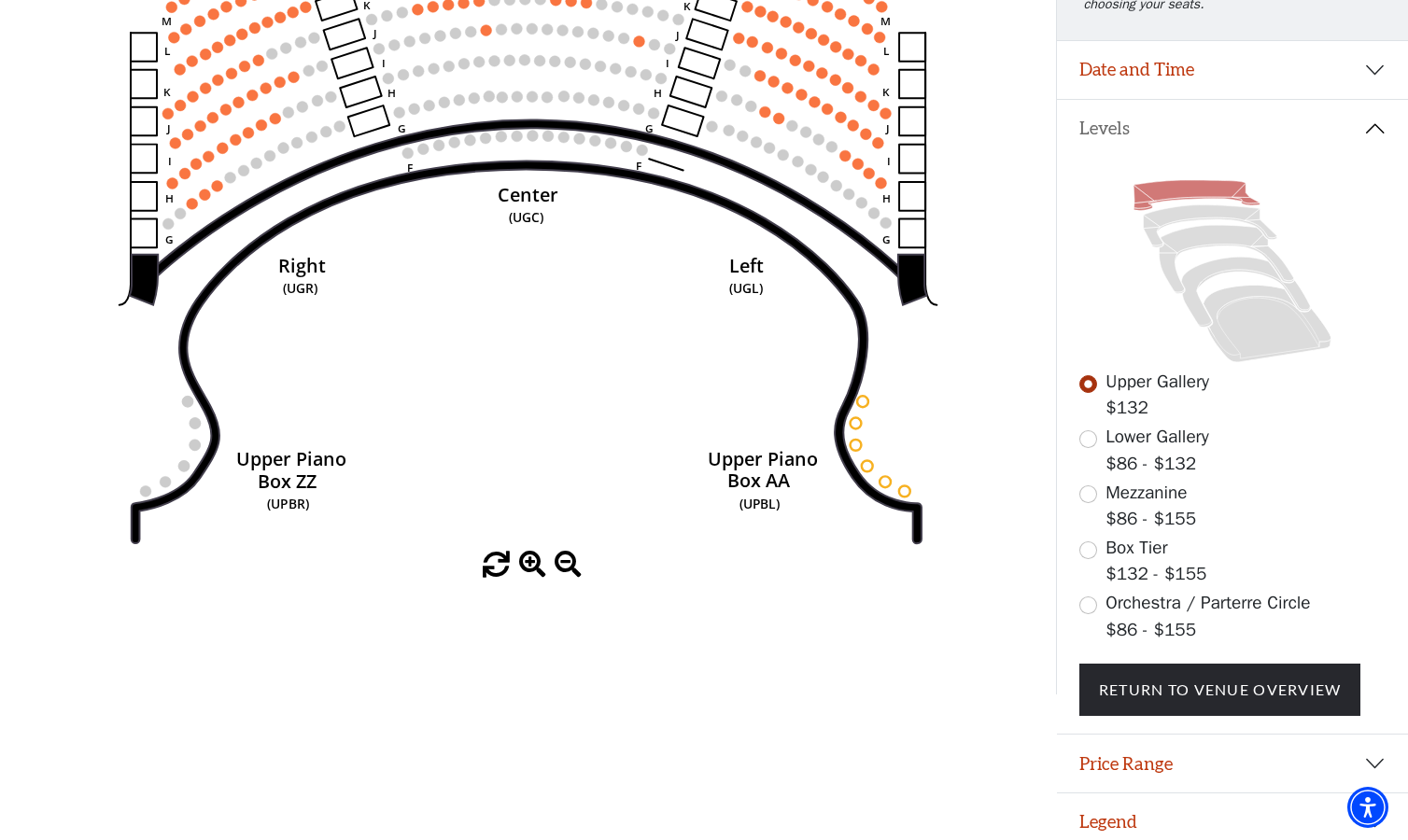 scroll, scrollTop: 0, scrollLeft: 0, axis: both 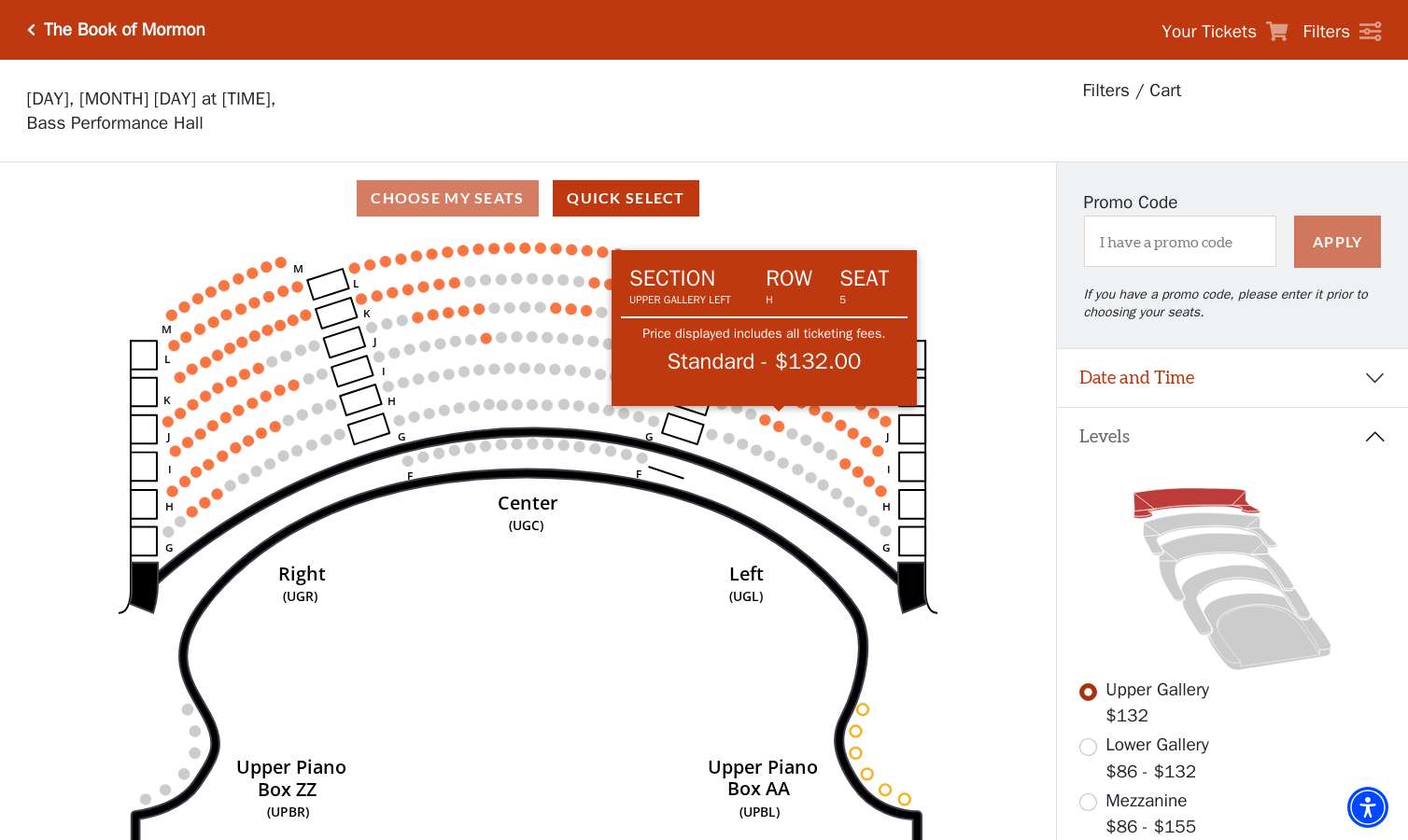 click 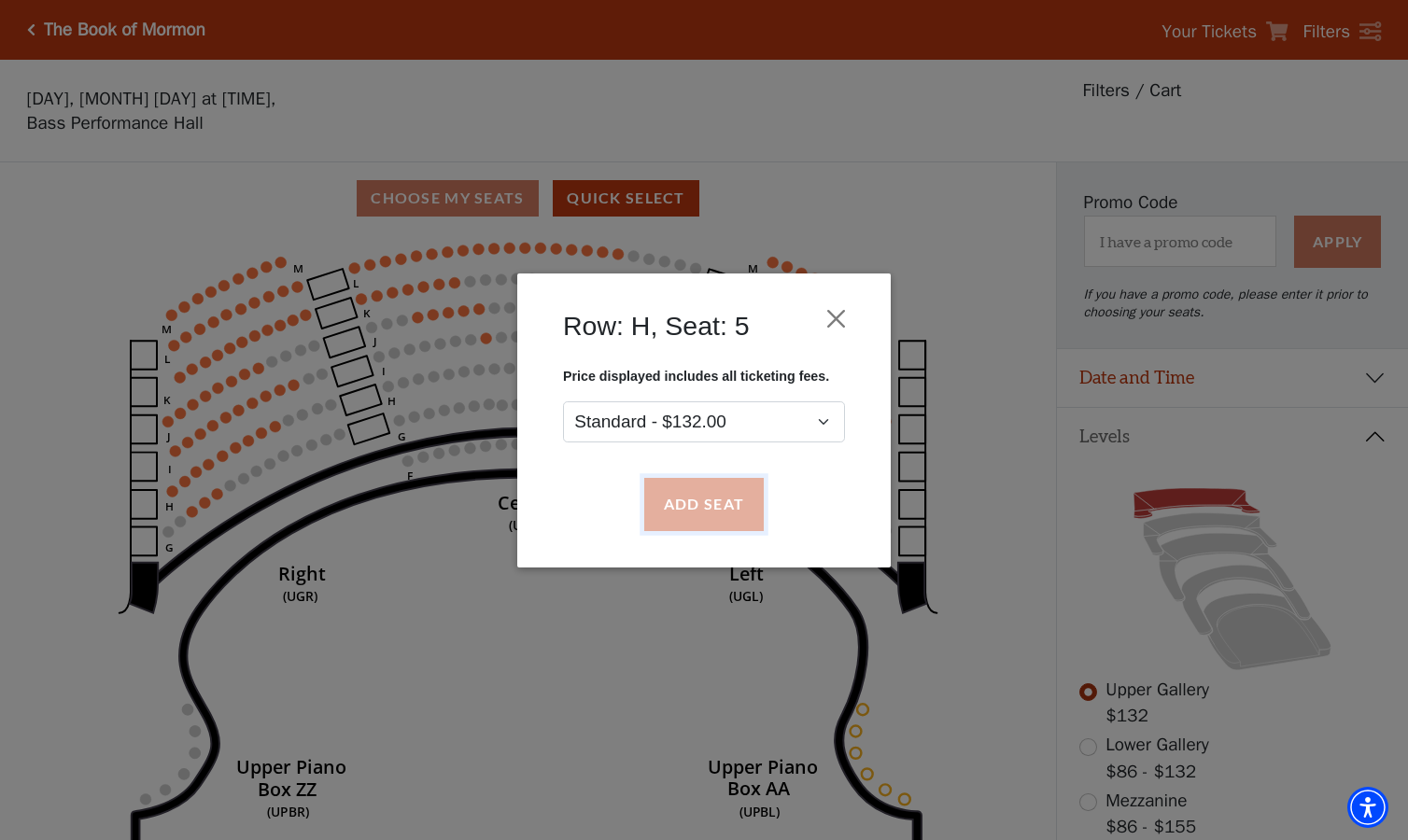 click on "Add Seat" at bounding box center (704, 504) 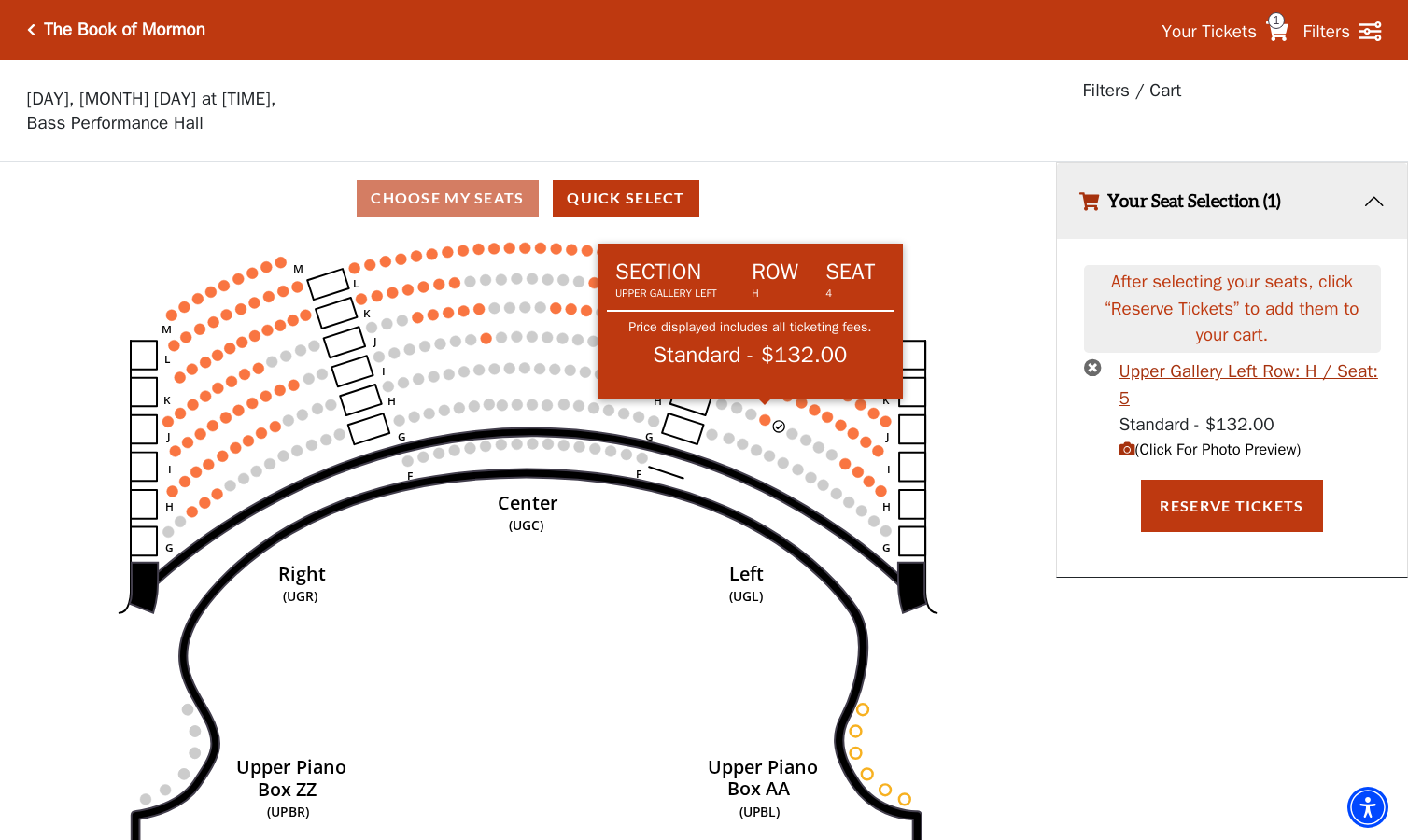 click 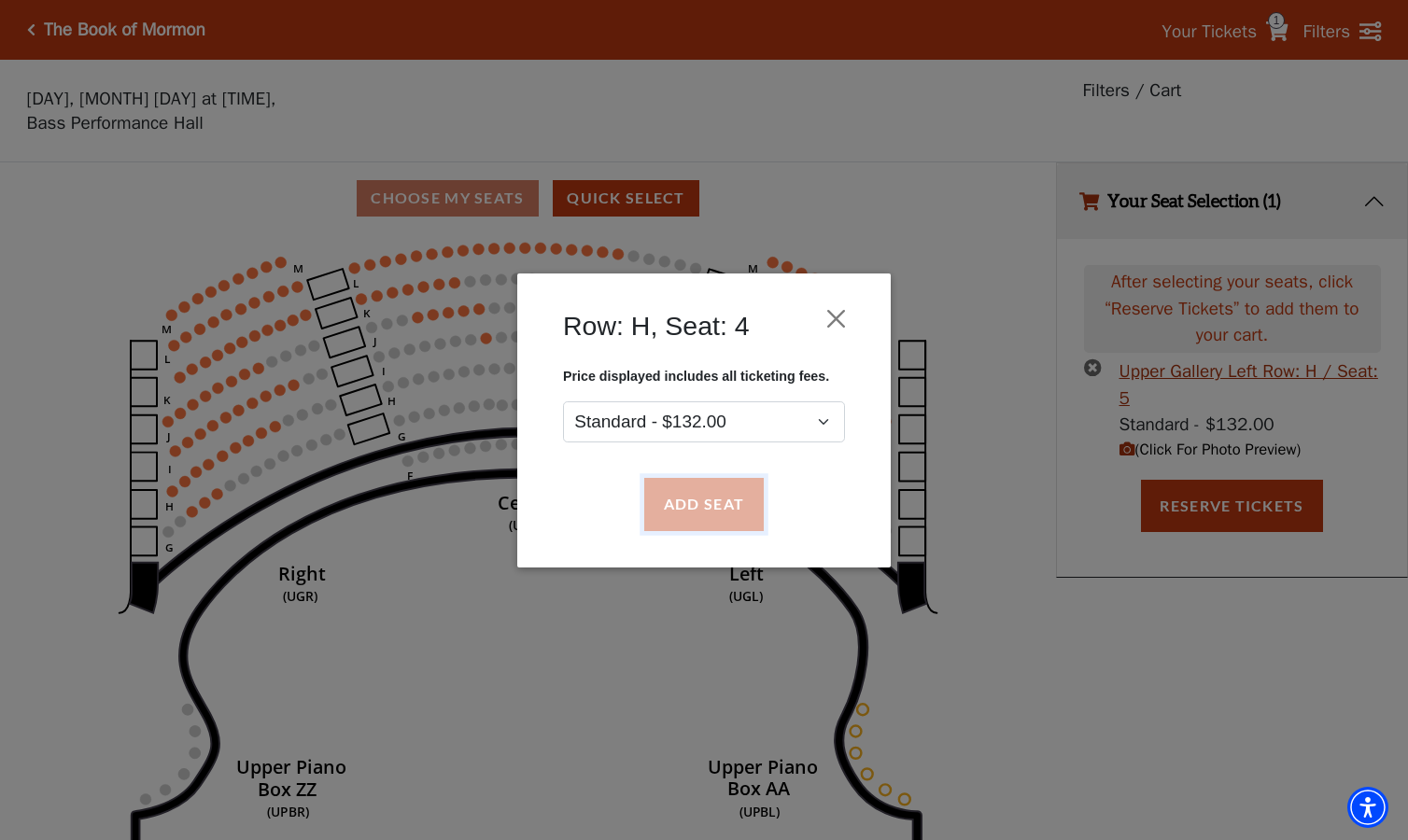 click on "Add Seat" at bounding box center (704, 504) 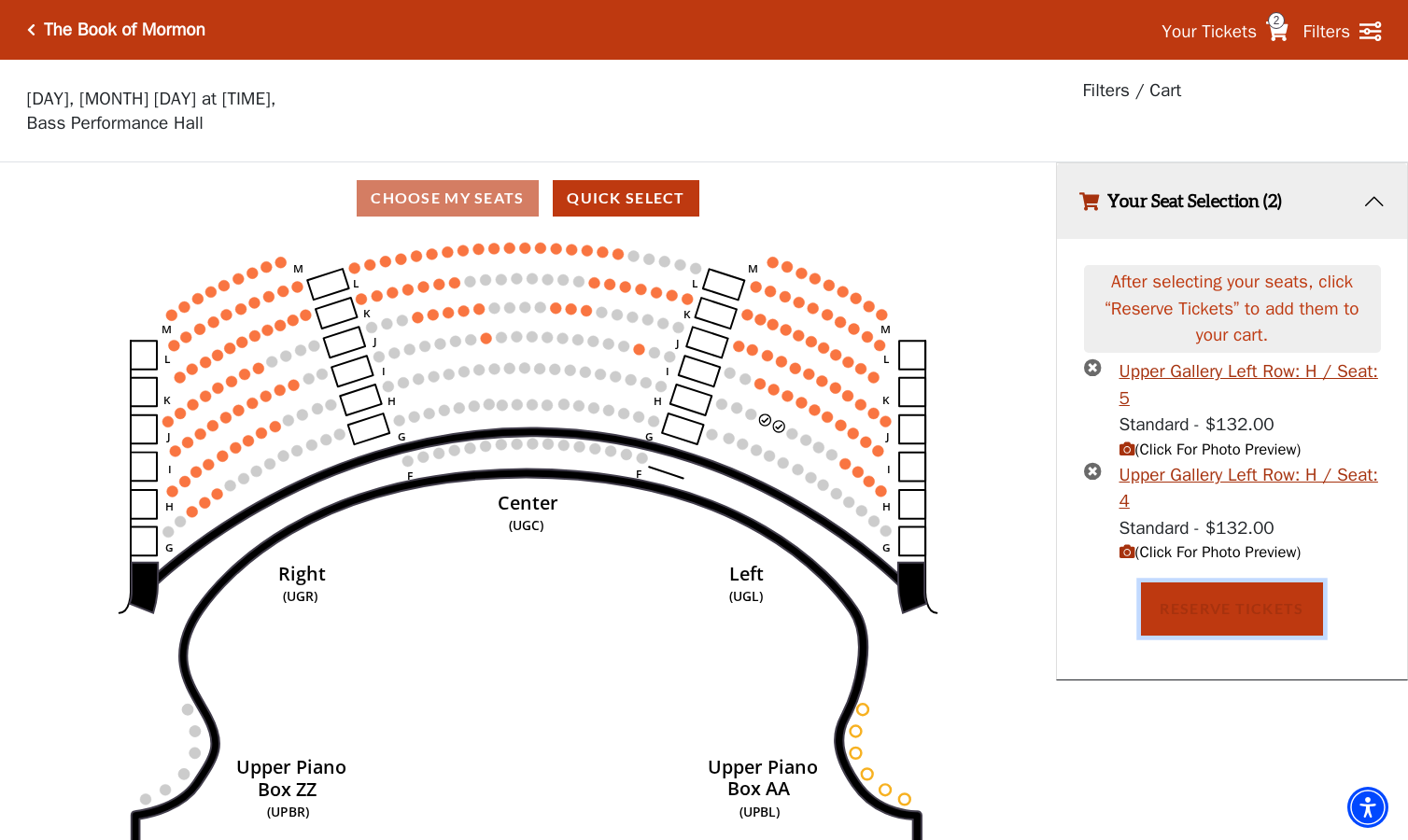 click on "Reserve Tickets" at bounding box center (1232, 609) 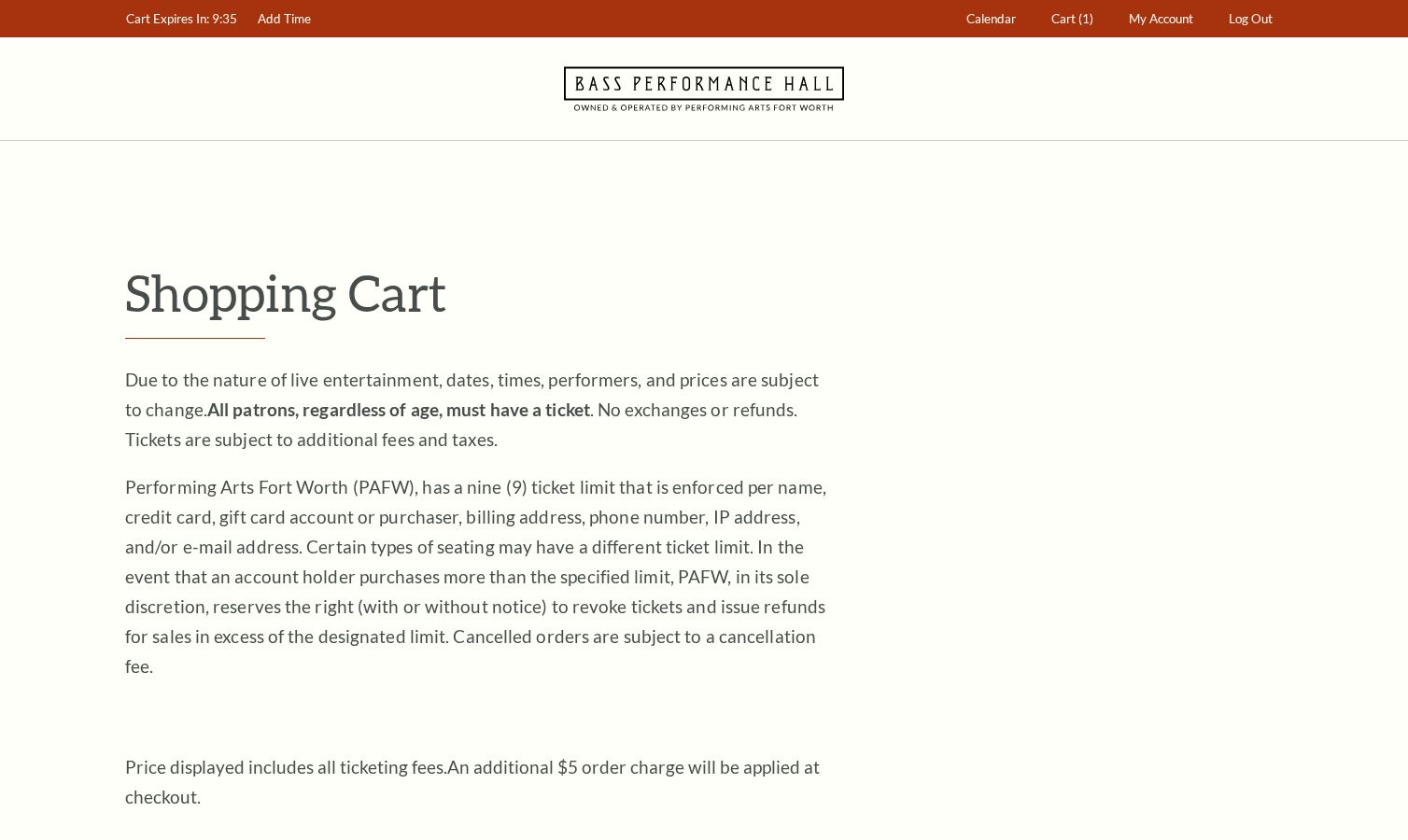 scroll, scrollTop: 0, scrollLeft: 0, axis: both 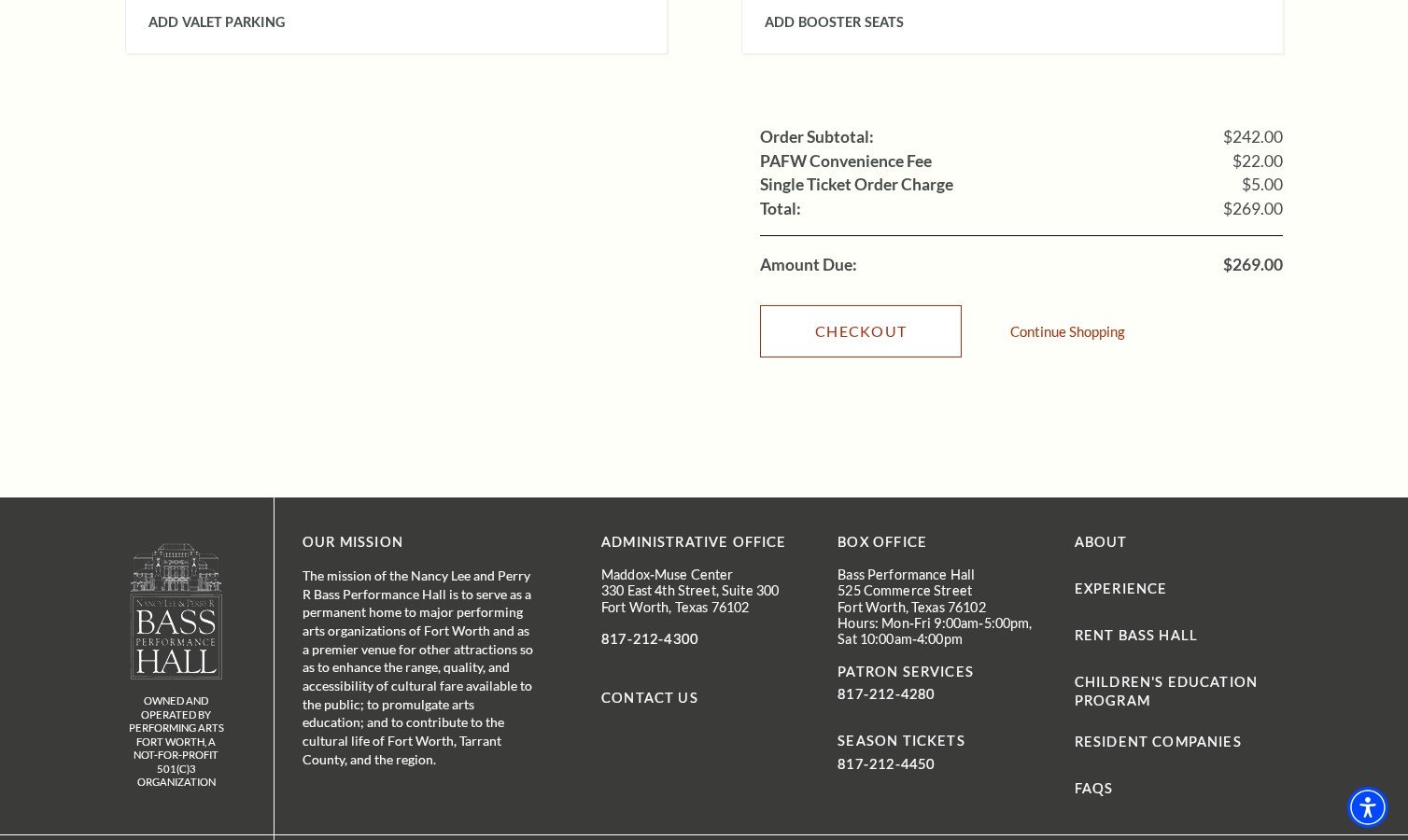 click on "Checkout" at bounding box center (861, 331) 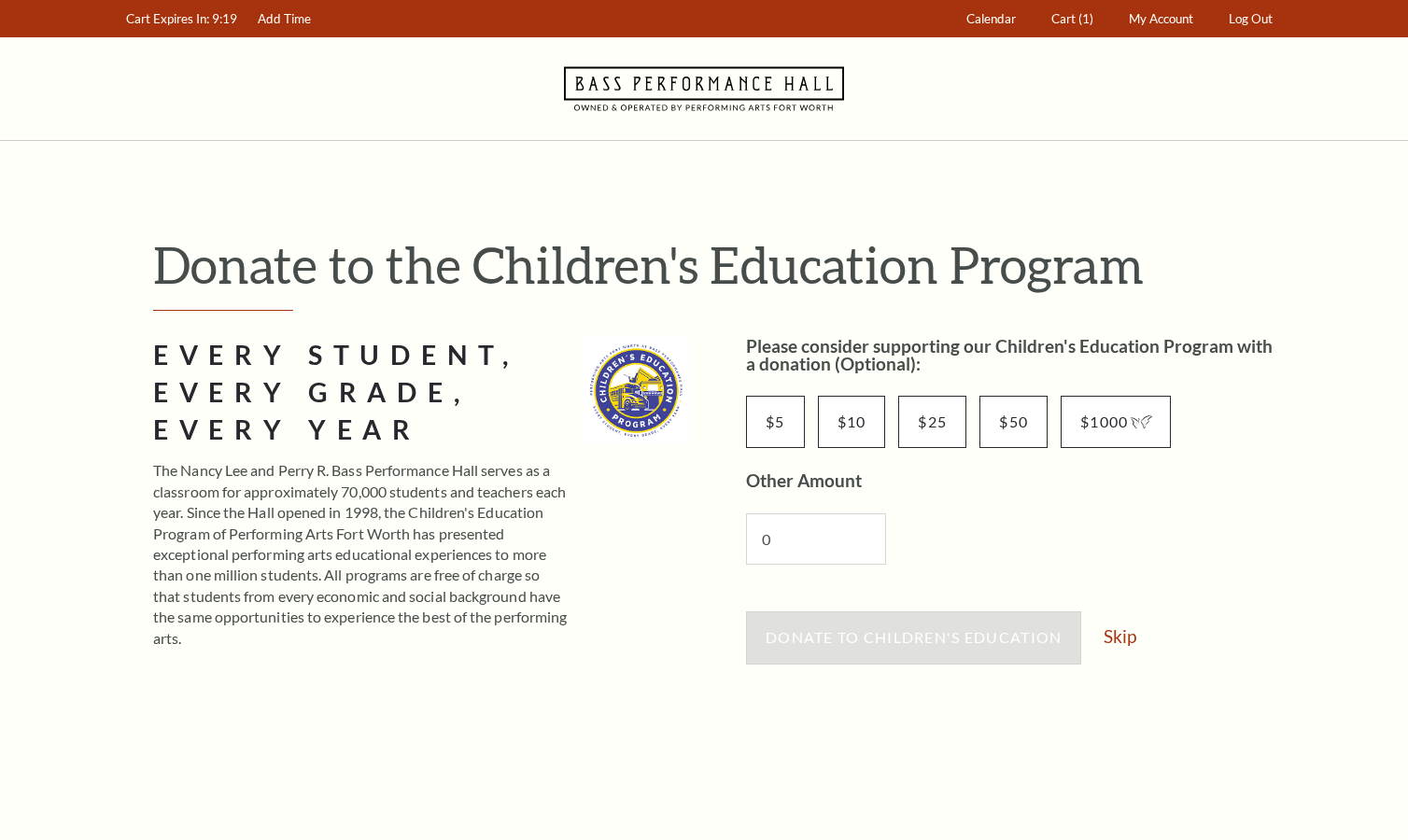 scroll, scrollTop: 0, scrollLeft: 0, axis: both 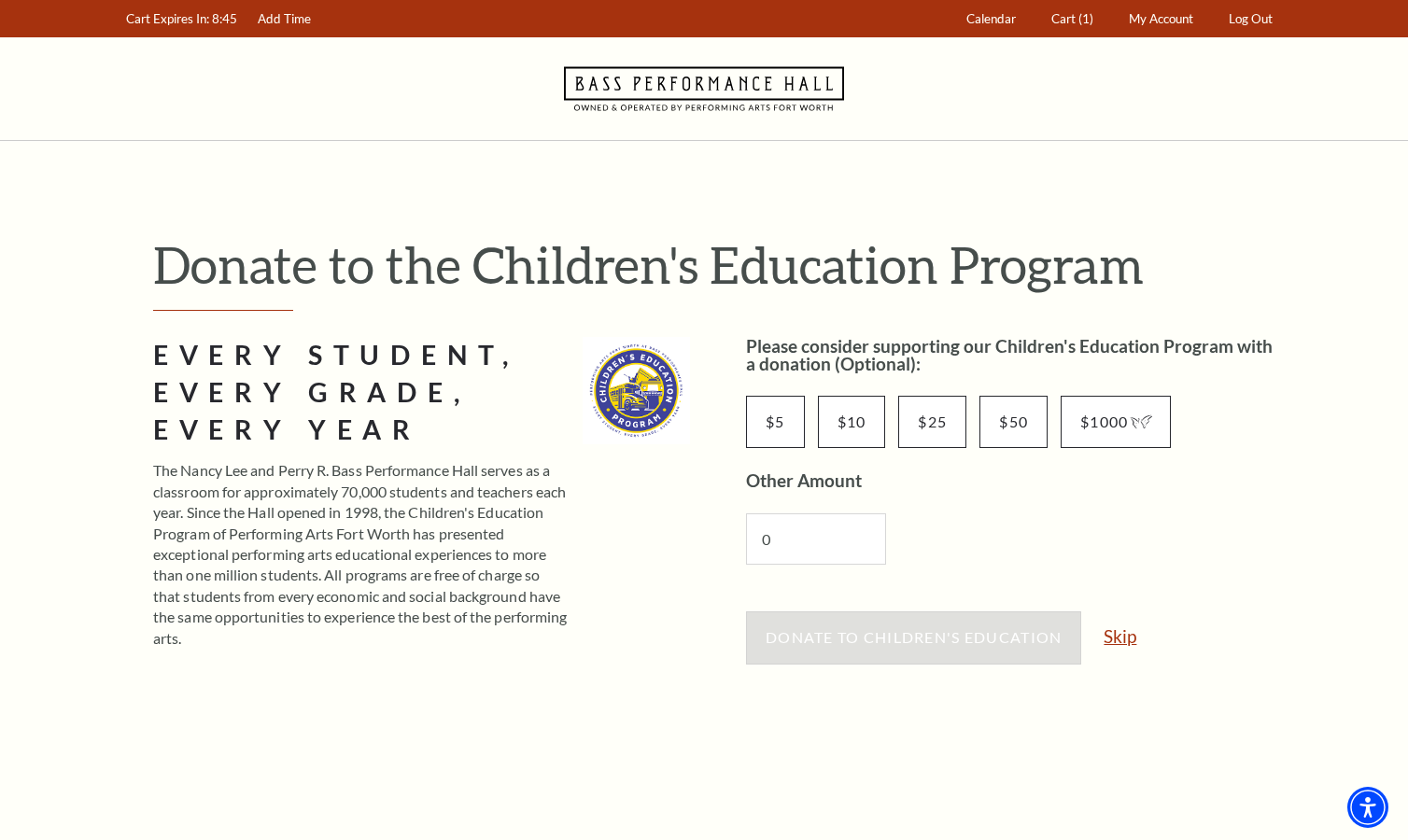 click on "Skip" at bounding box center (1119, 636) 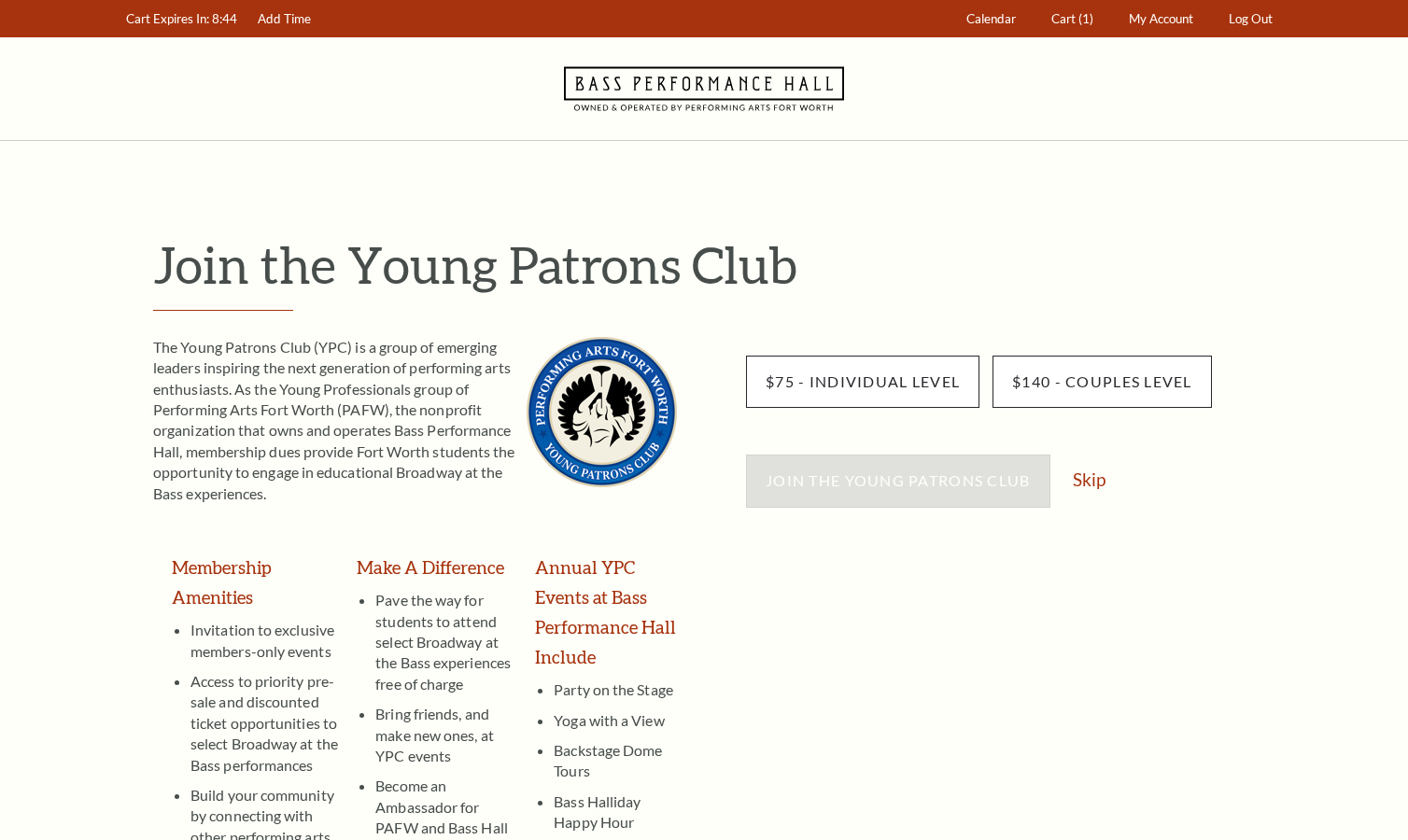 scroll, scrollTop: 0, scrollLeft: 0, axis: both 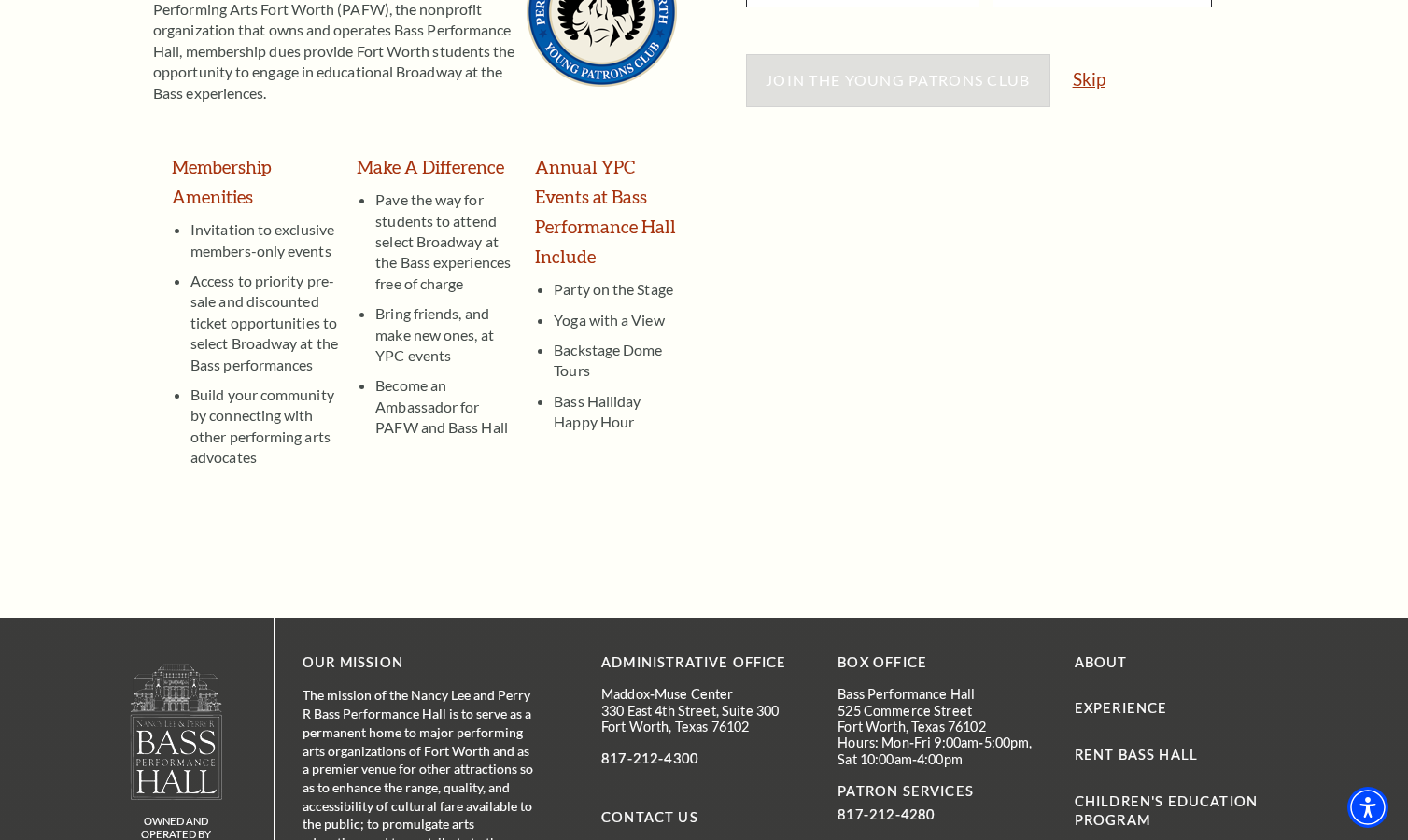 click on "Skip" at bounding box center (1089, 78) 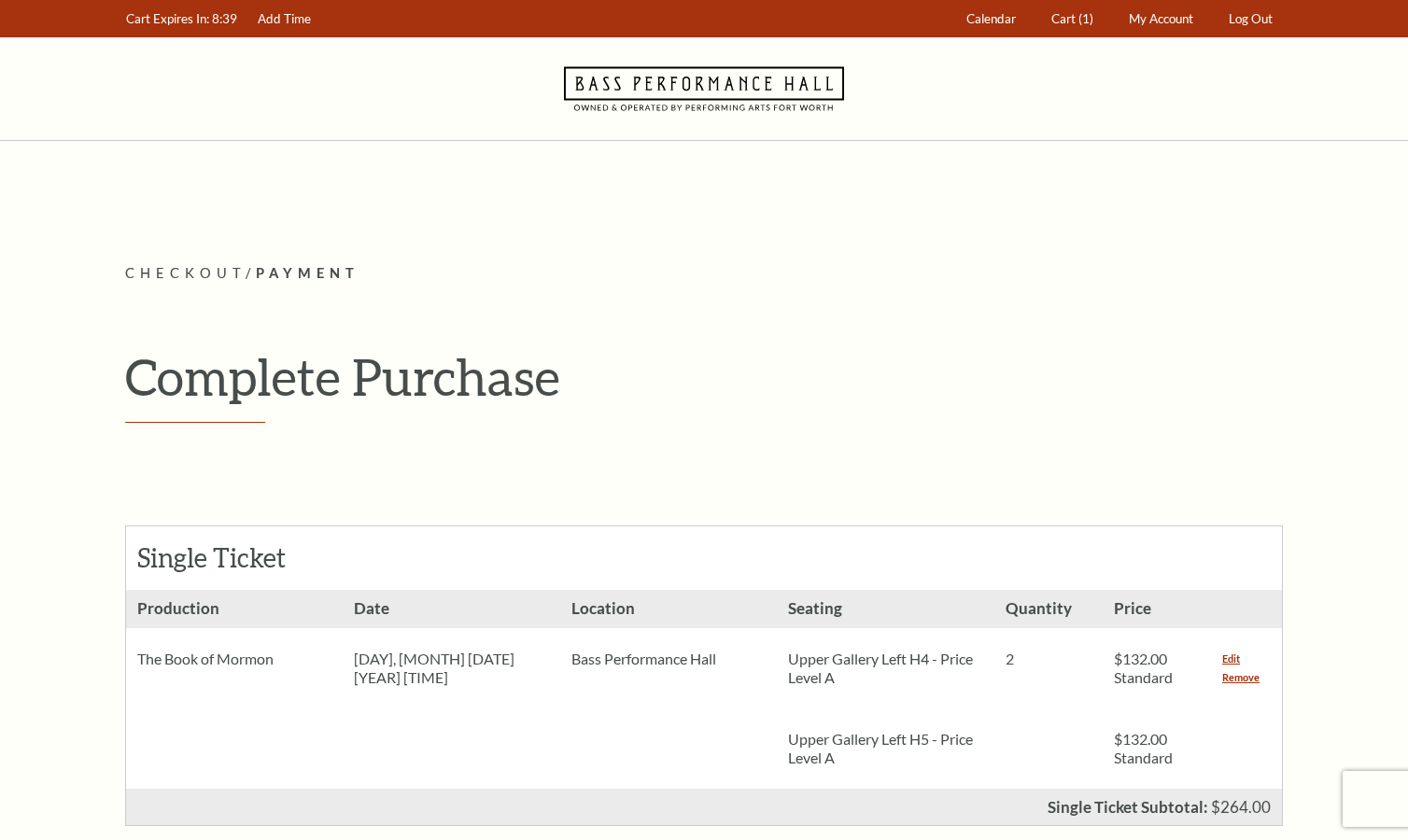 scroll, scrollTop: 0, scrollLeft: 0, axis: both 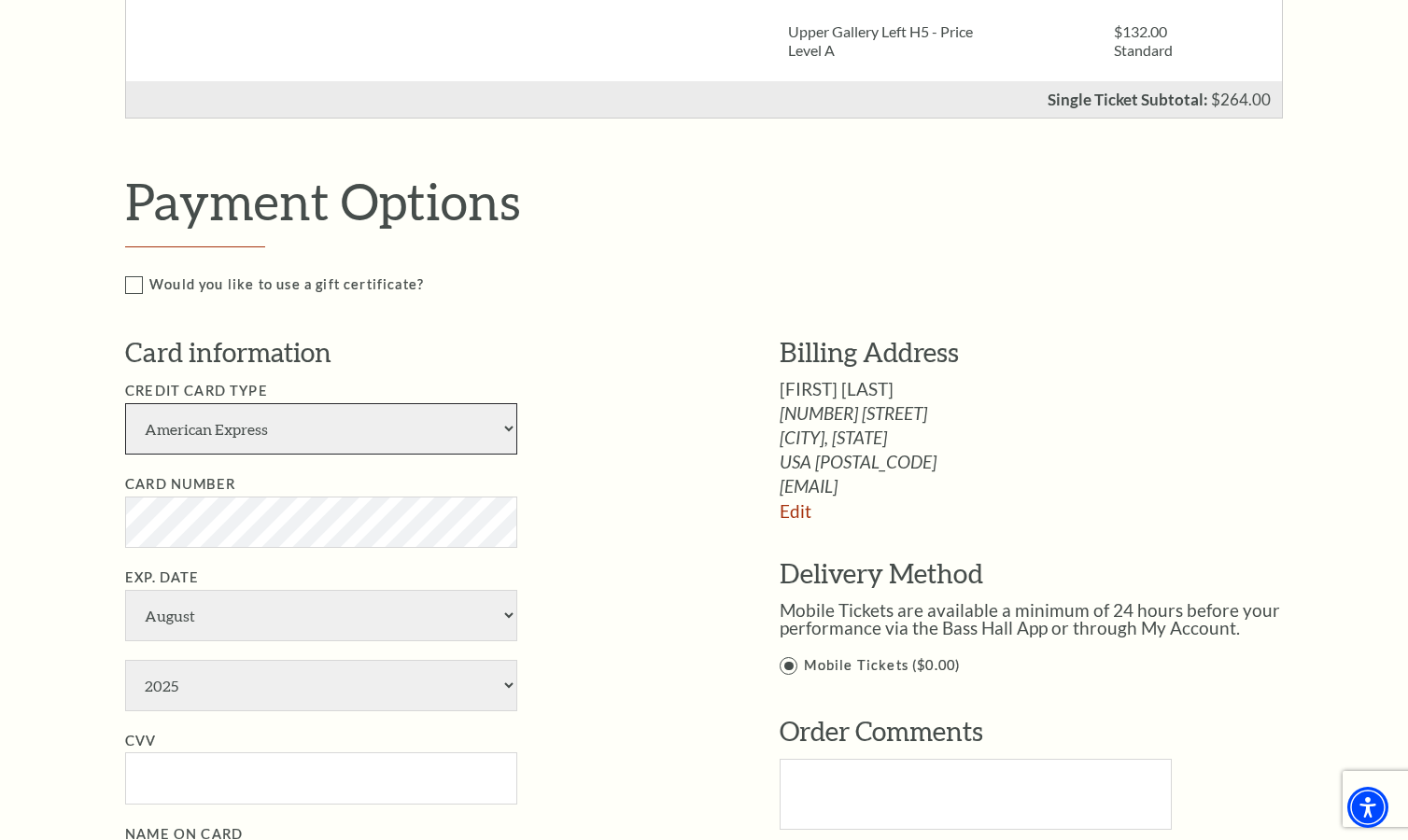 select on "24" 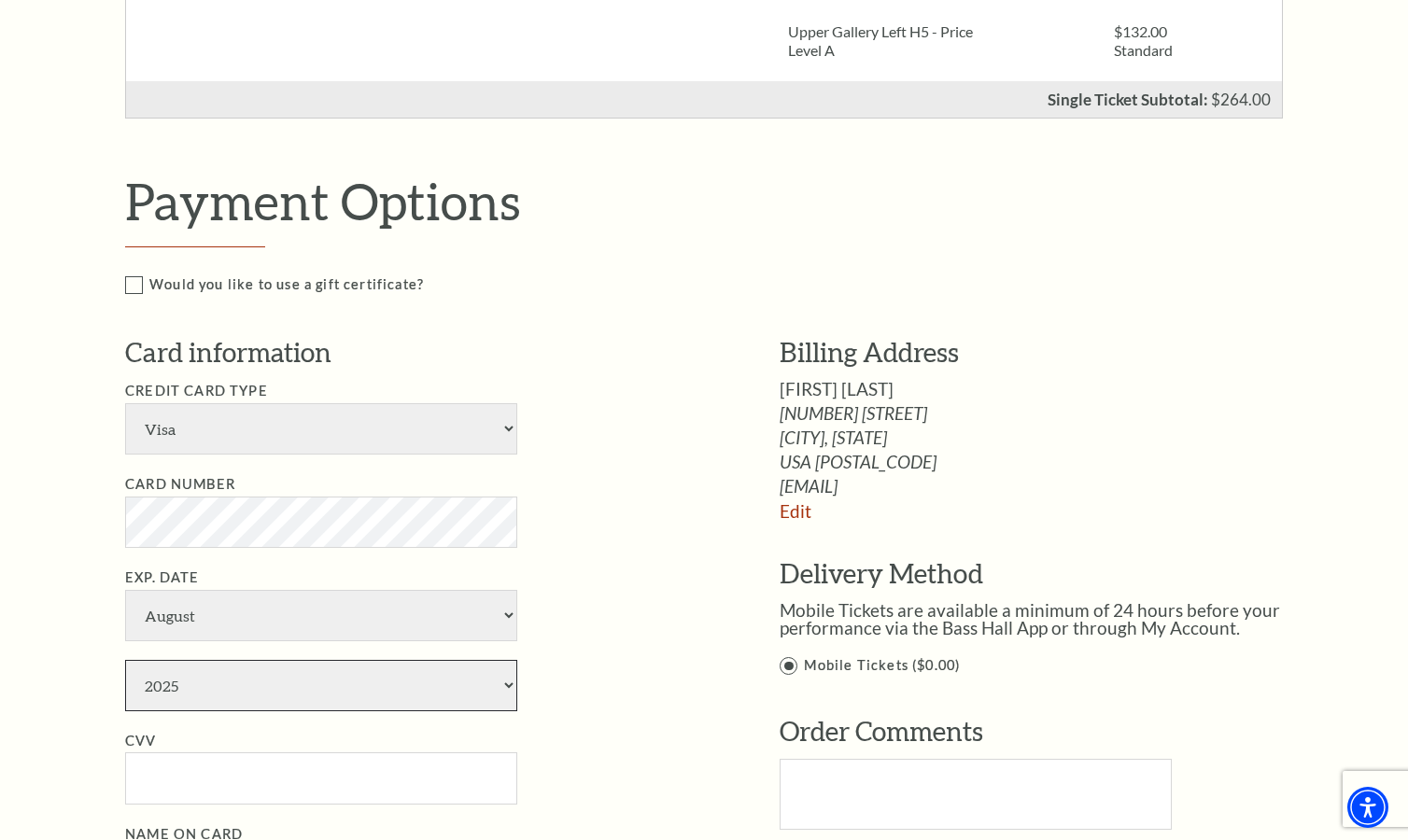 select on "2028" 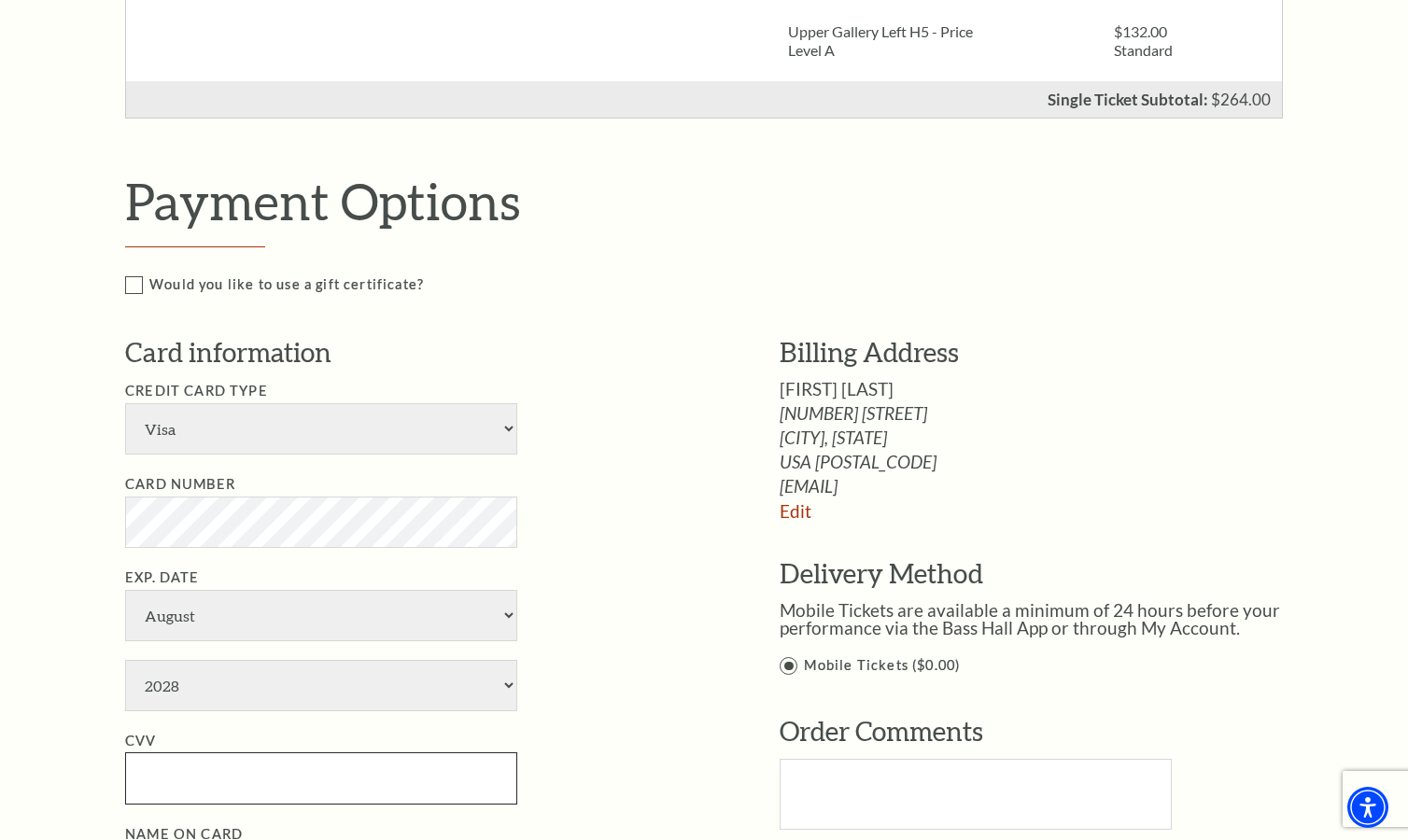 type on "291" 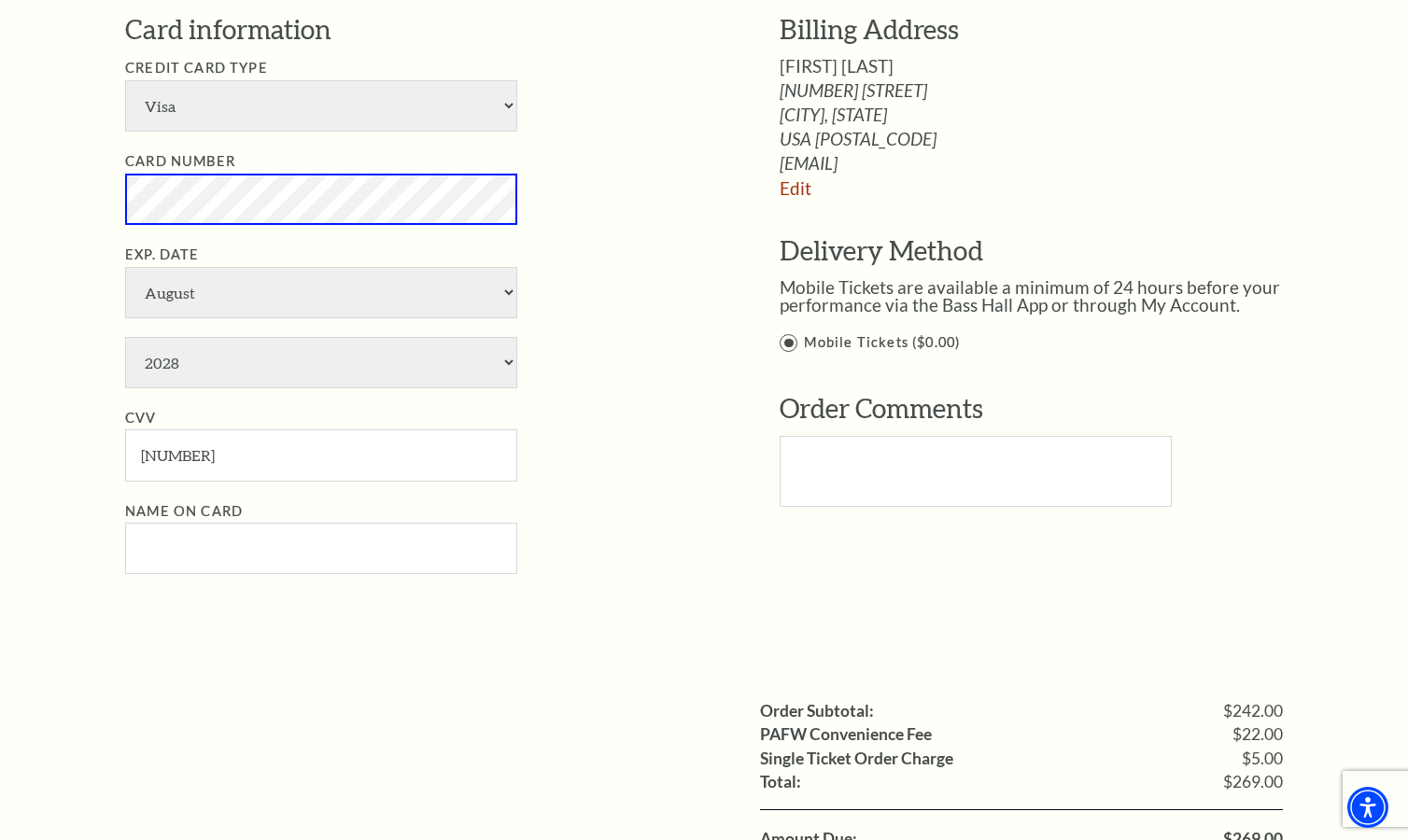 scroll, scrollTop: 1307, scrollLeft: 0, axis: vertical 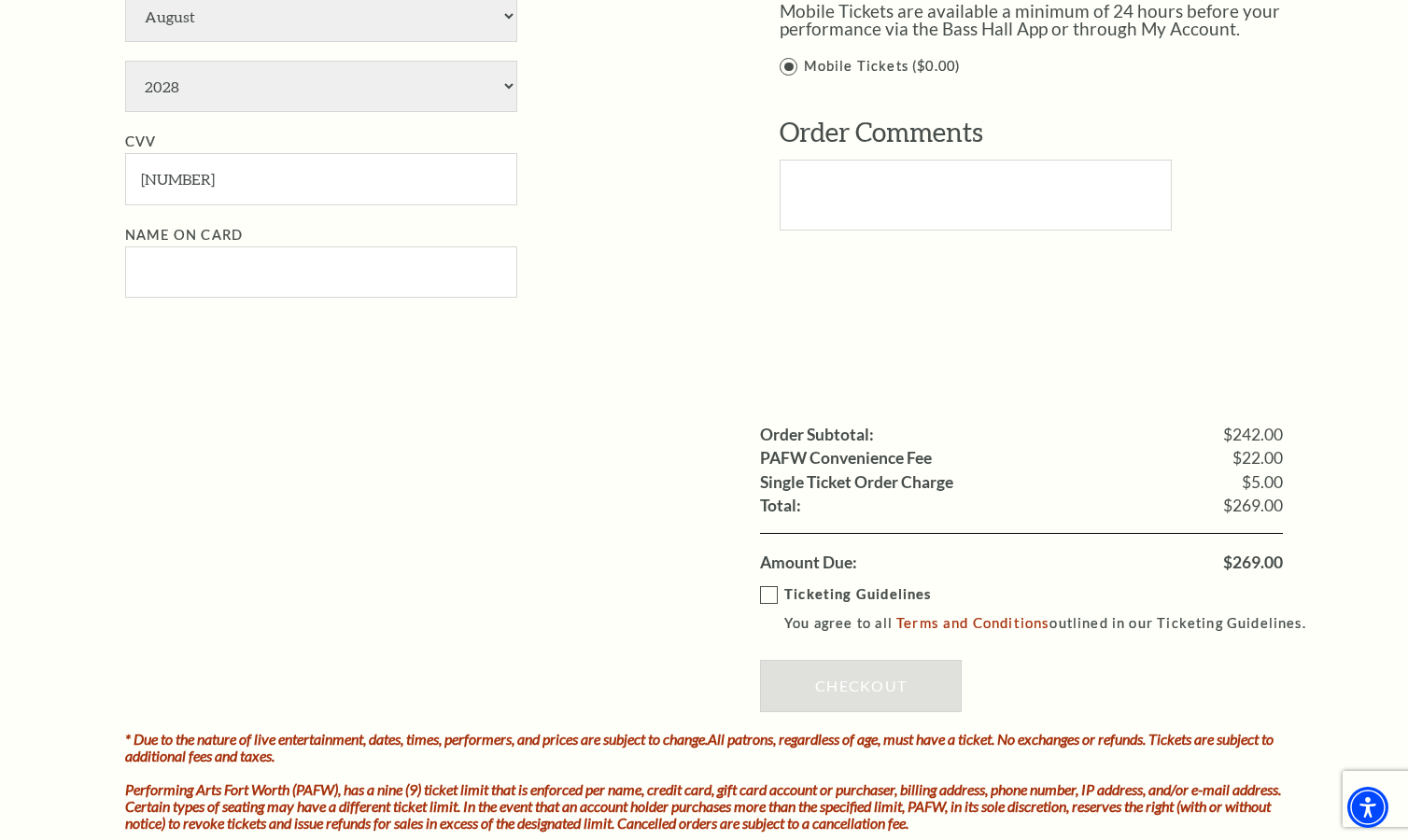 click on "Ticketing Guidelines
You agree to all   Terms and Conditions  outlined in our Ticketing Guidelines." at bounding box center [1041, 609] 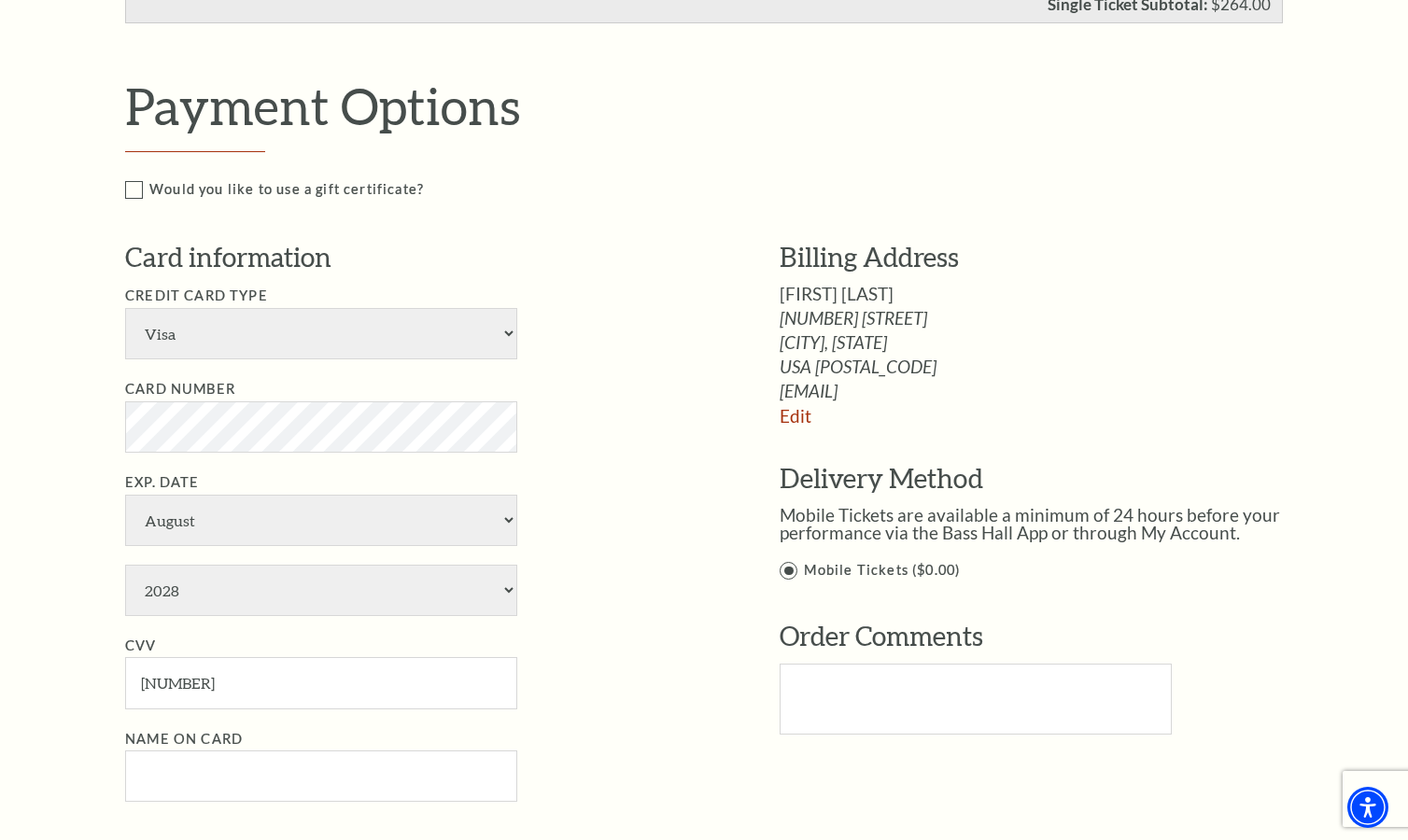 scroll, scrollTop: 822, scrollLeft: 0, axis: vertical 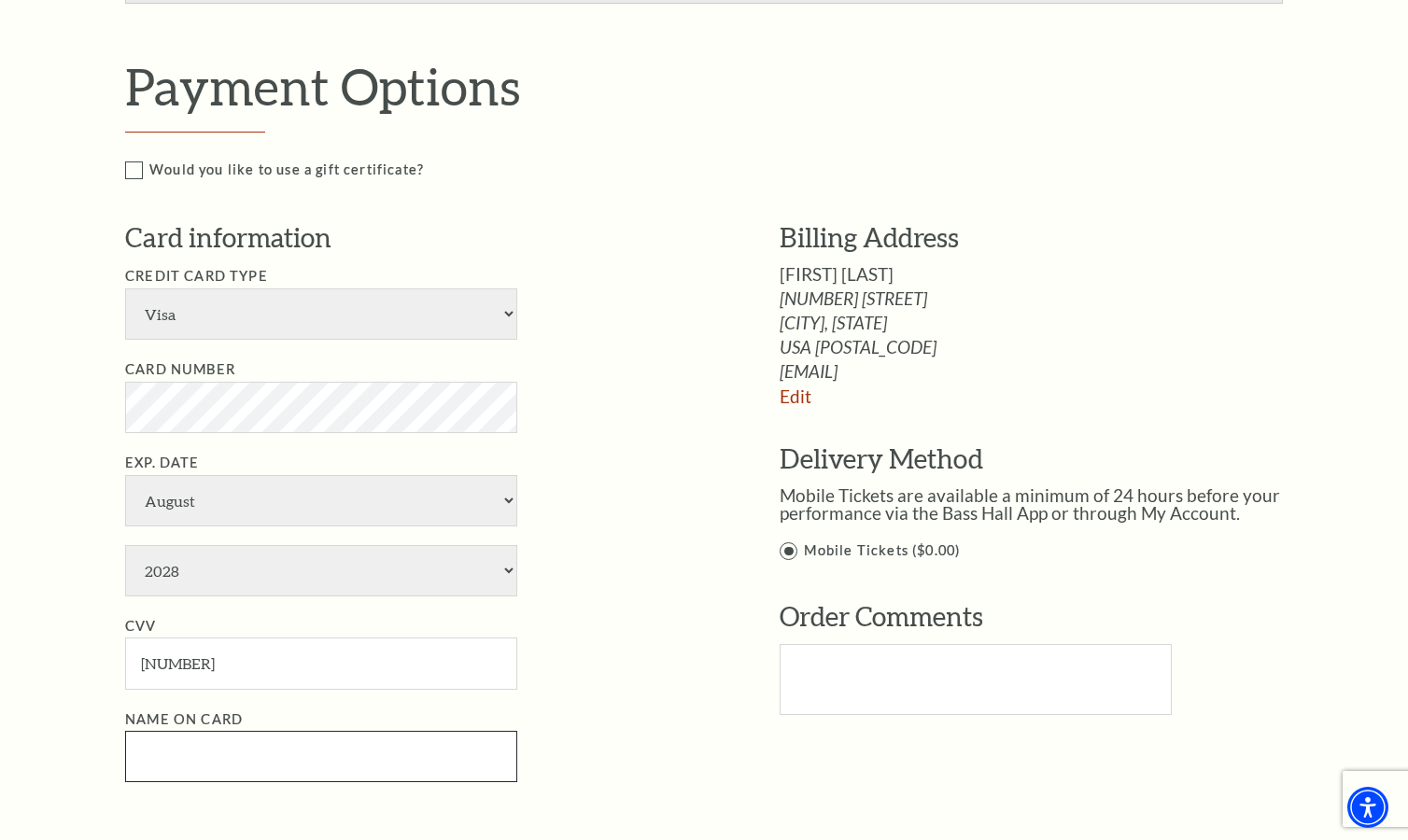 click on "Name on Card" at bounding box center (321, 756) 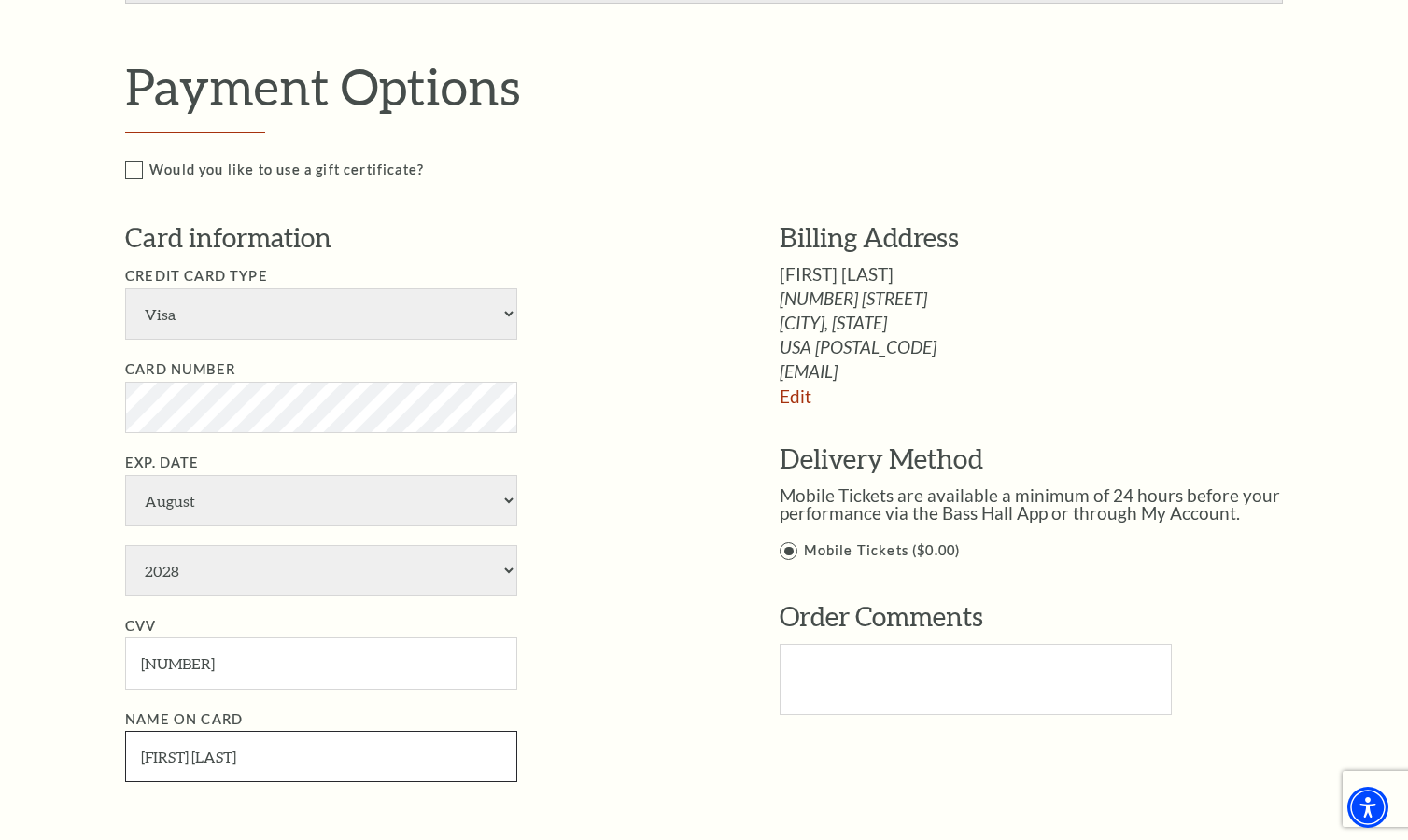 type on "Robert H Williams" 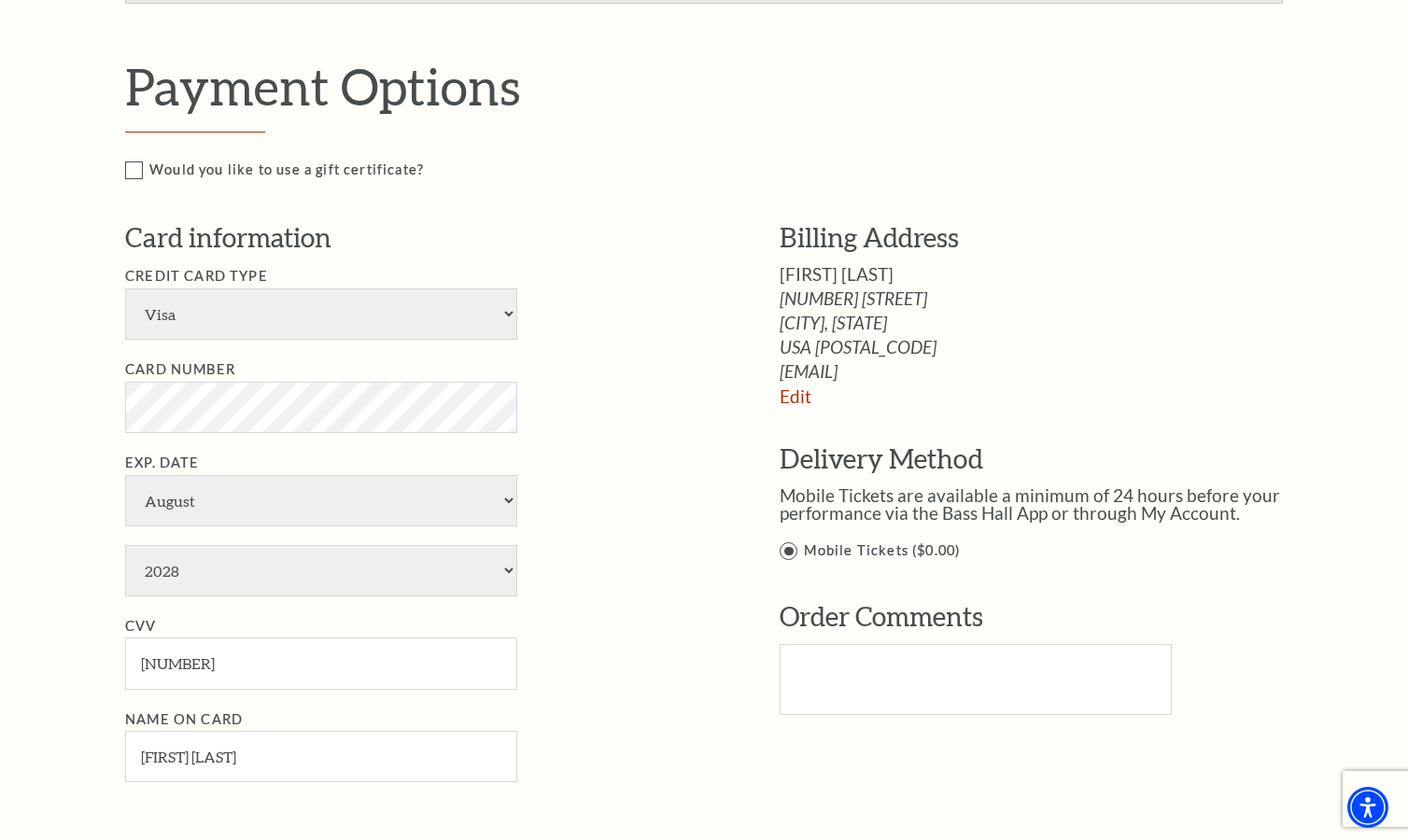 click on "Credit Card Type
American Express
Visa
Master Card
Discover" at bounding box center (424, 302) 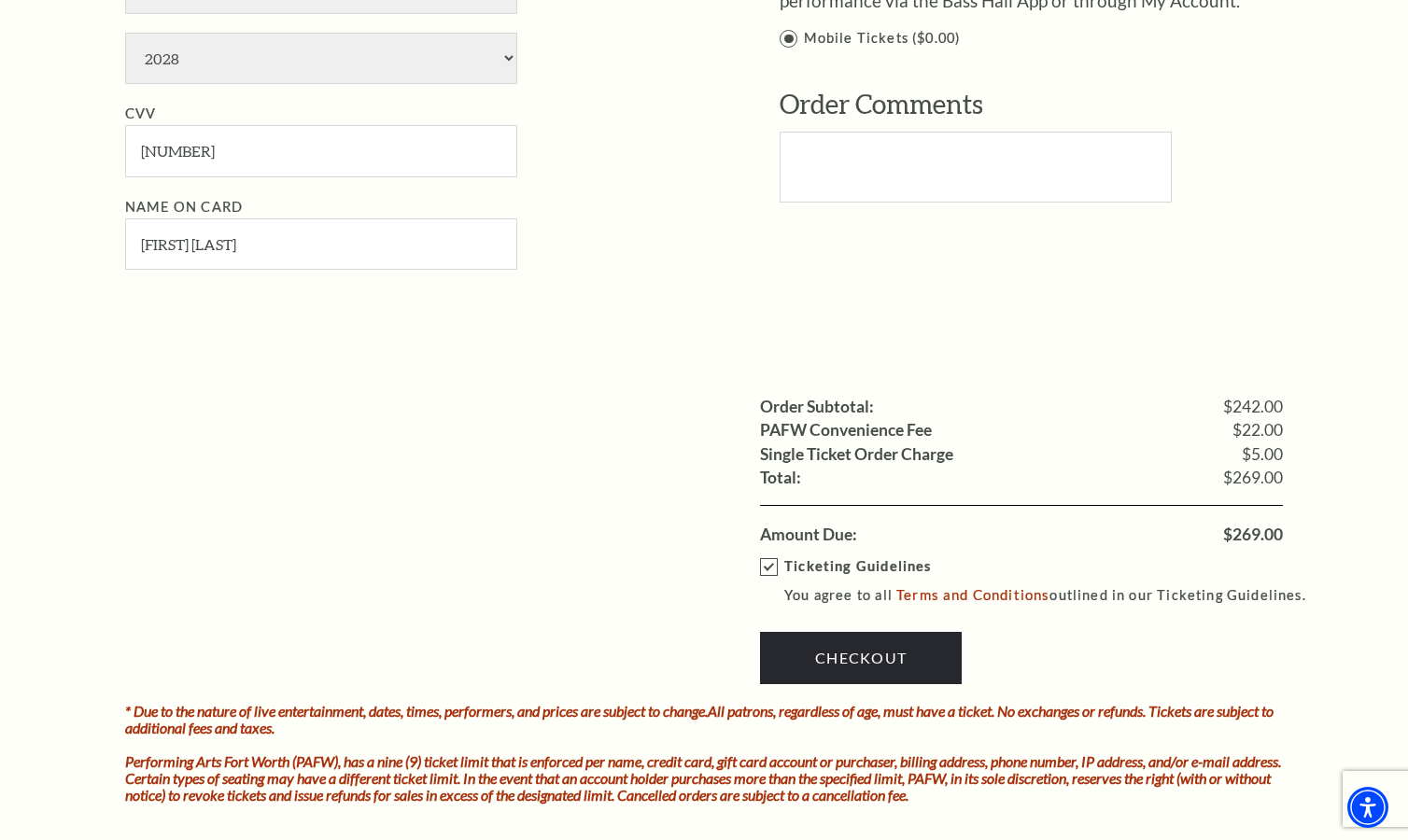 scroll, scrollTop: 1336, scrollLeft: 0, axis: vertical 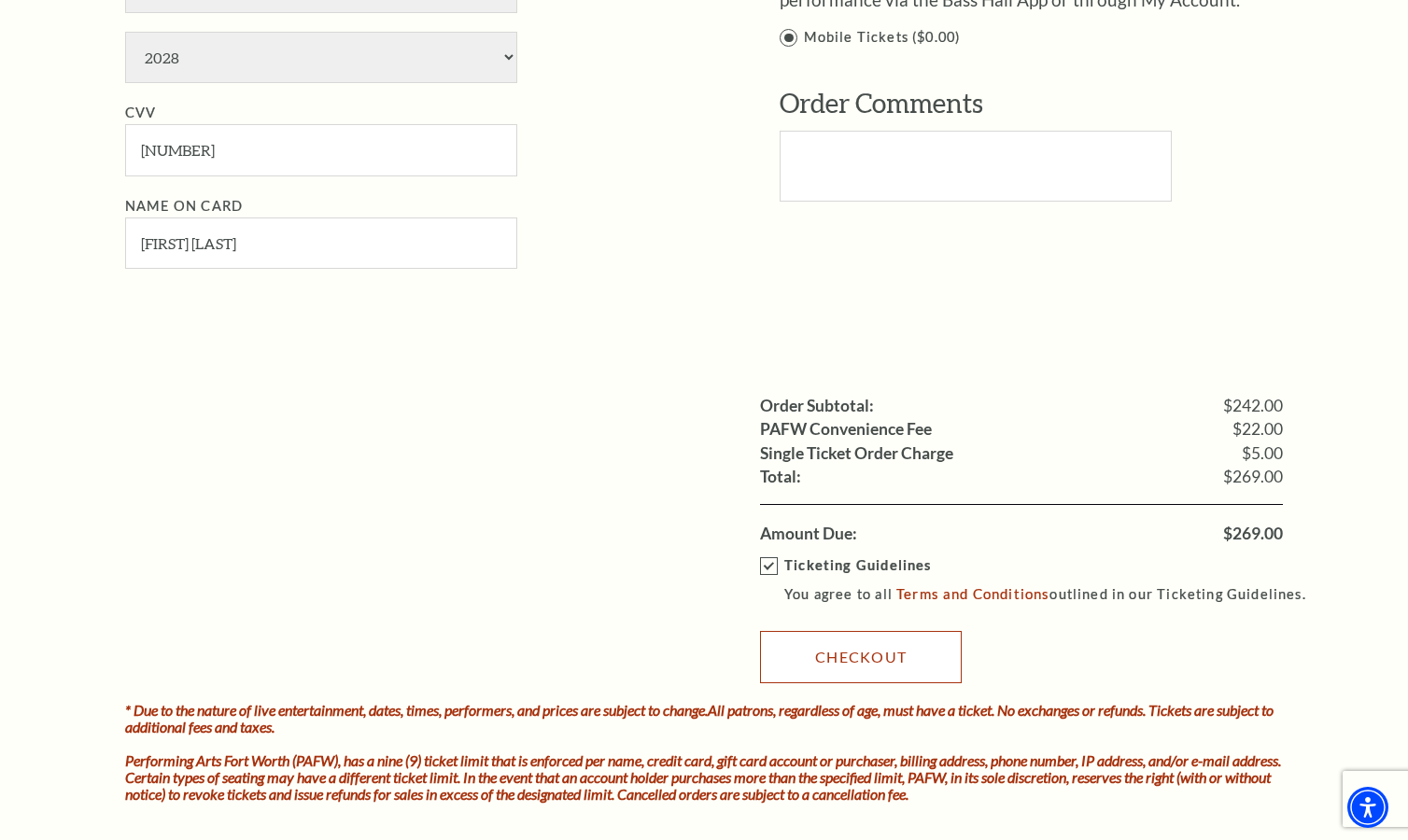 click on "Checkout" at bounding box center (861, 657) 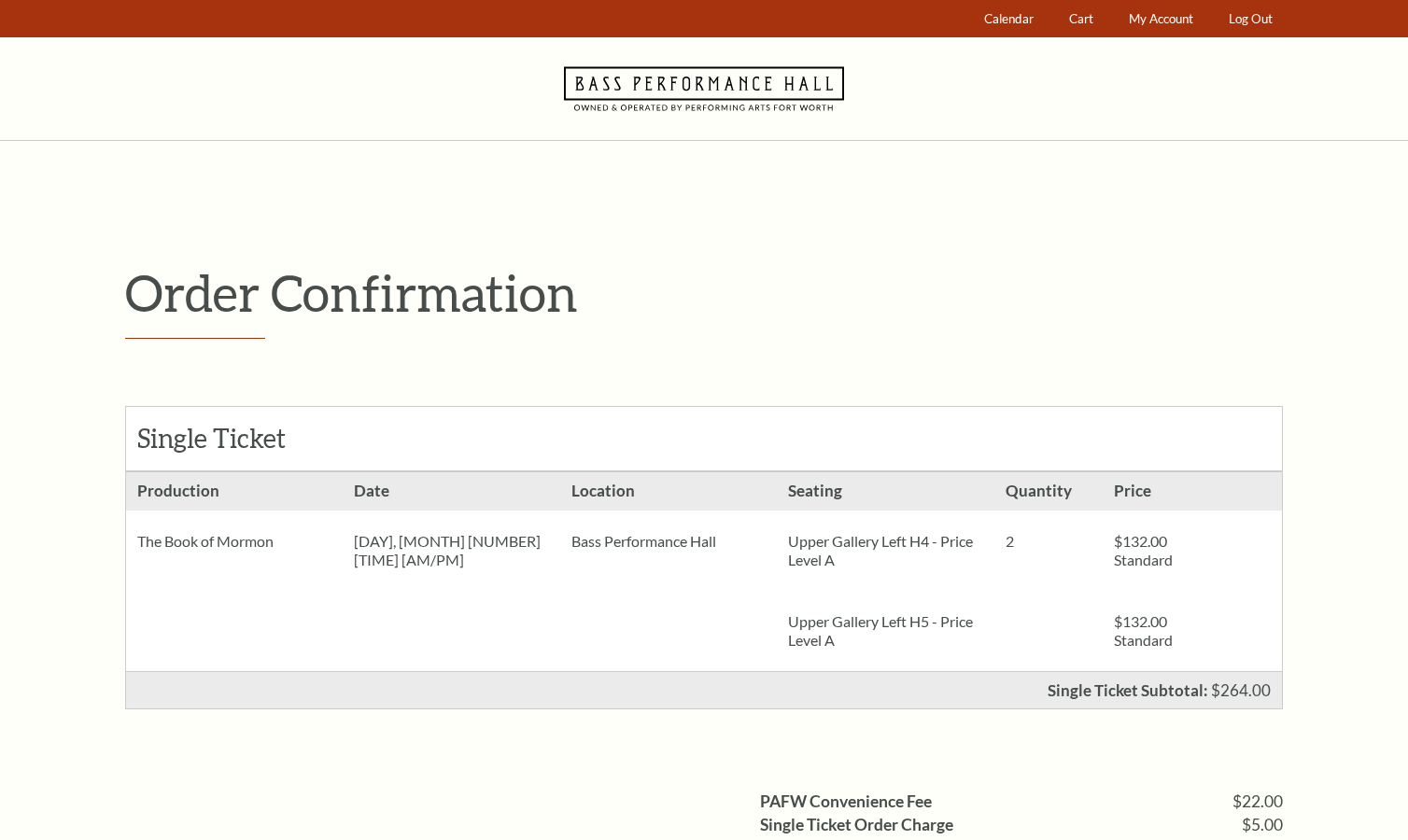 scroll, scrollTop: 0, scrollLeft: 0, axis: both 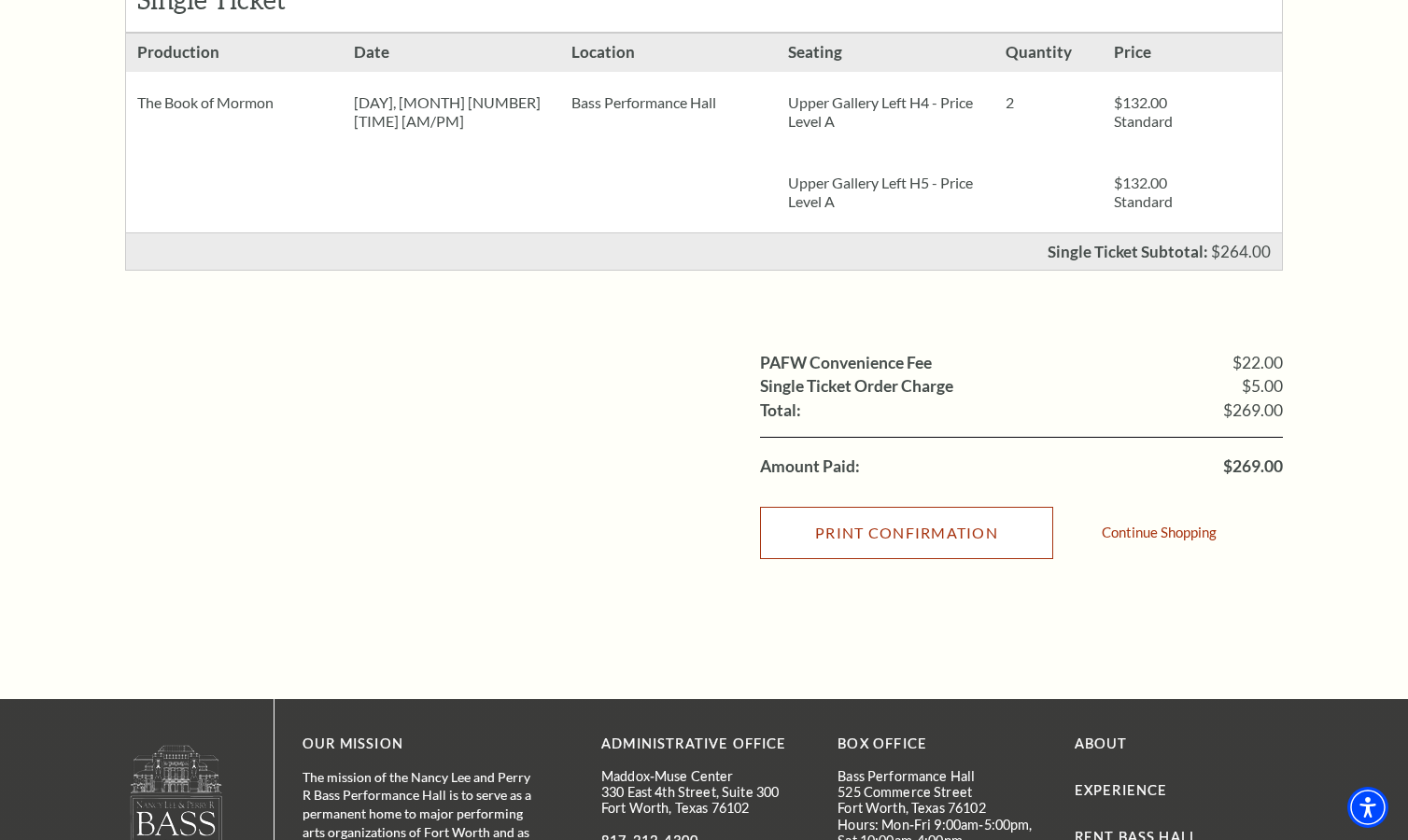 click on "Print Confirmation" at bounding box center [907, 533] 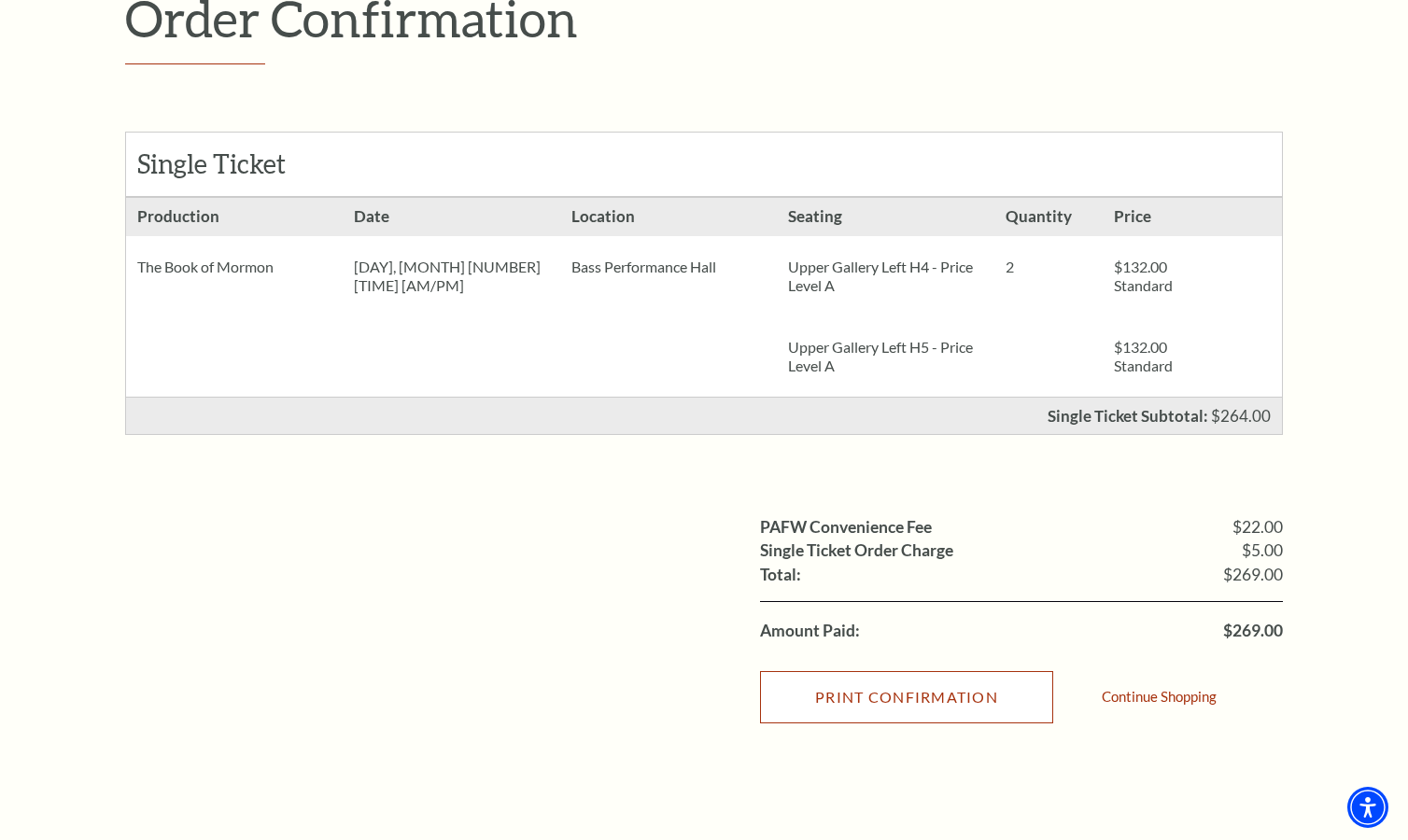 scroll, scrollTop: 0, scrollLeft: 0, axis: both 